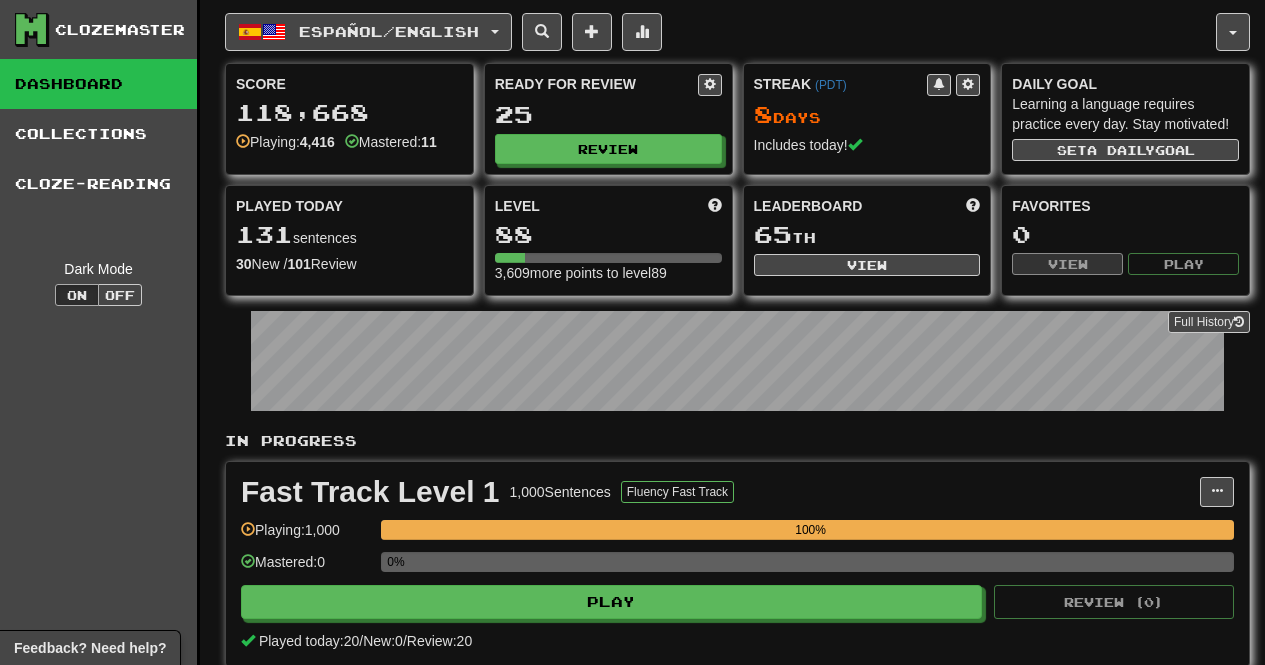 scroll, scrollTop: 0, scrollLeft: 0, axis: both 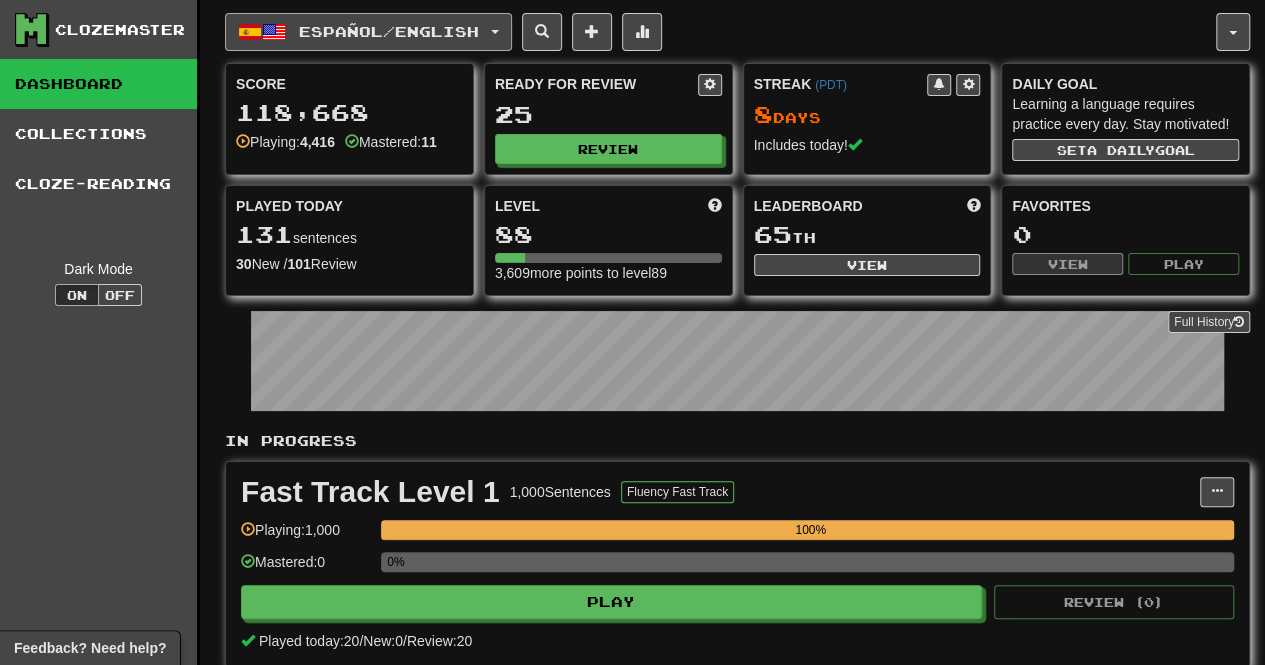 click on "Español  /  English" at bounding box center [389, 31] 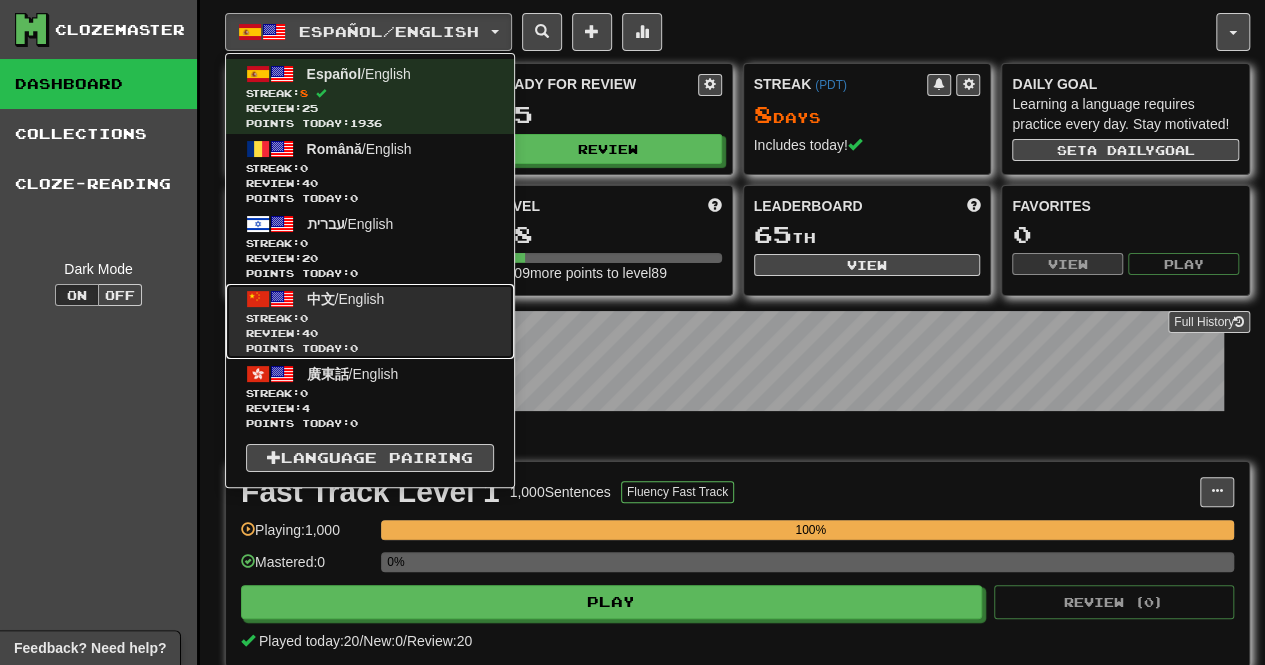 click on "Points today:  0" at bounding box center (370, 348) 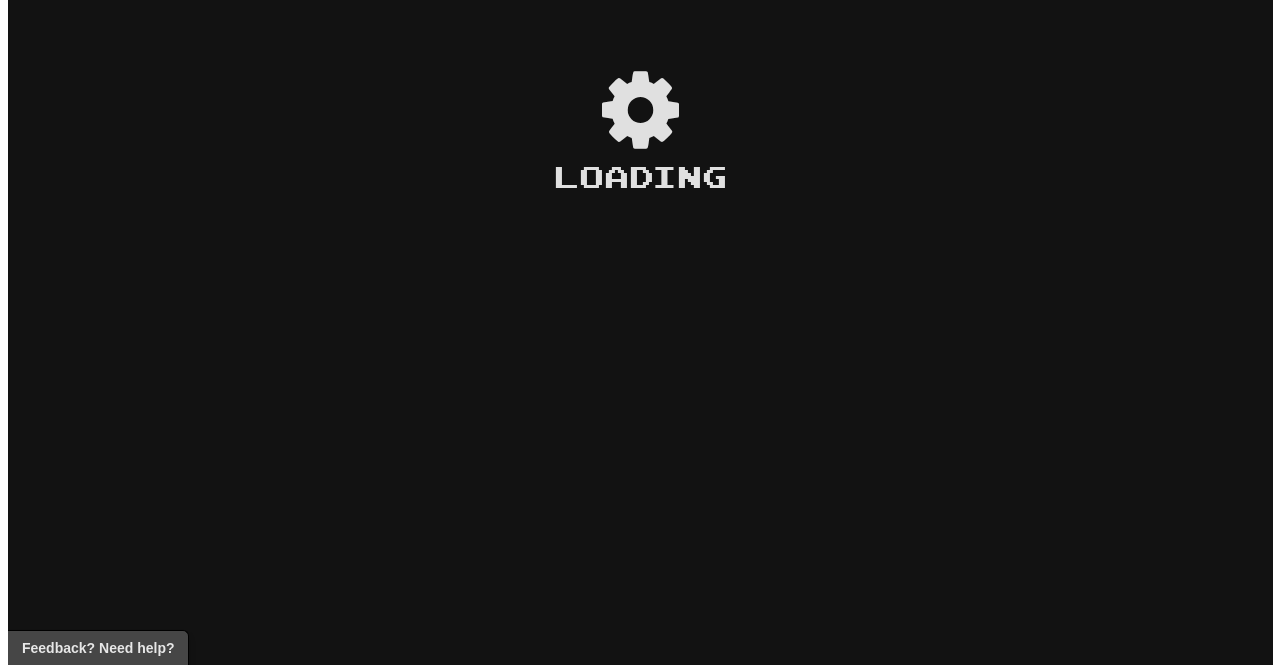 scroll, scrollTop: 0, scrollLeft: 0, axis: both 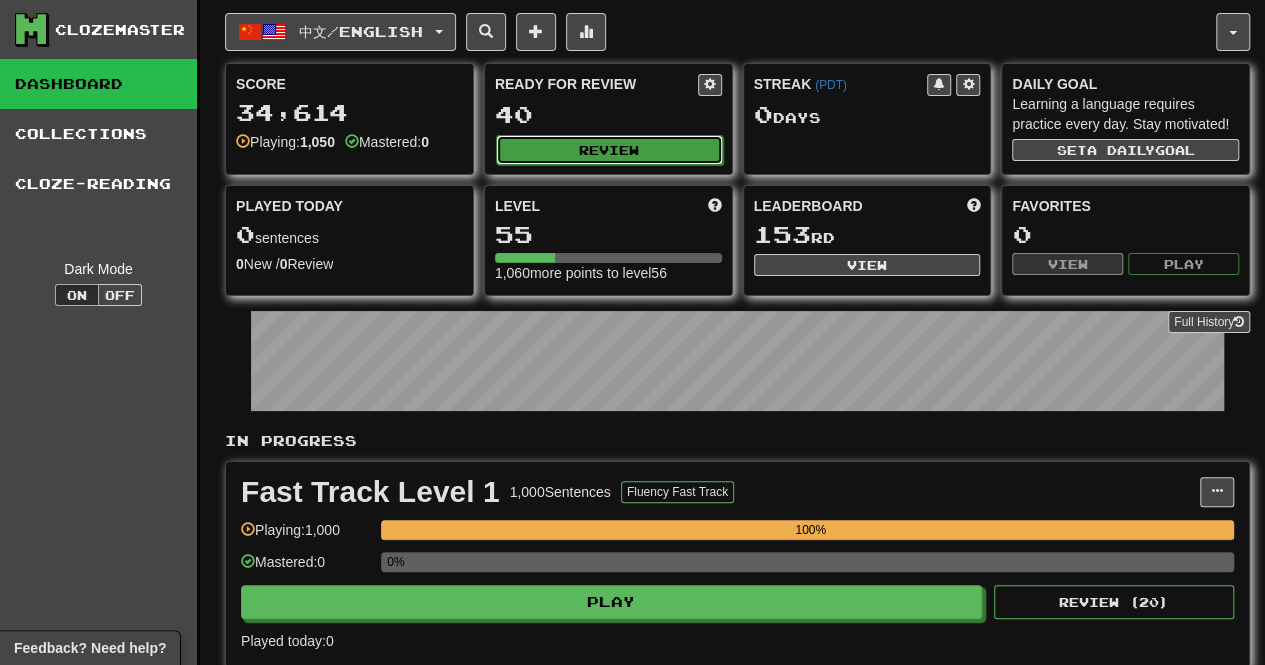 click on "Review" at bounding box center (609, 150) 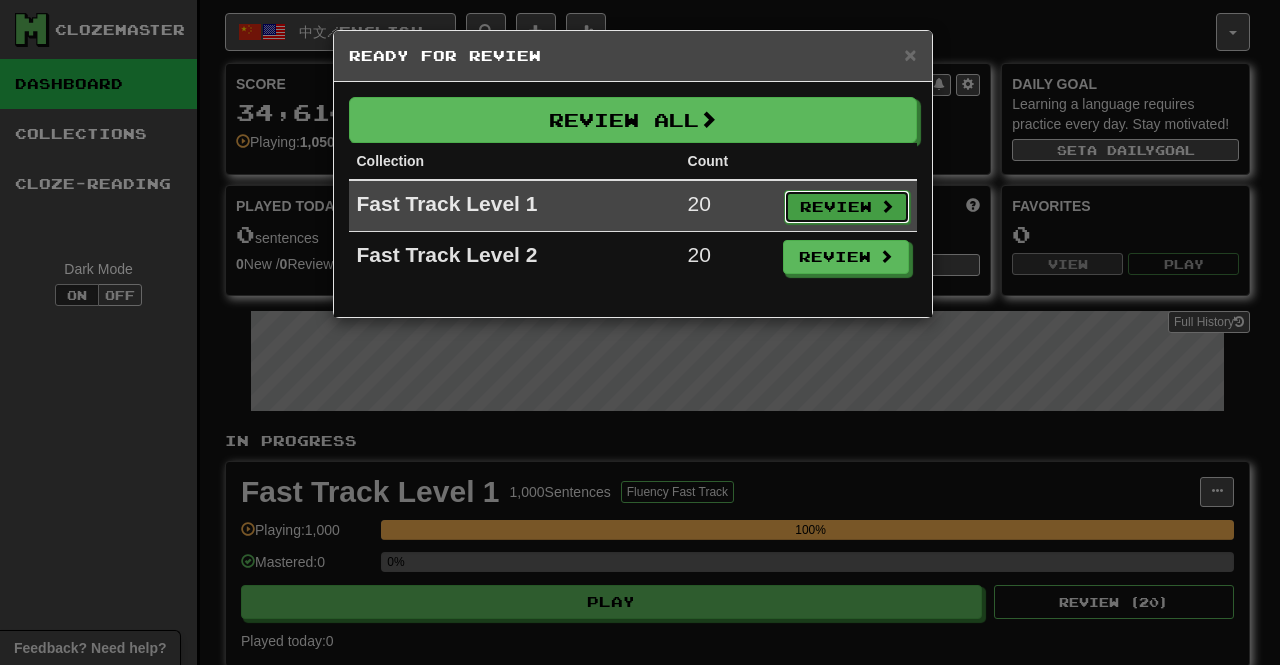 click on "Review" at bounding box center (847, 207) 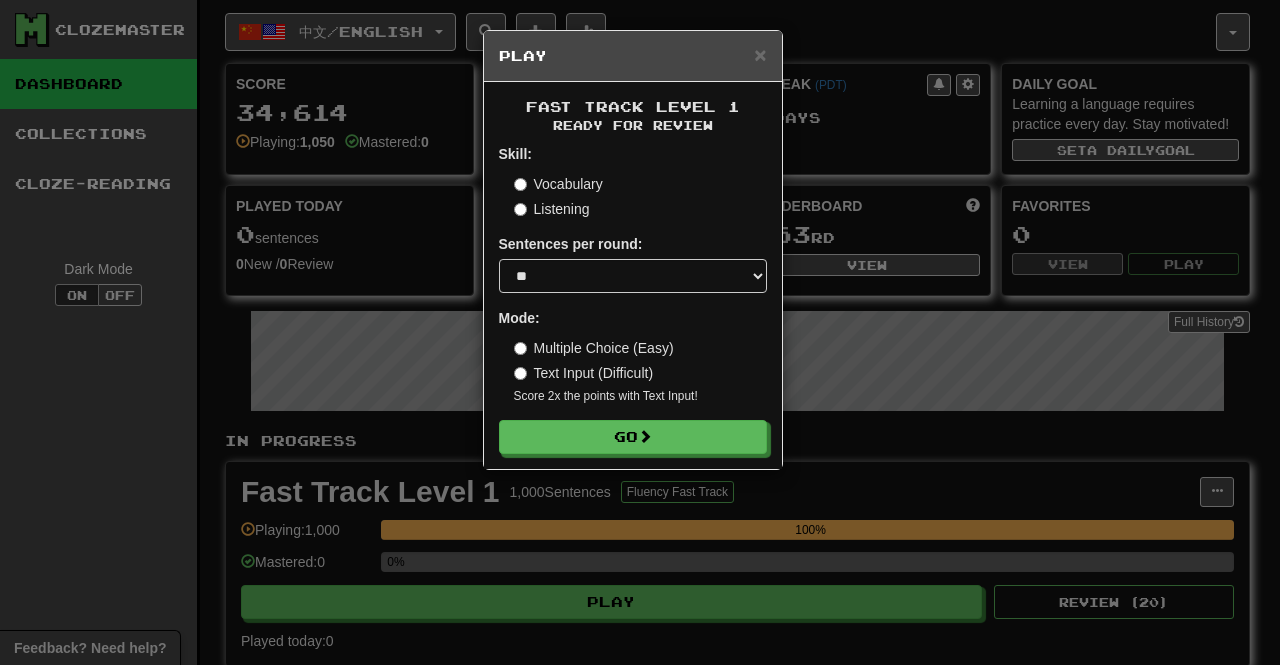click on "× Play Fast Track Level 1 Ready for Review Skill: Vocabulary Listening Sentences per round: * ** ** ** ** ** *** ******** Mode: Multiple Choice (Easy) Text Input (Difficult) Score 2x the points with Text Input ! Go" at bounding box center (640, 332) 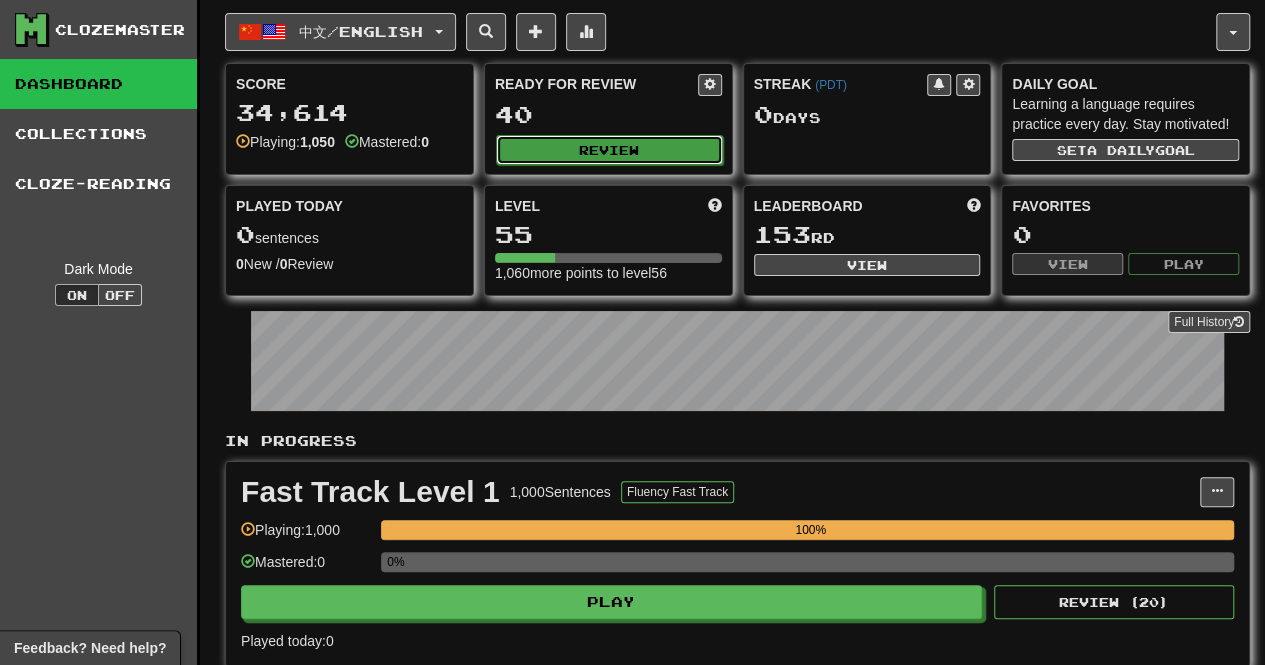 click on "Review" at bounding box center (609, 150) 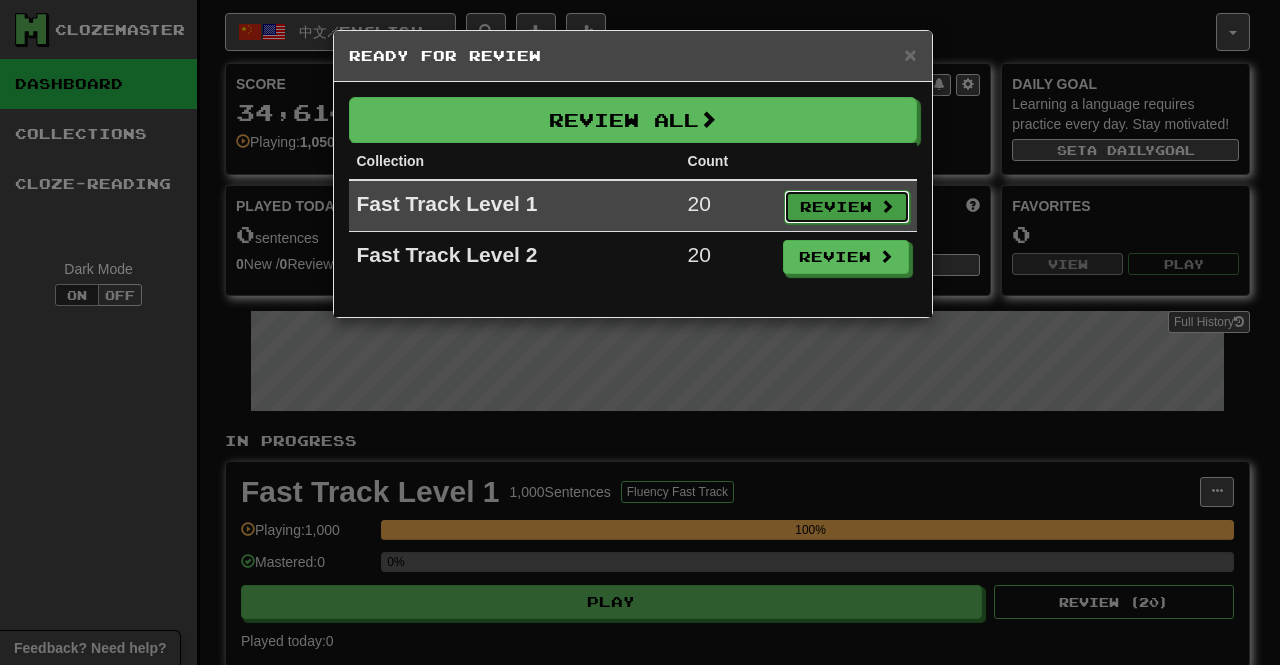 click on "Review" at bounding box center [847, 207] 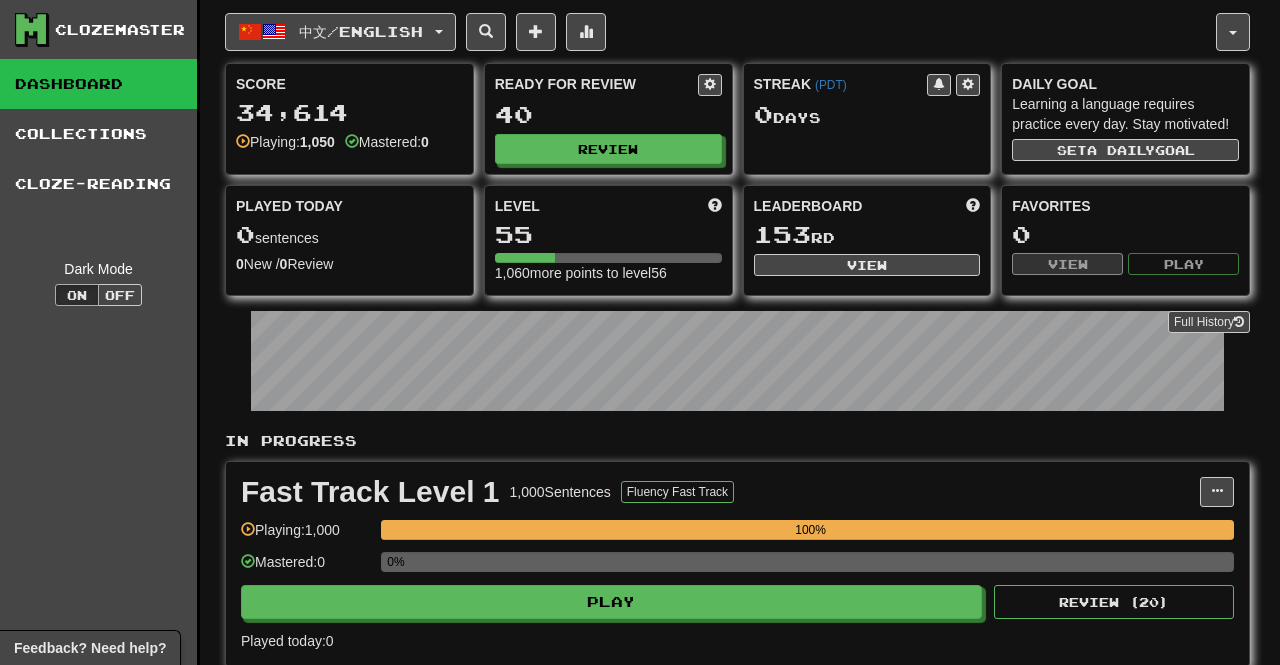 select on "**" 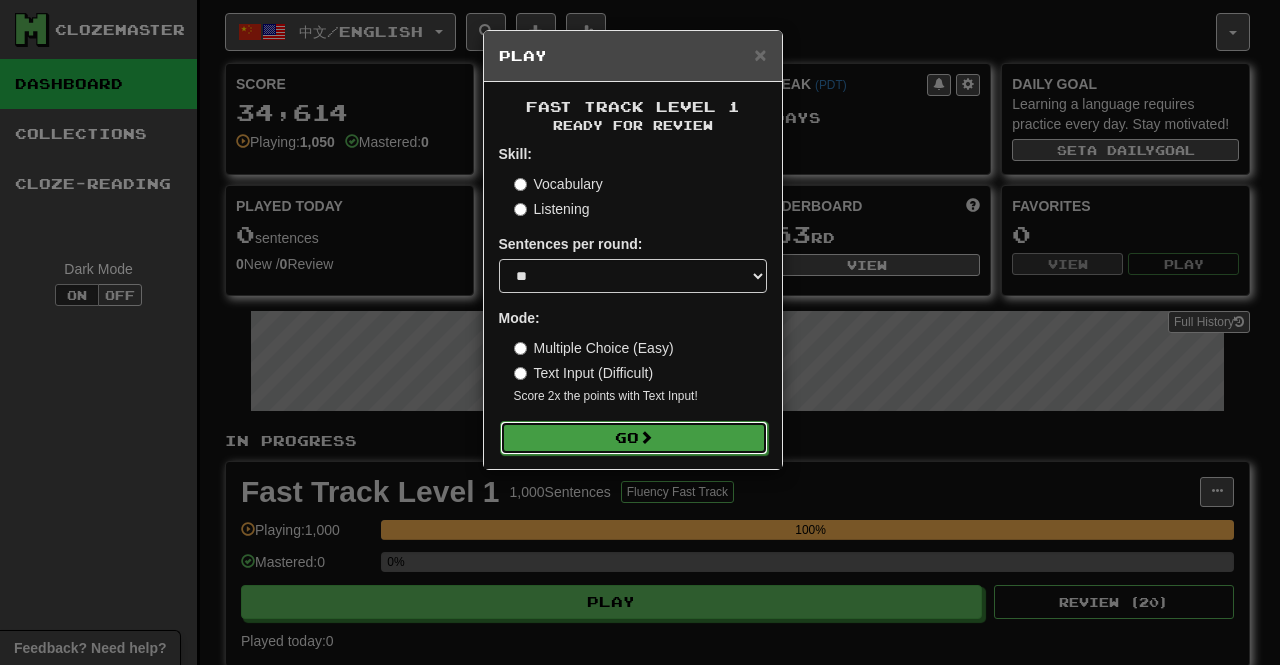 click on "Go" at bounding box center (634, 438) 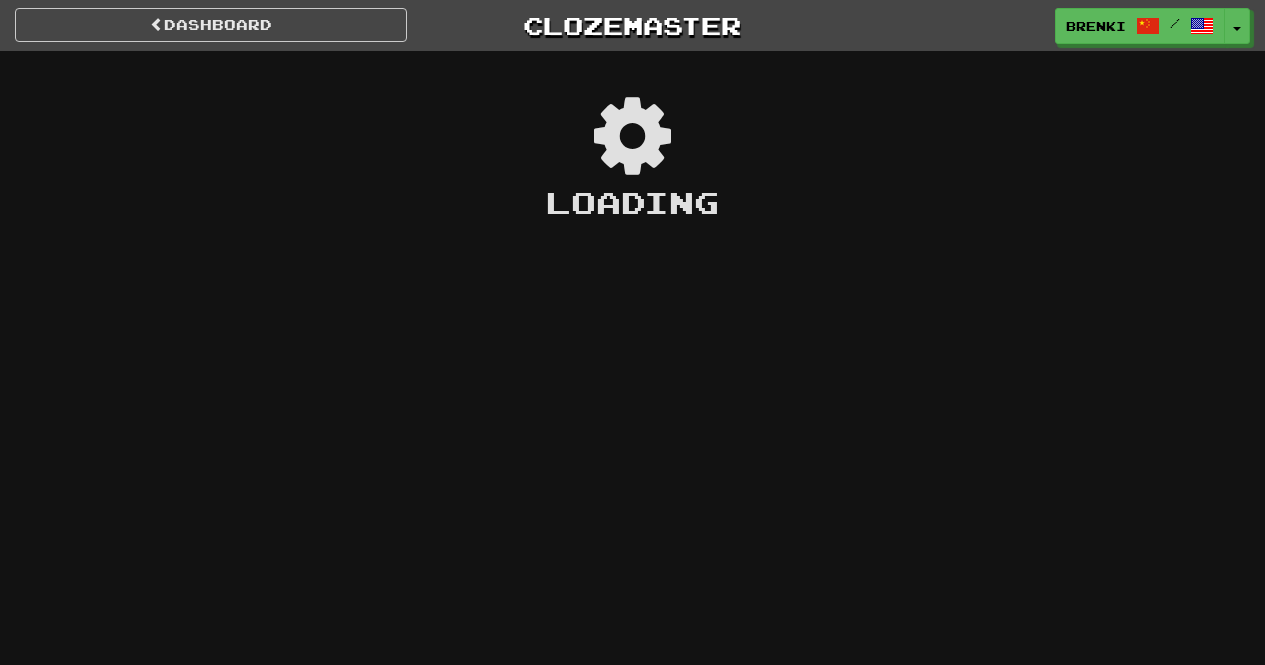 scroll, scrollTop: 0, scrollLeft: 0, axis: both 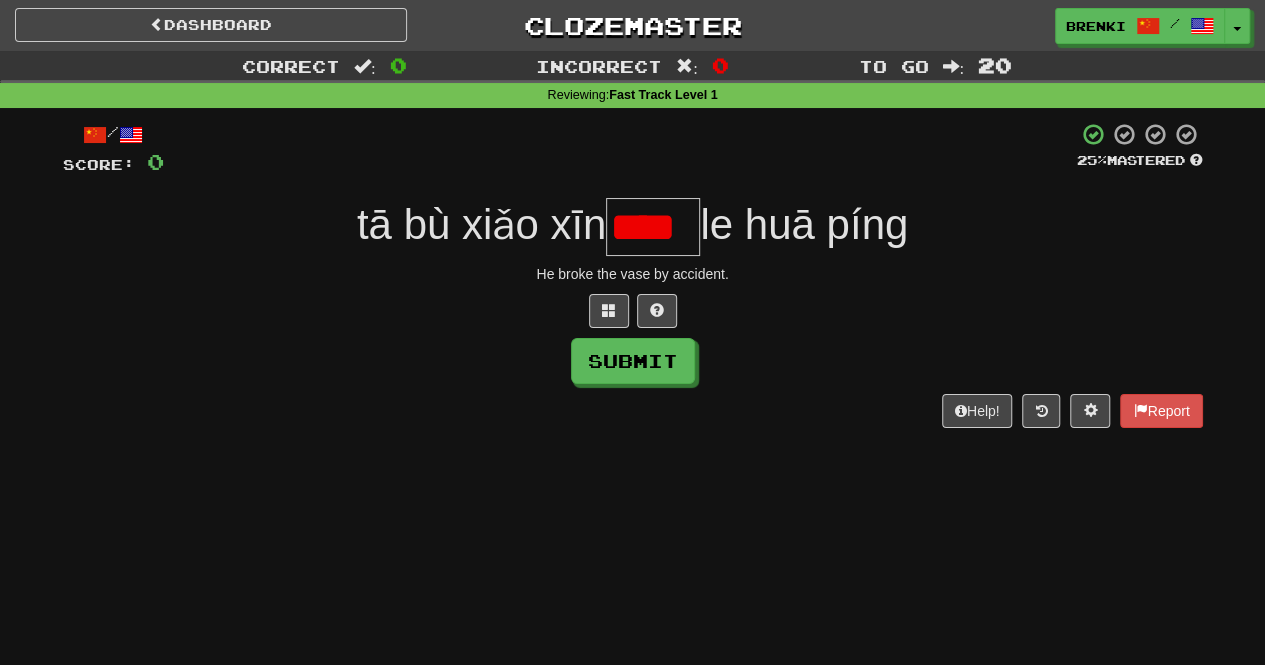 type on "*" 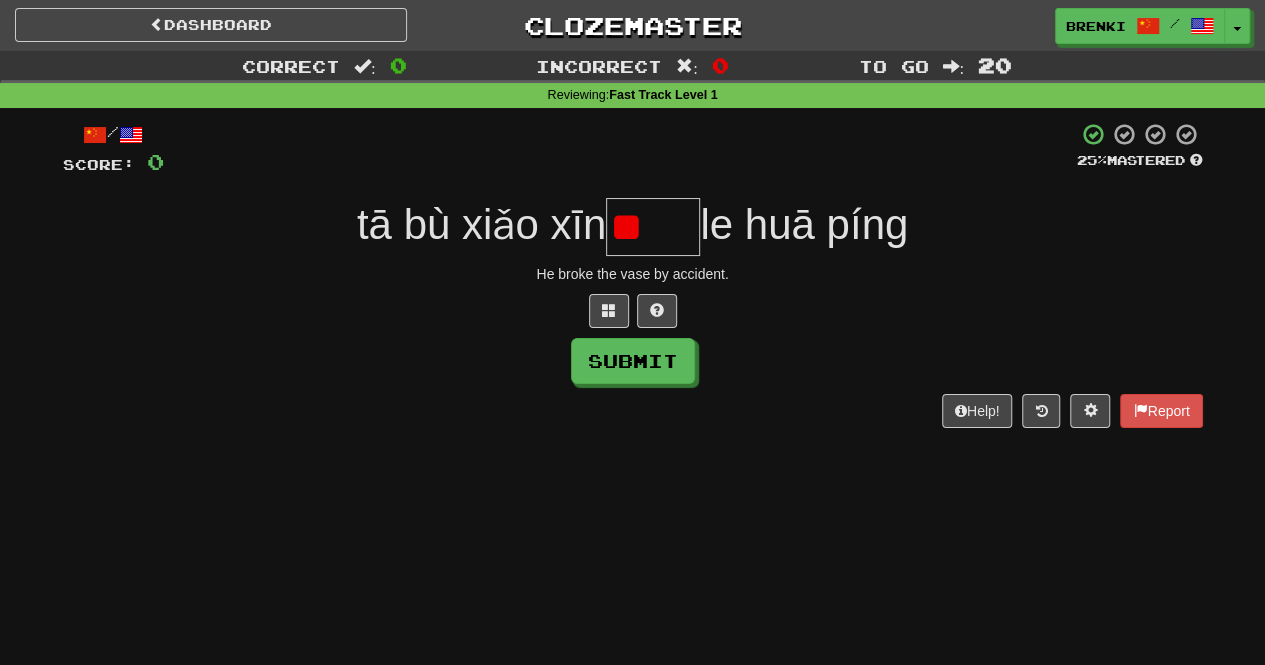 scroll, scrollTop: 0, scrollLeft: 0, axis: both 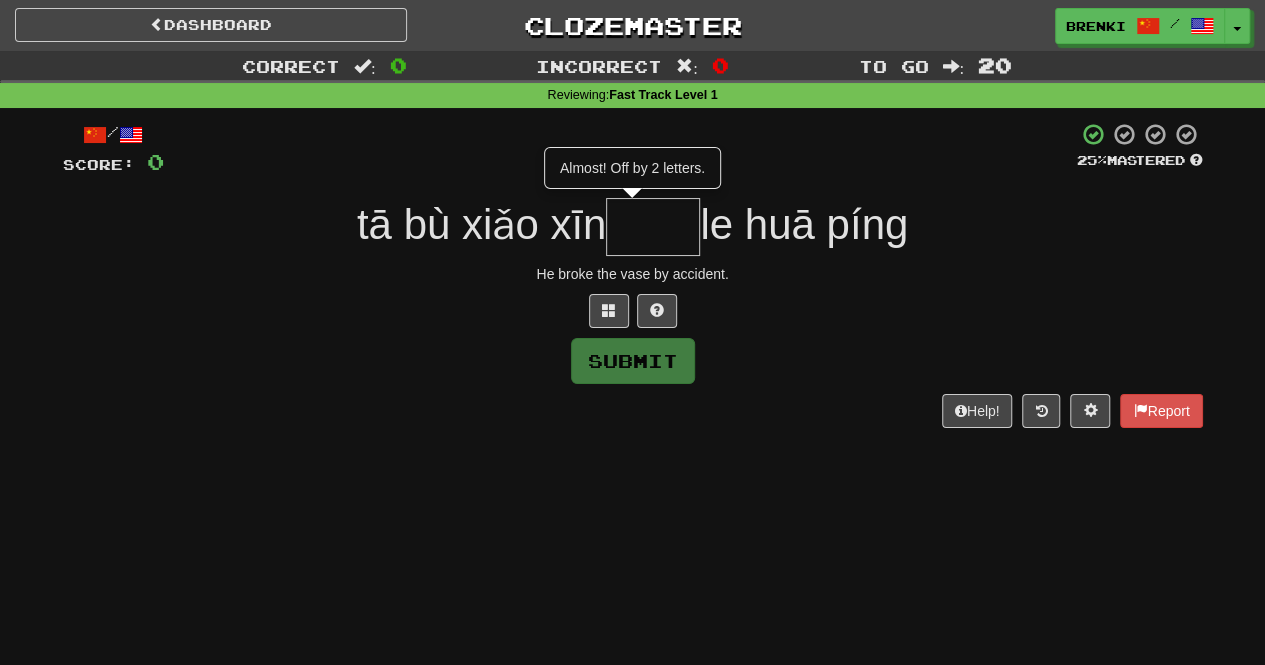 type on "**" 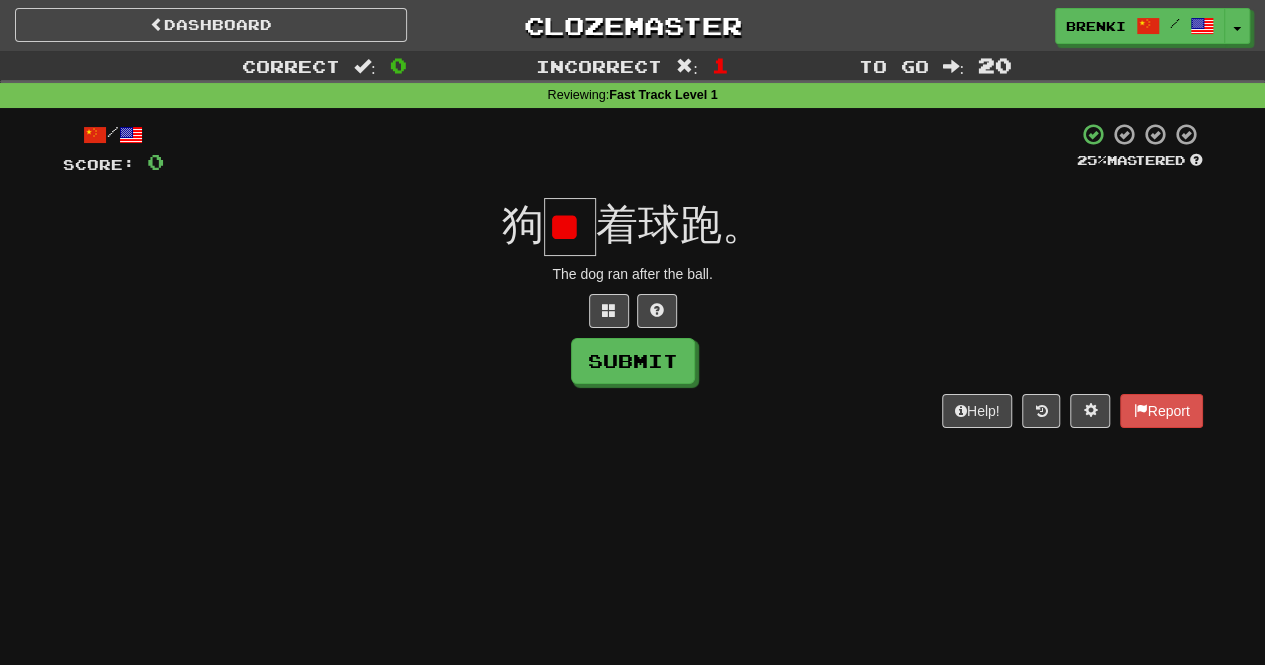 scroll, scrollTop: 0, scrollLeft: 25, axis: horizontal 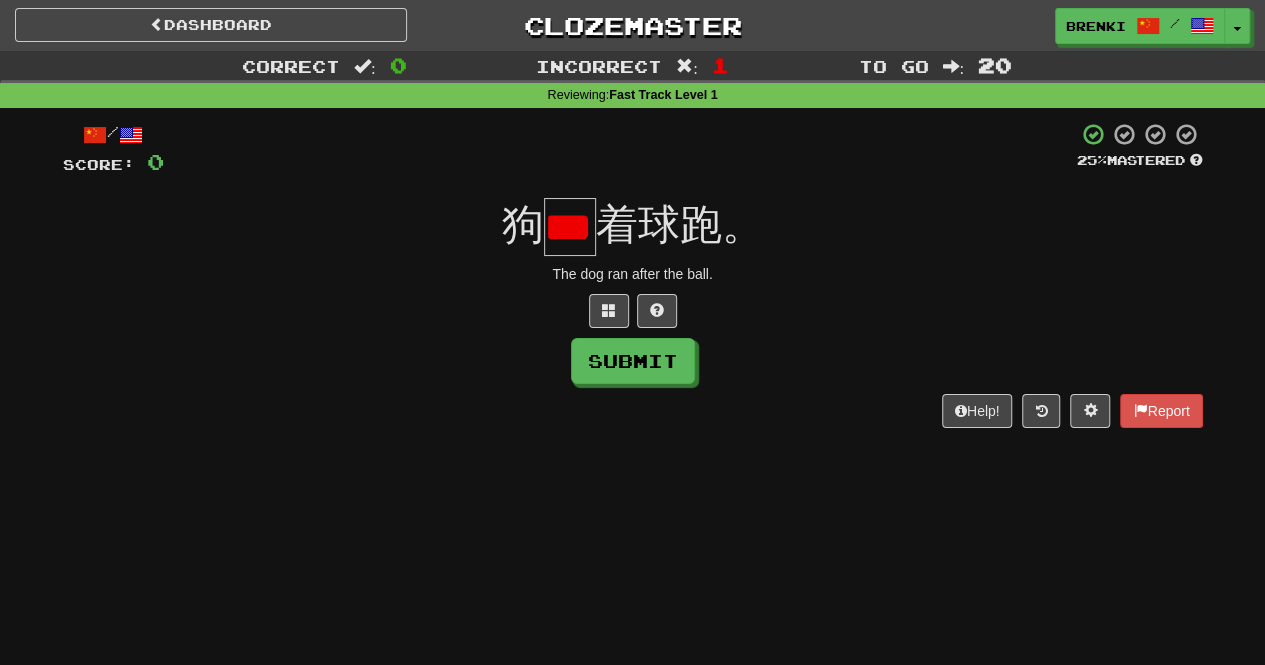 type on "*" 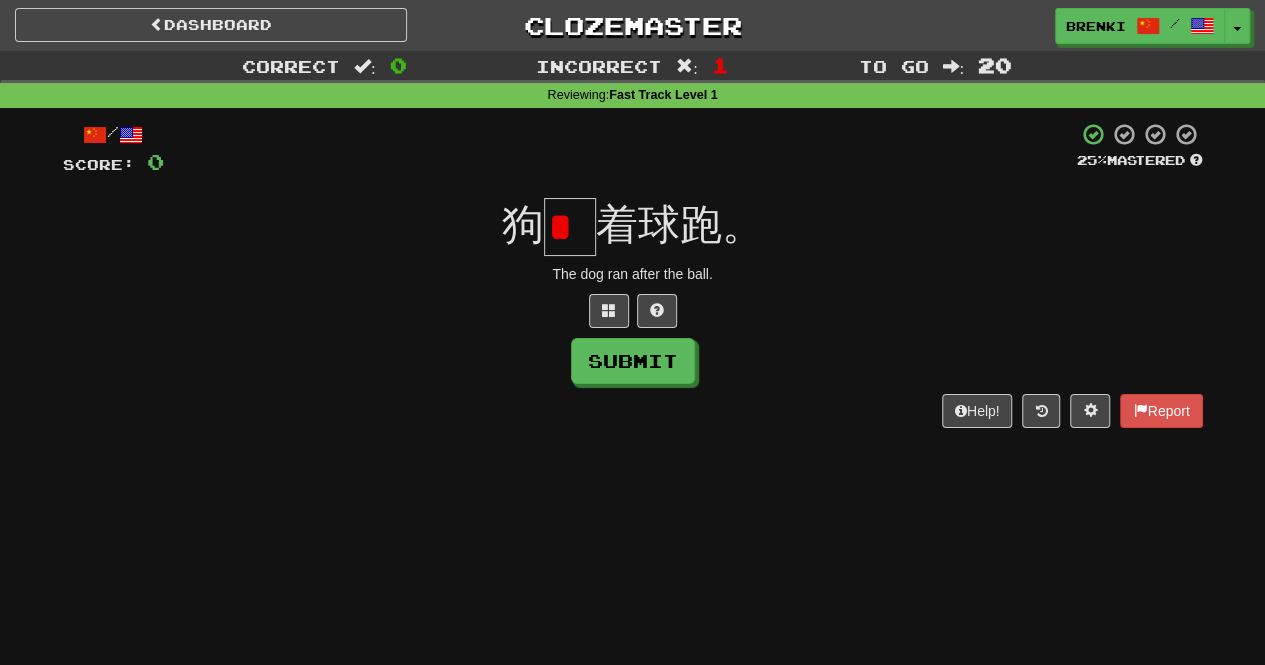 scroll, scrollTop: 0, scrollLeft: 0, axis: both 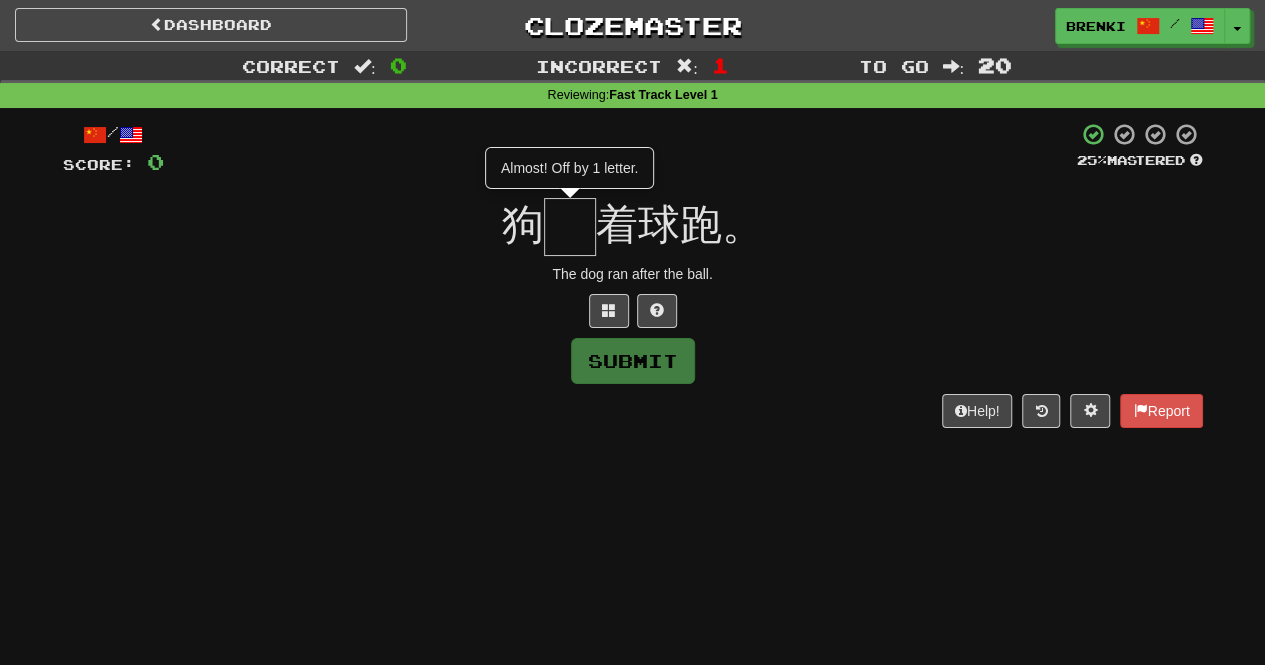 type on "*" 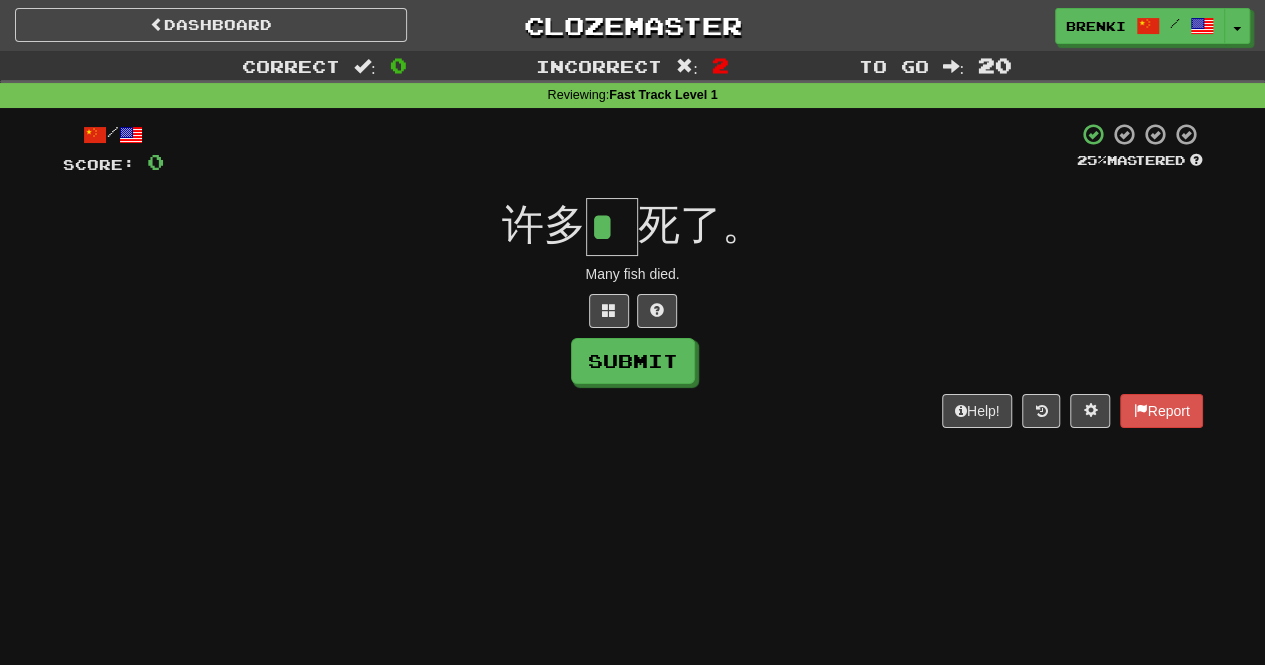 type on "*" 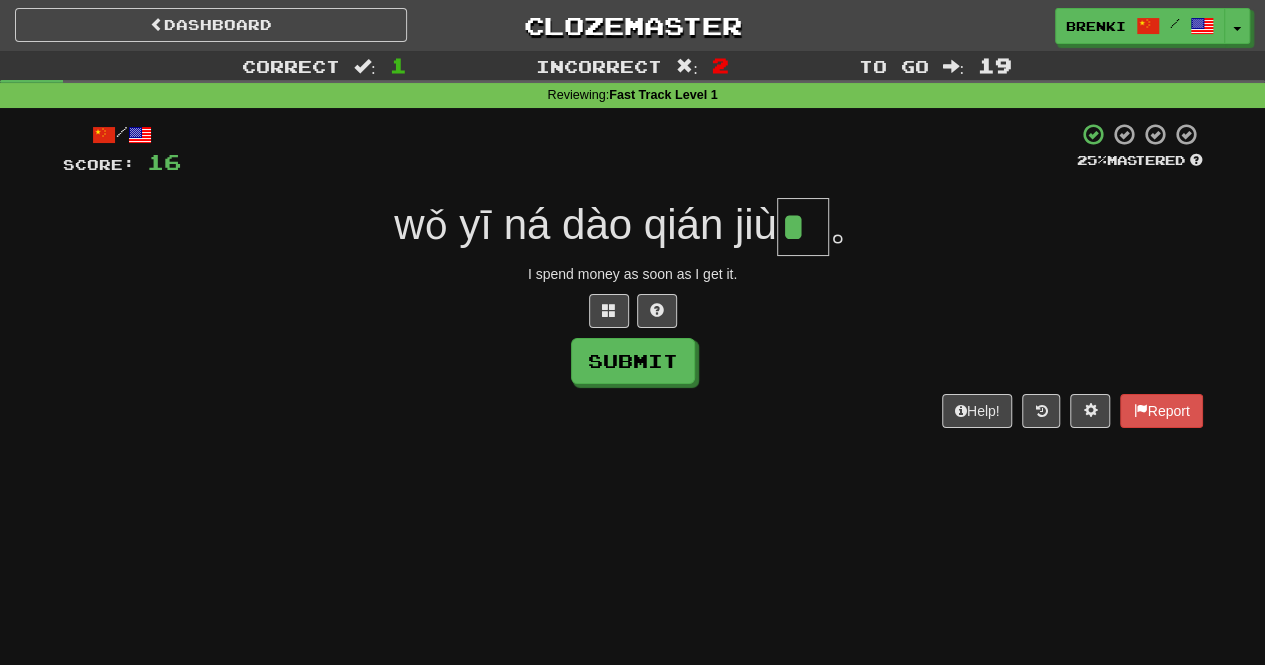 scroll, scrollTop: 0, scrollLeft: 0, axis: both 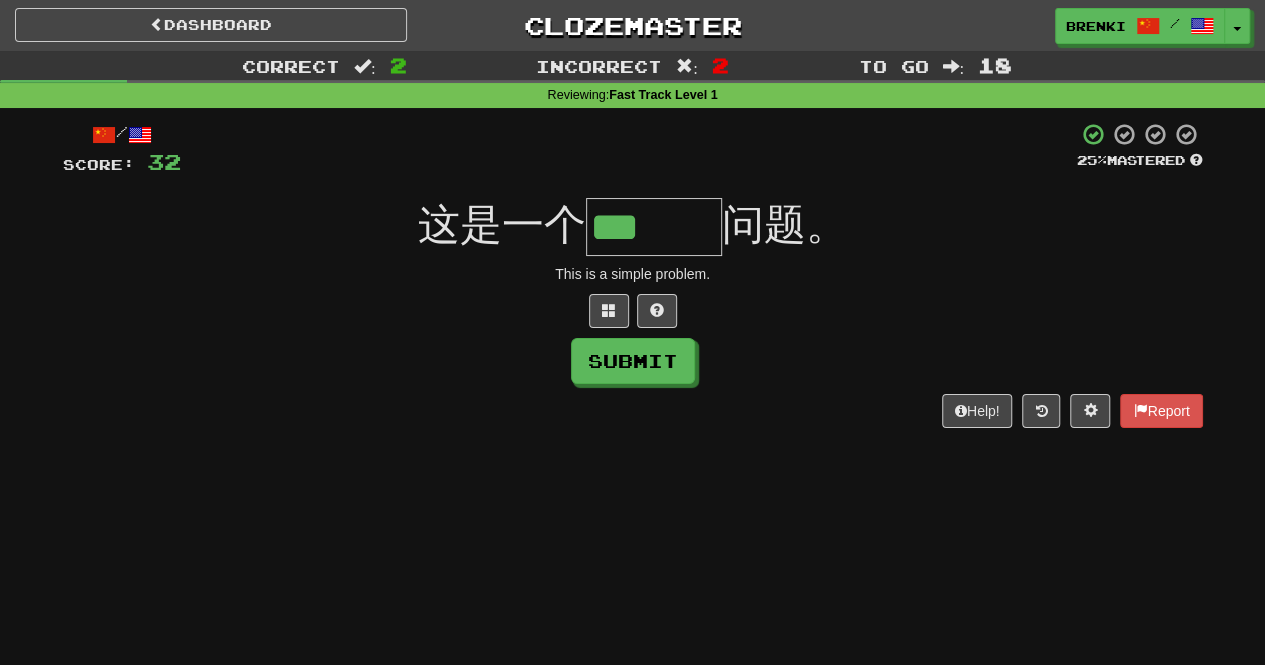 type on "***" 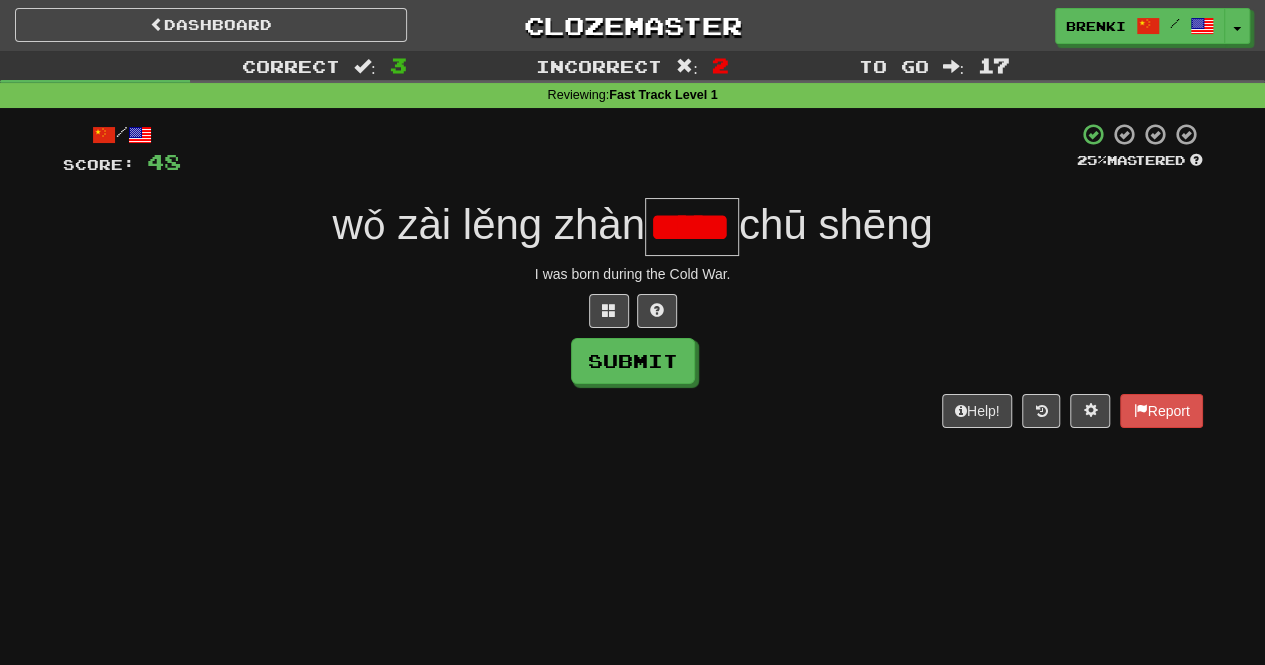 scroll, scrollTop: 0, scrollLeft: 28, axis: horizontal 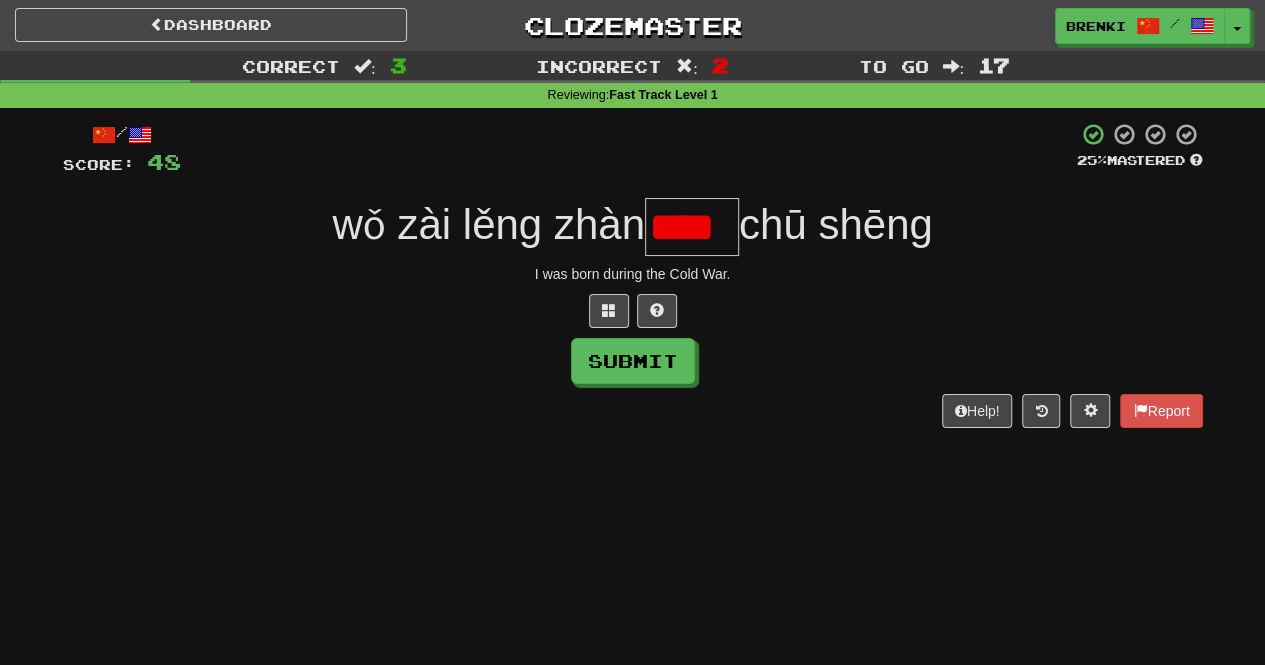 type on "*" 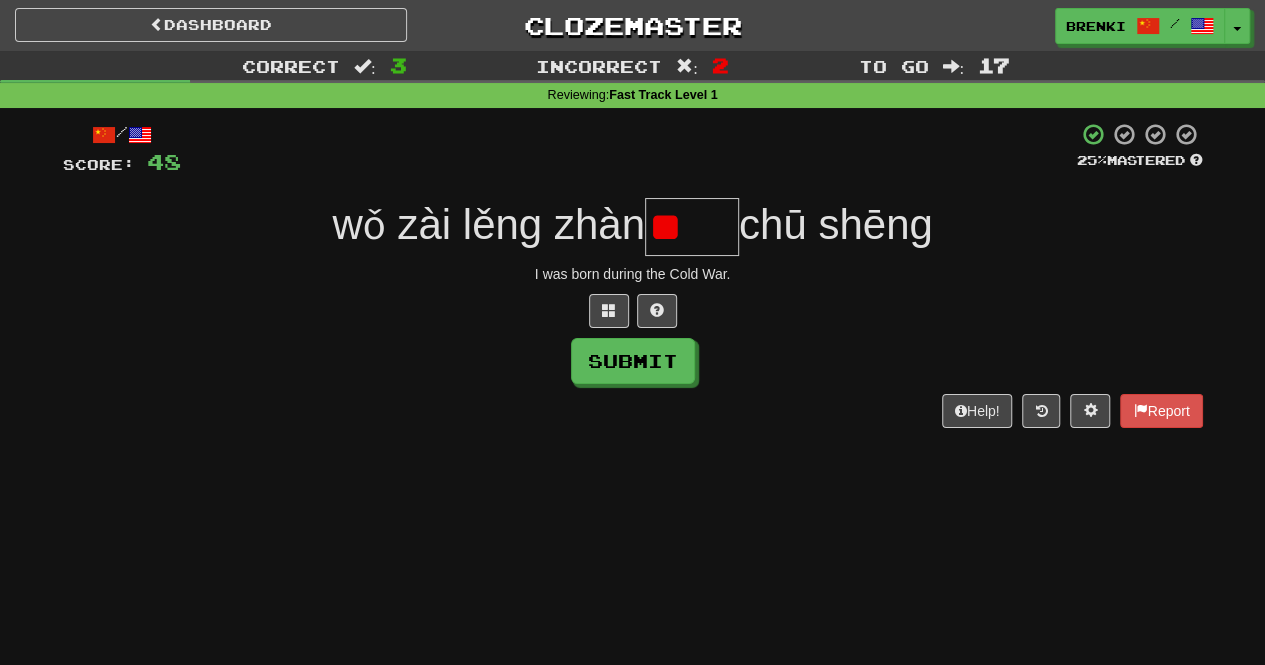 scroll, scrollTop: 0, scrollLeft: 0, axis: both 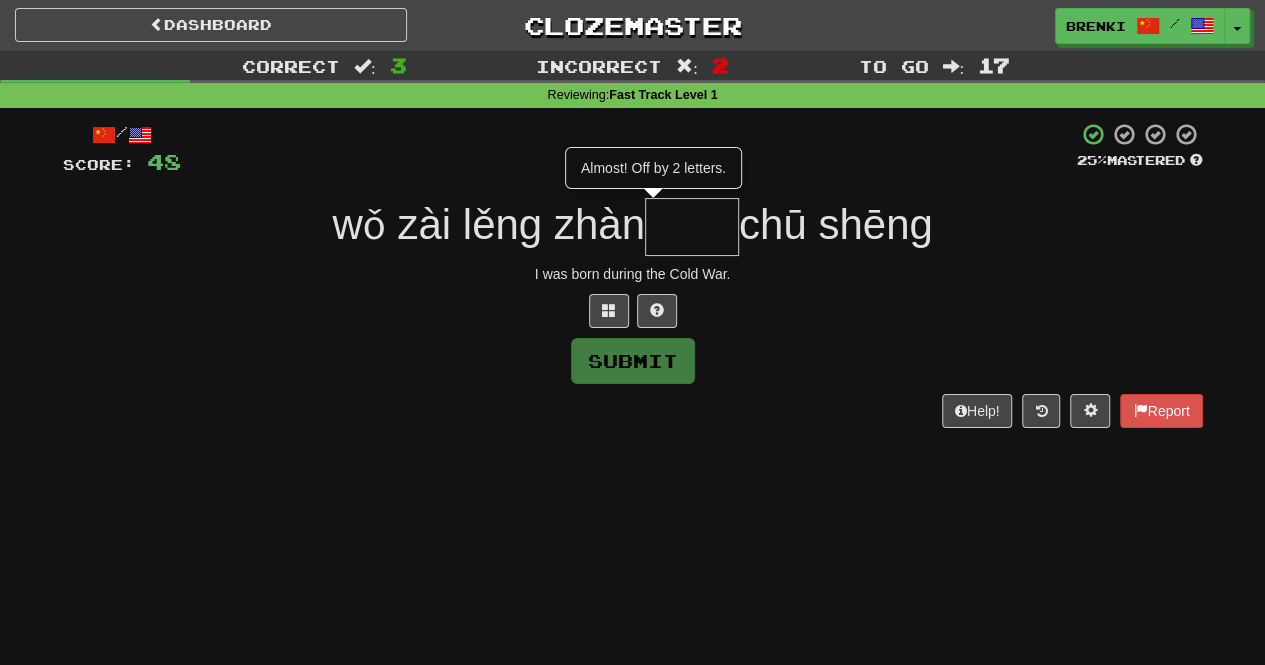 type on "**" 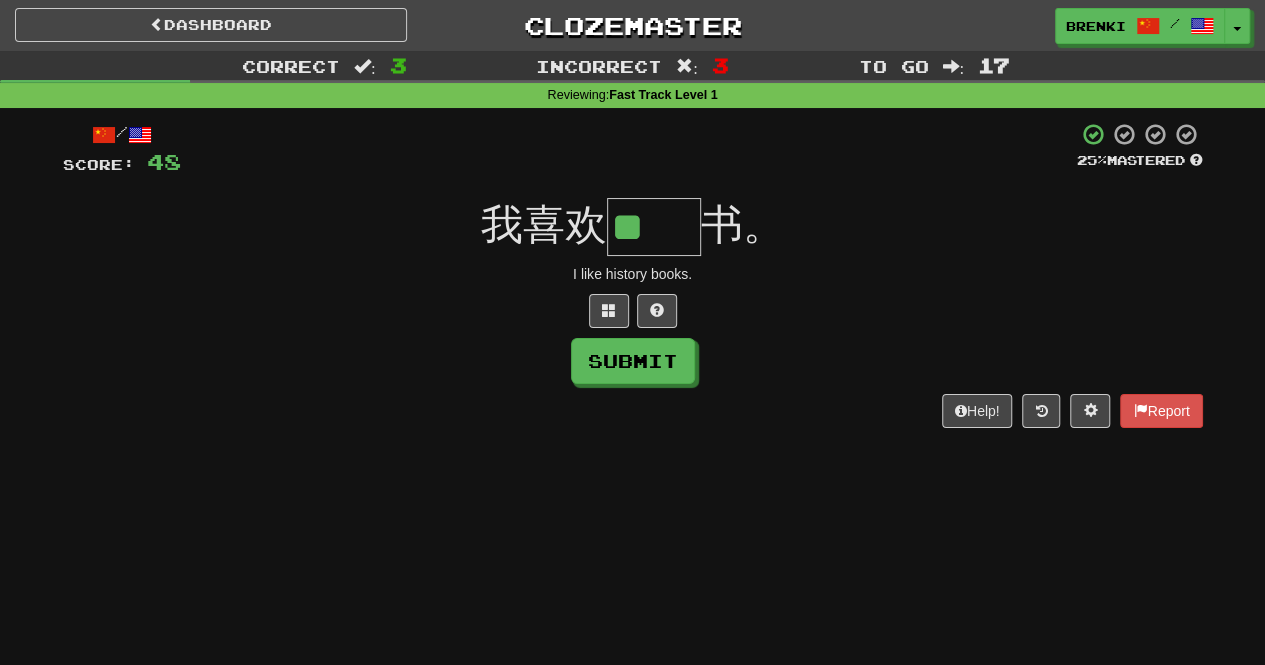 type on "**" 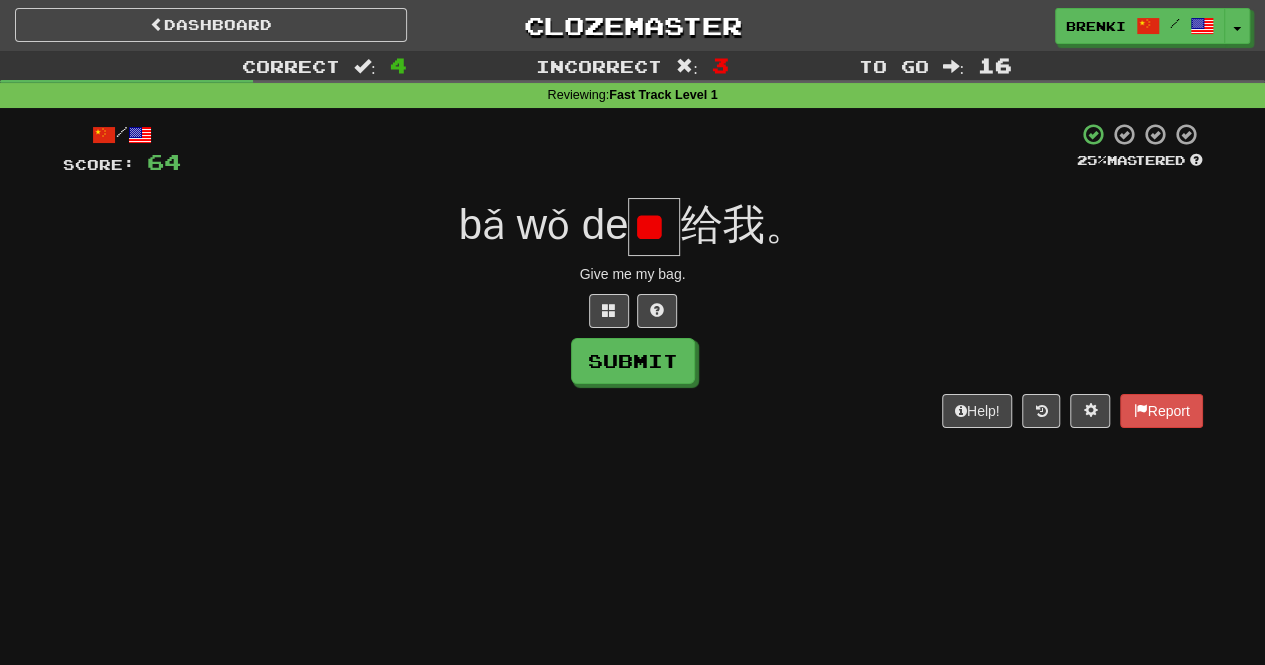 scroll, scrollTop: 0, scrollLeft: 39, axis: horizontal 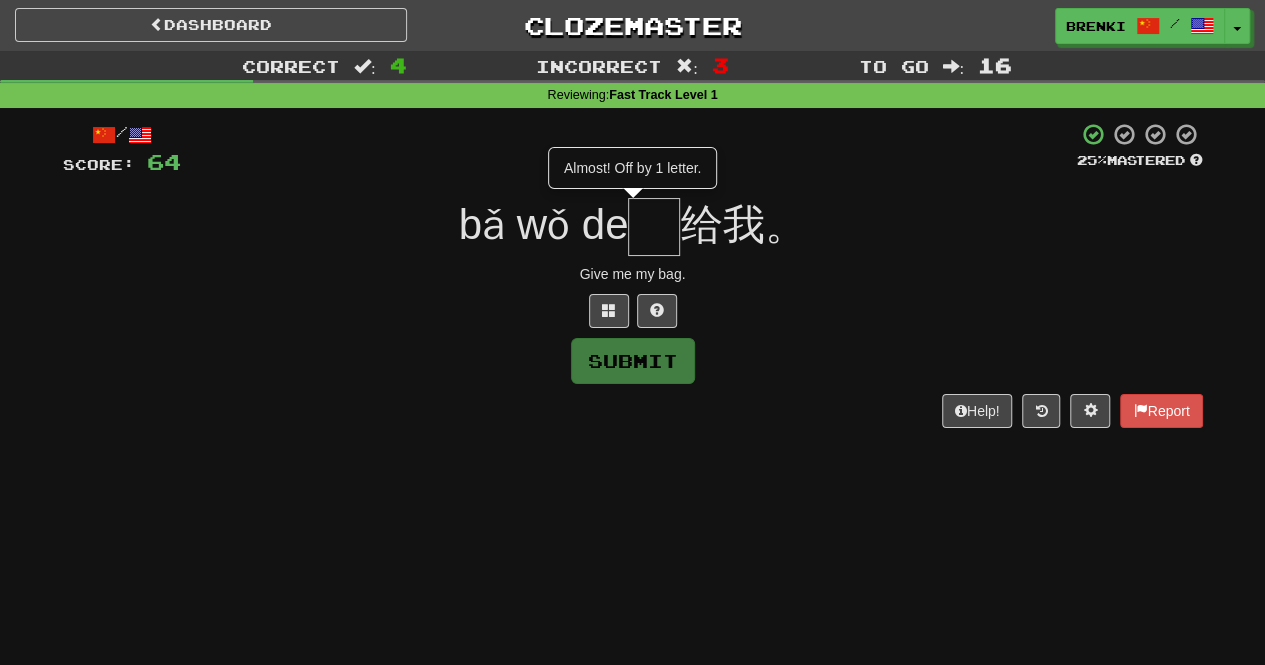 type on "*" 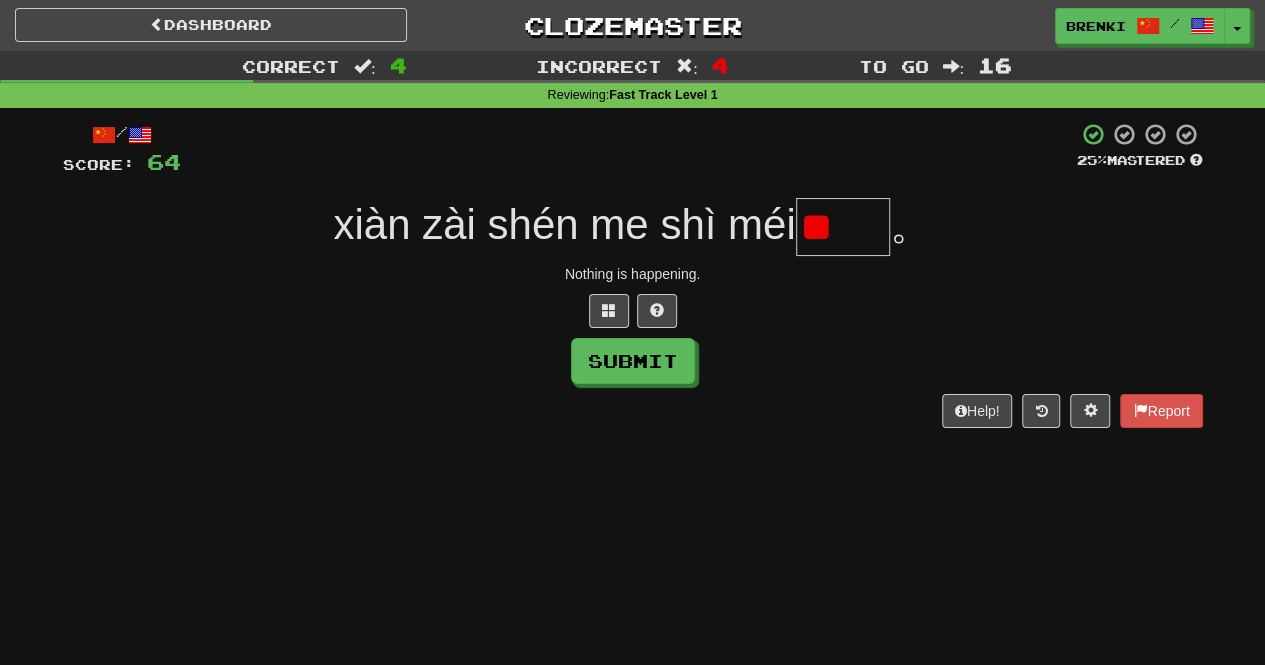 scroll, scrollTop: 0, scrollLeft: 0, axis: both 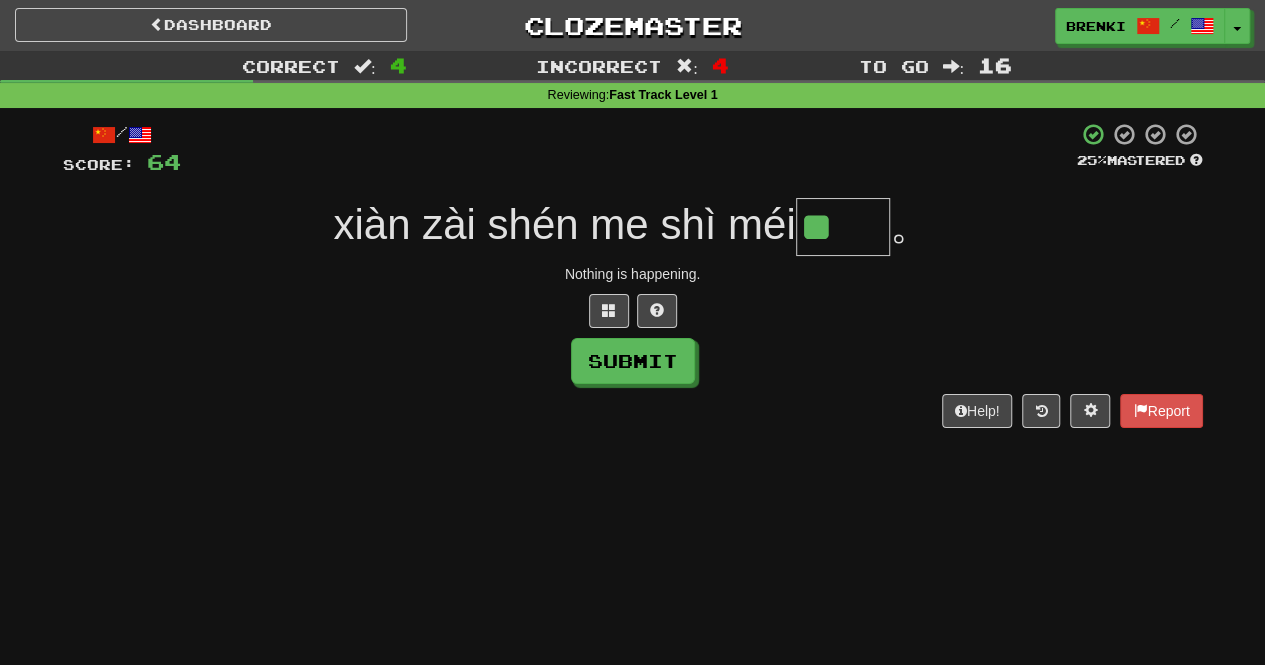 type on "**" 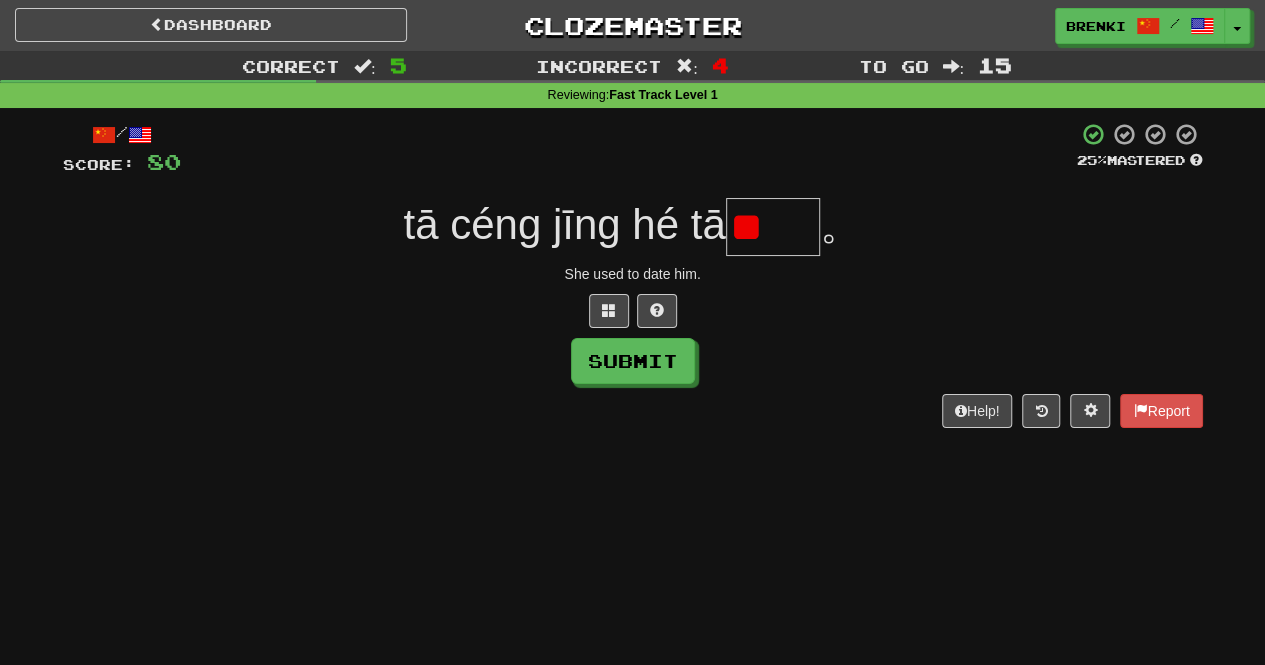 type on "*" 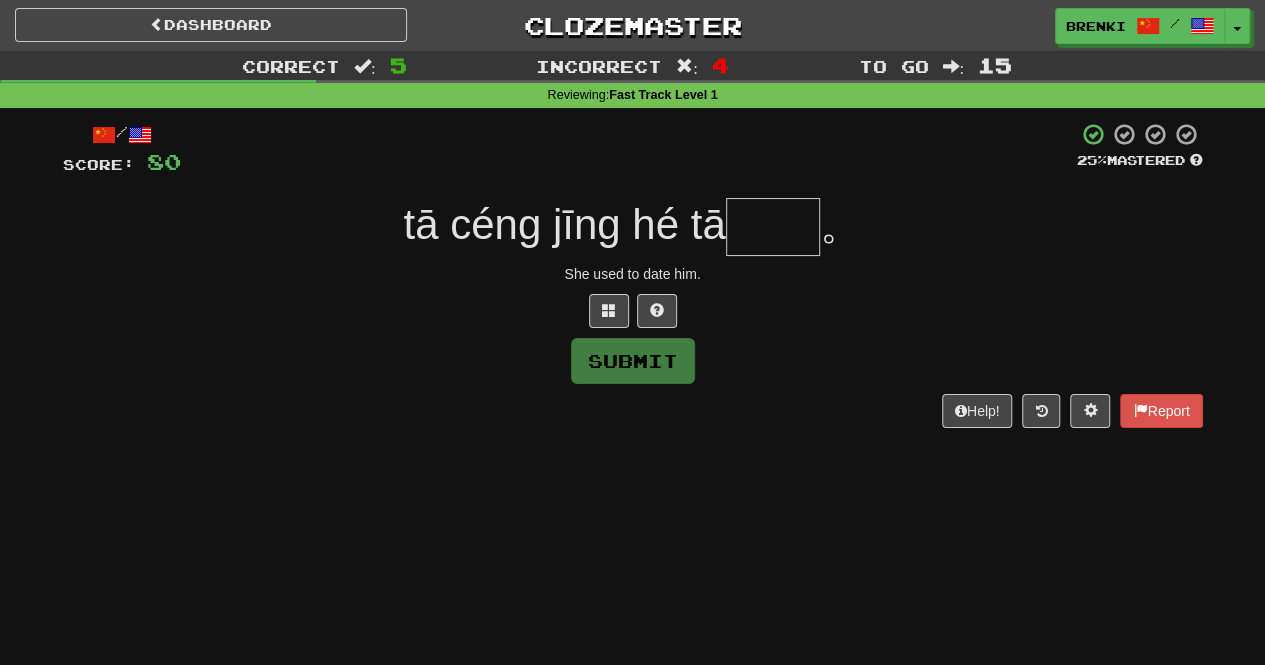 type on "*" 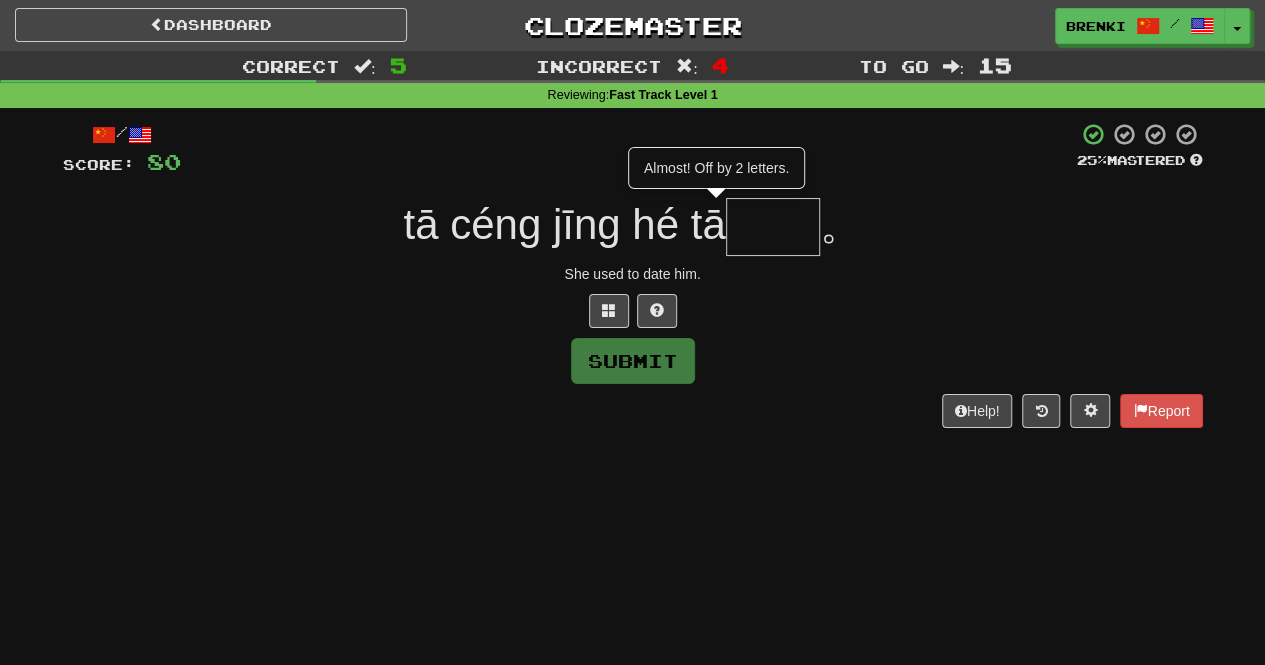type on "**" 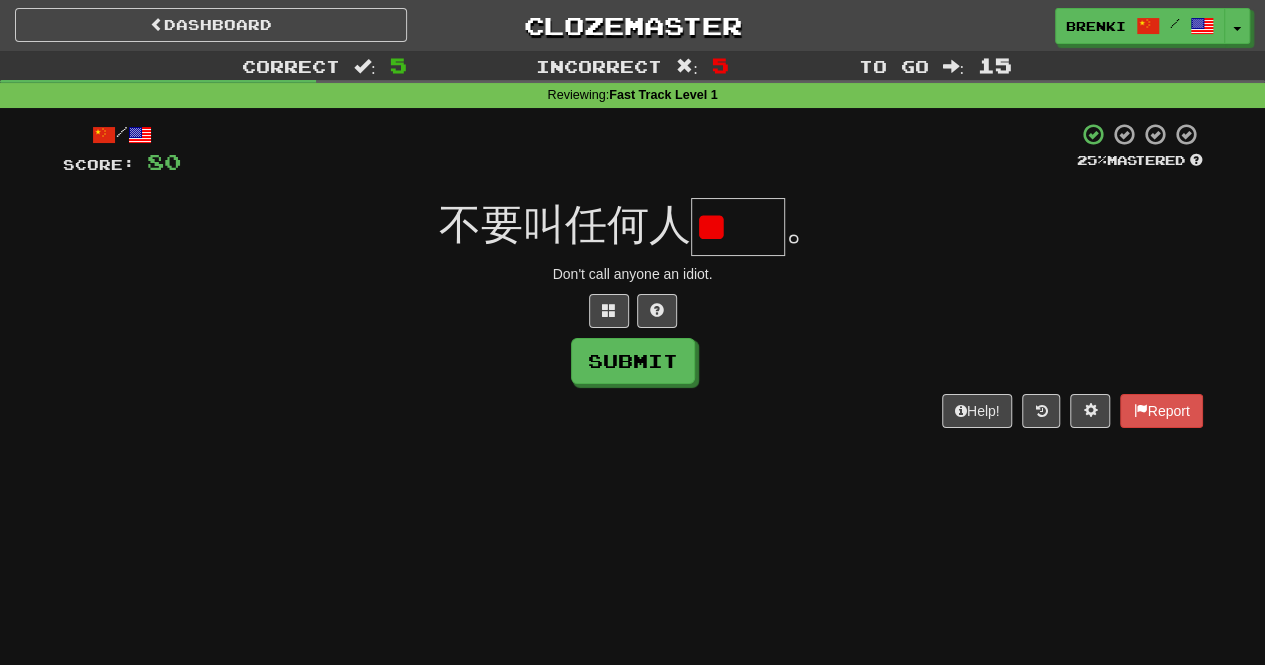 type on "*" 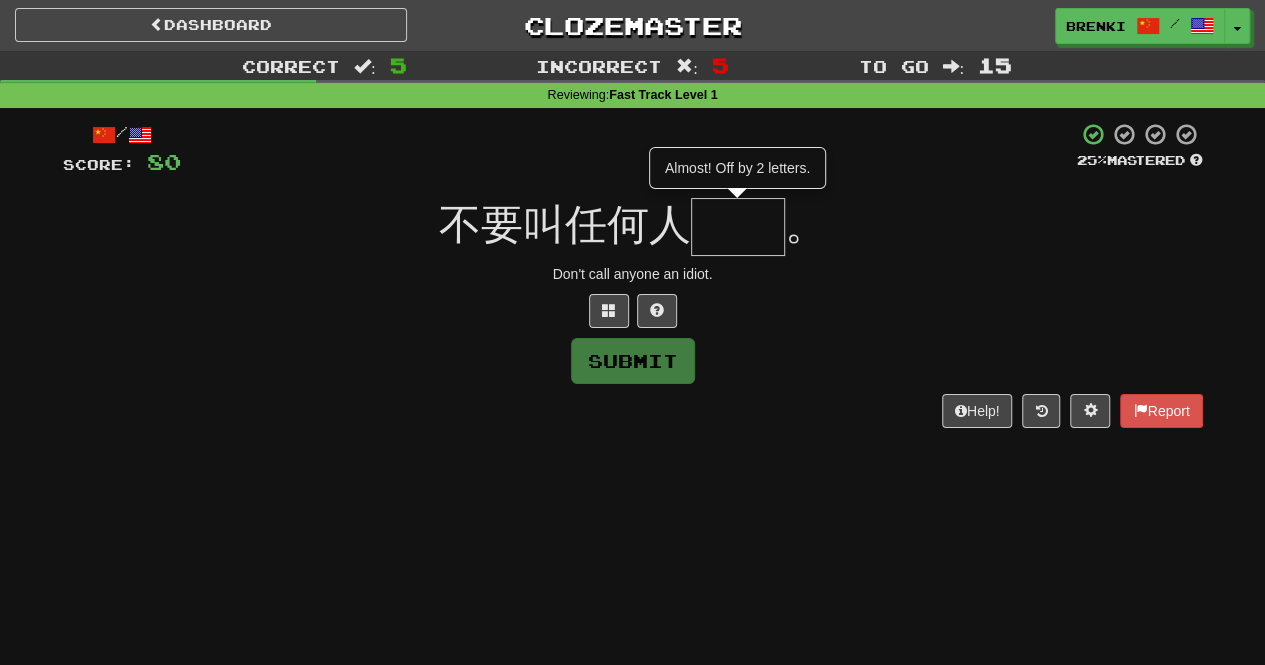type on "**" 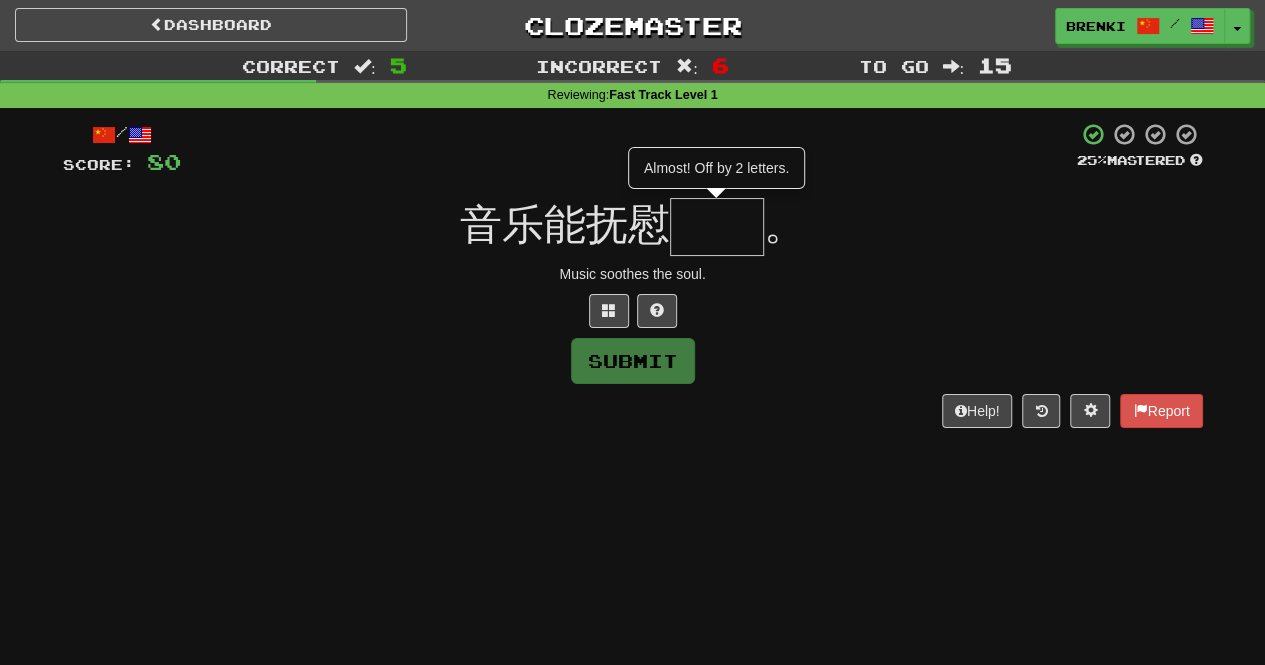 type on "**" 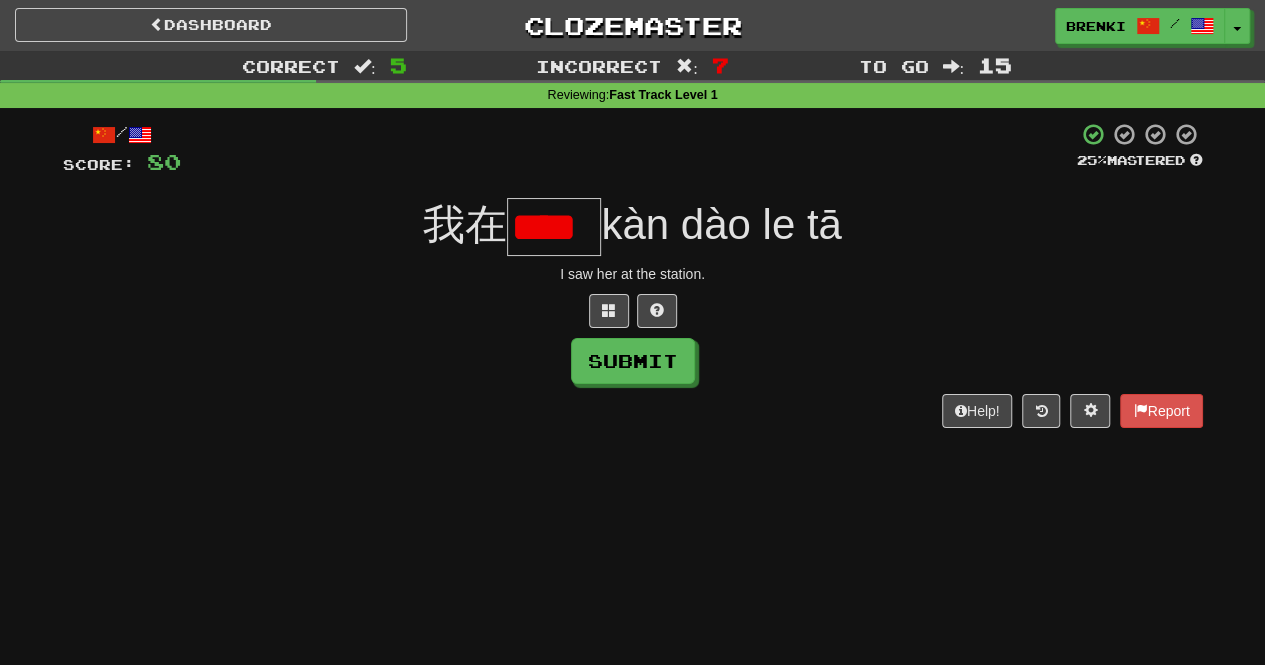 scroll, scrollTop: 0, scrollLeft: 4, axis: horizontal 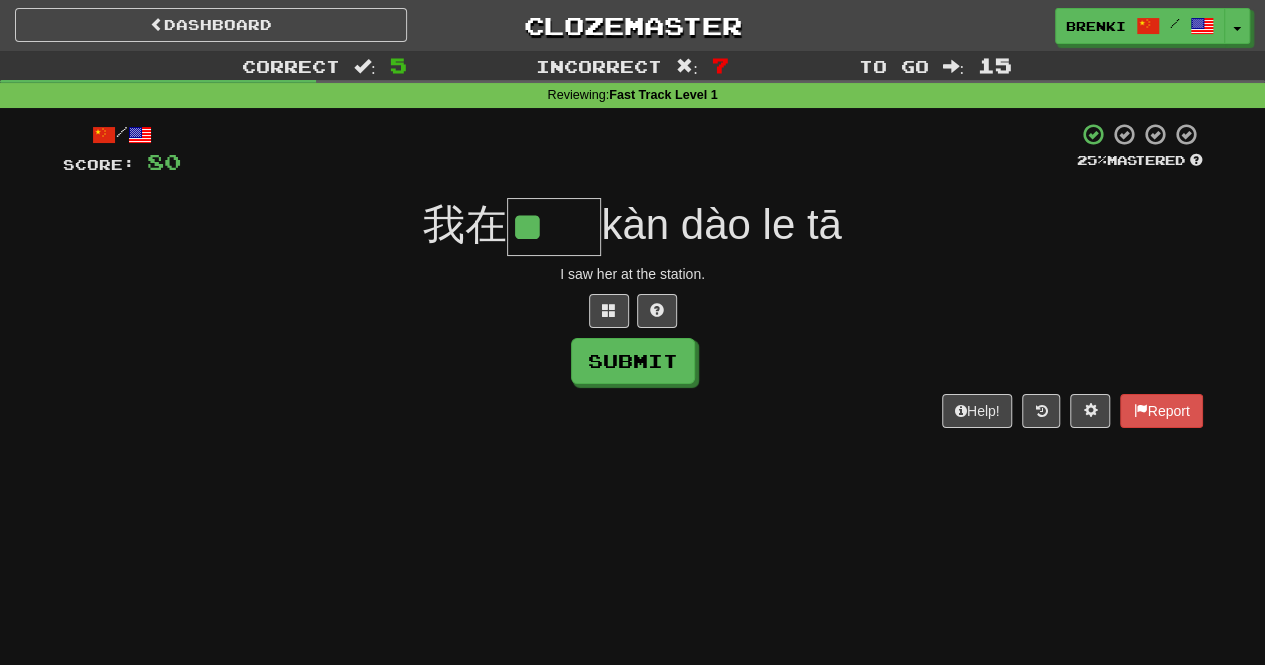 type on "**" 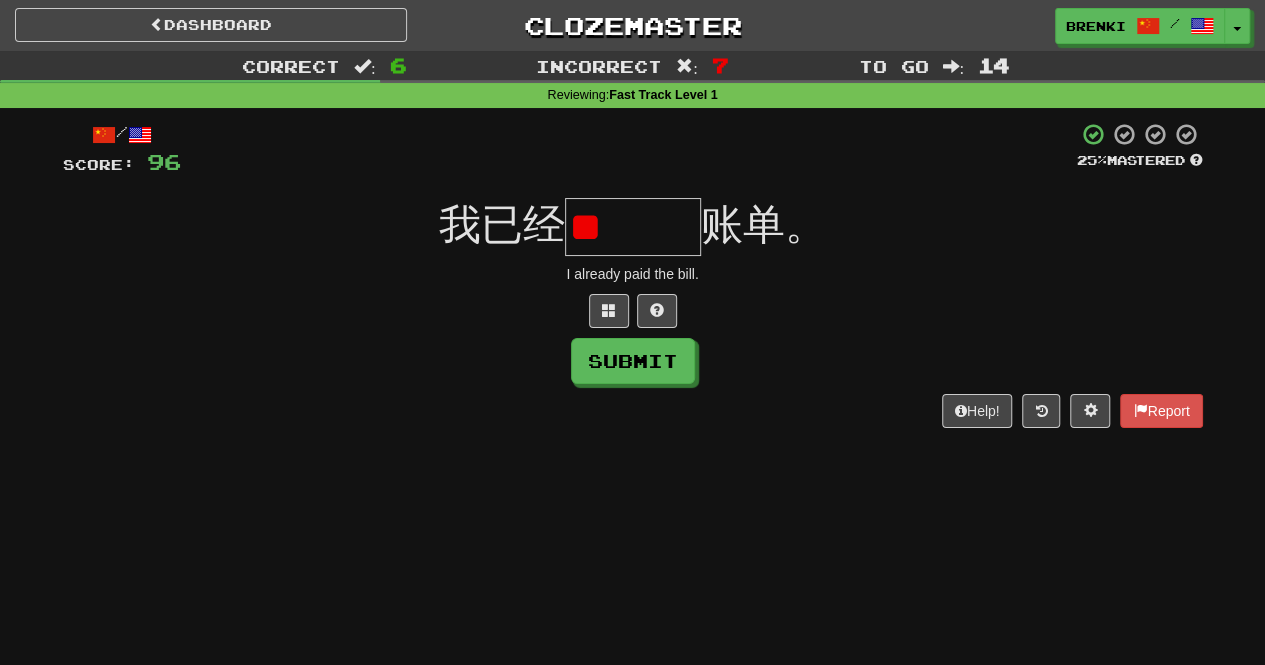 type on "*" 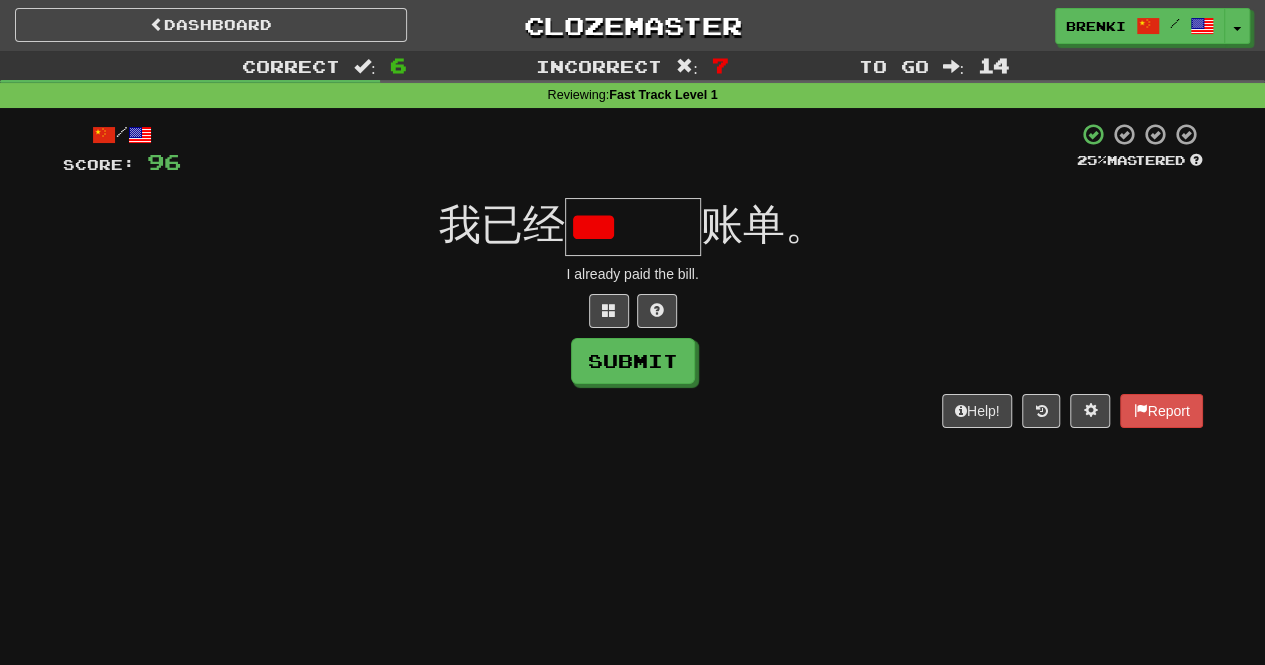 type on "*" 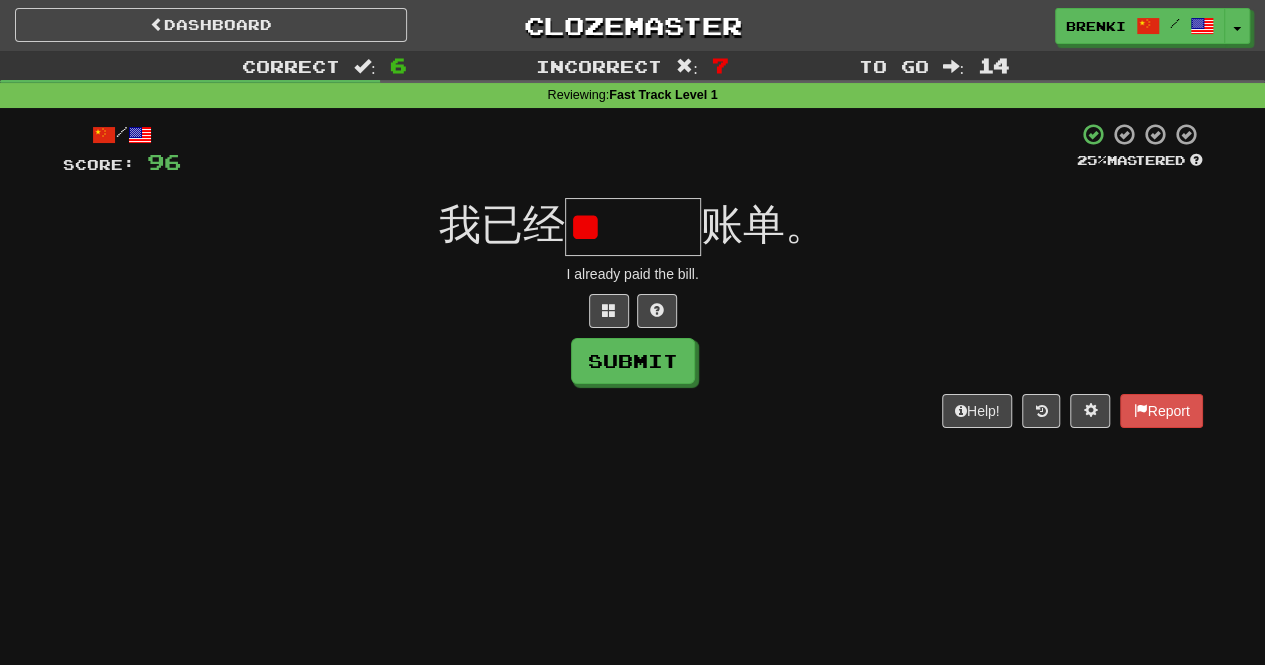 scroll, scrollTop: 0, scrollLeft: 0, axis: both 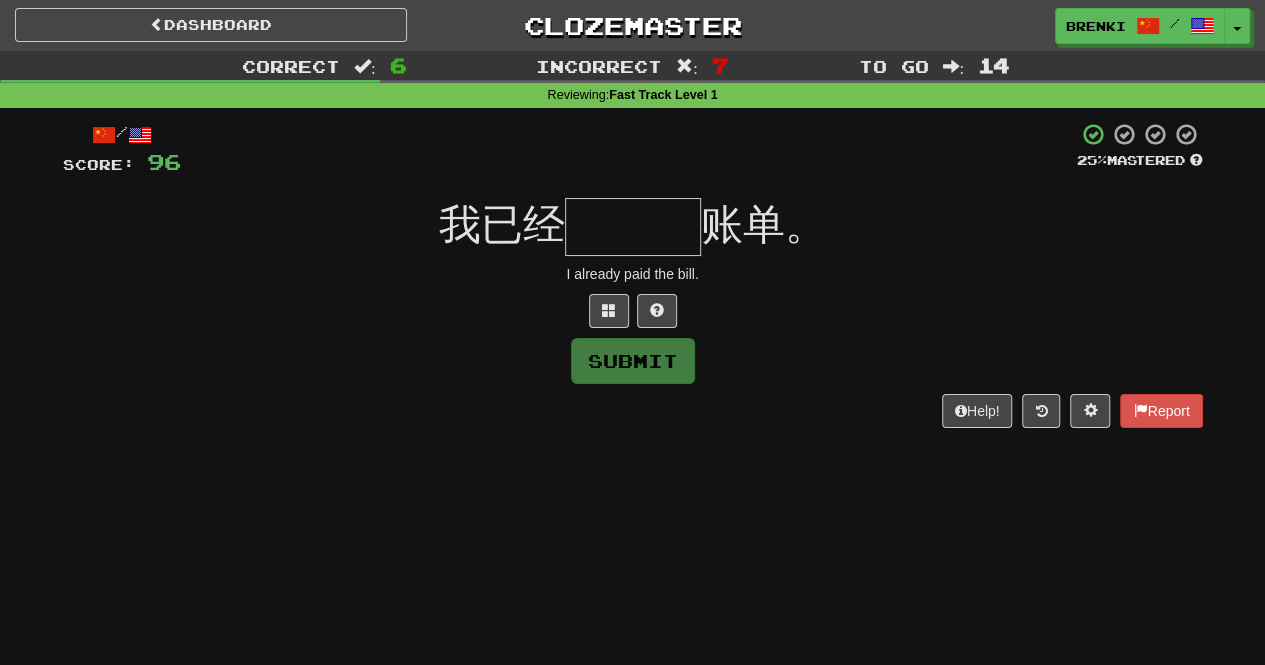 type on "***" 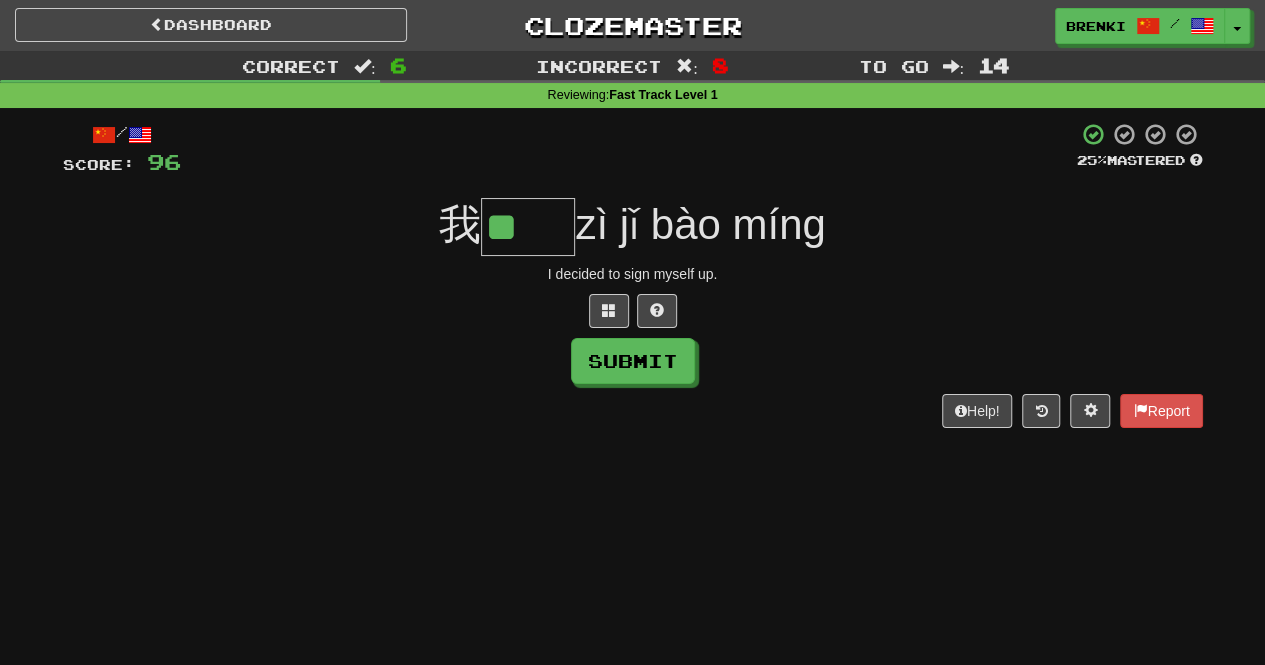 scroll, scrollTop: 0, scrollLeft: 0, axis: both 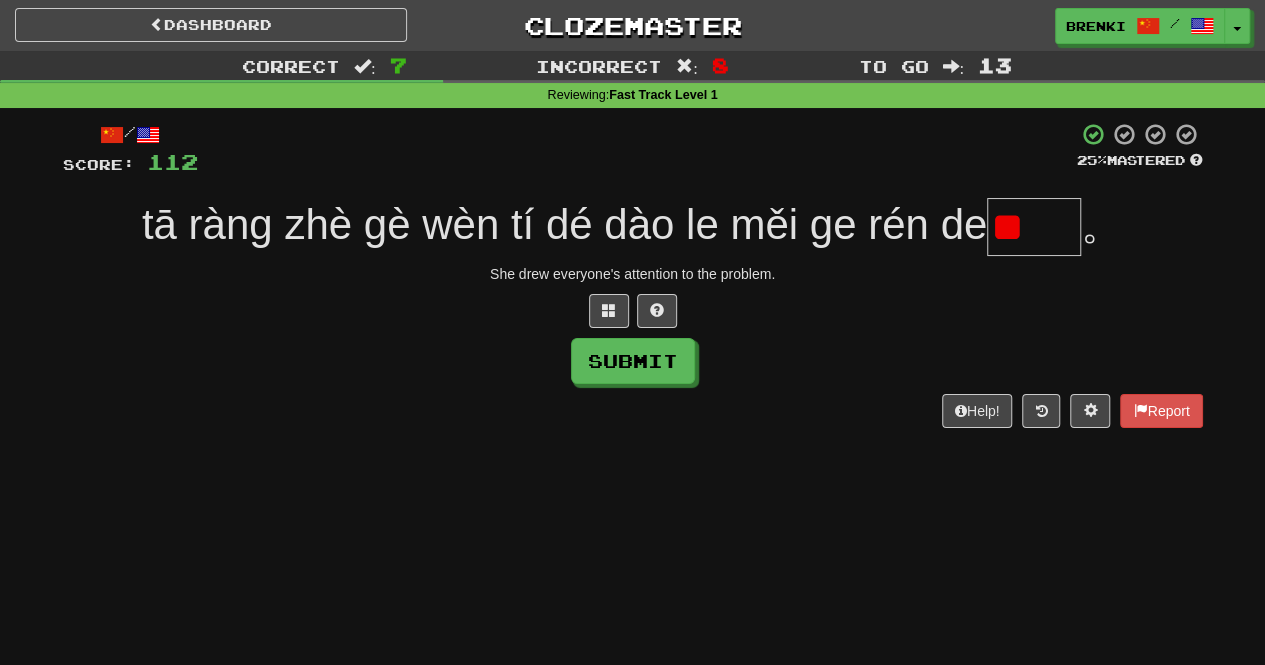 type on "*" 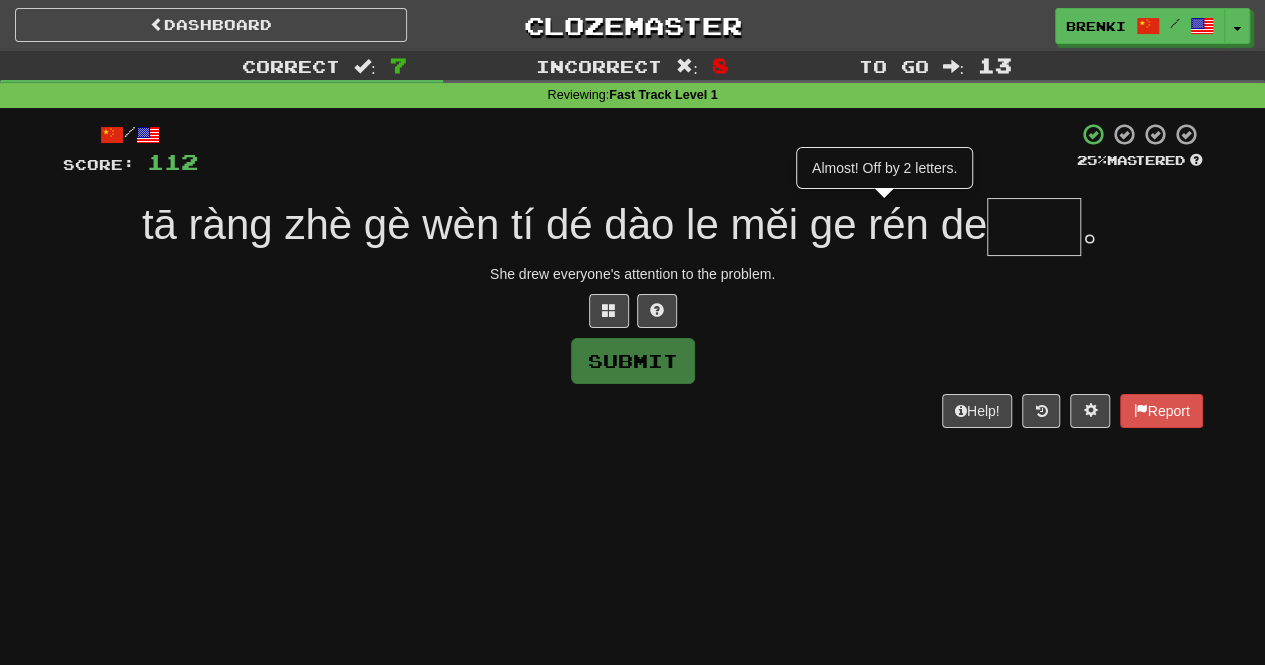 type on "**" 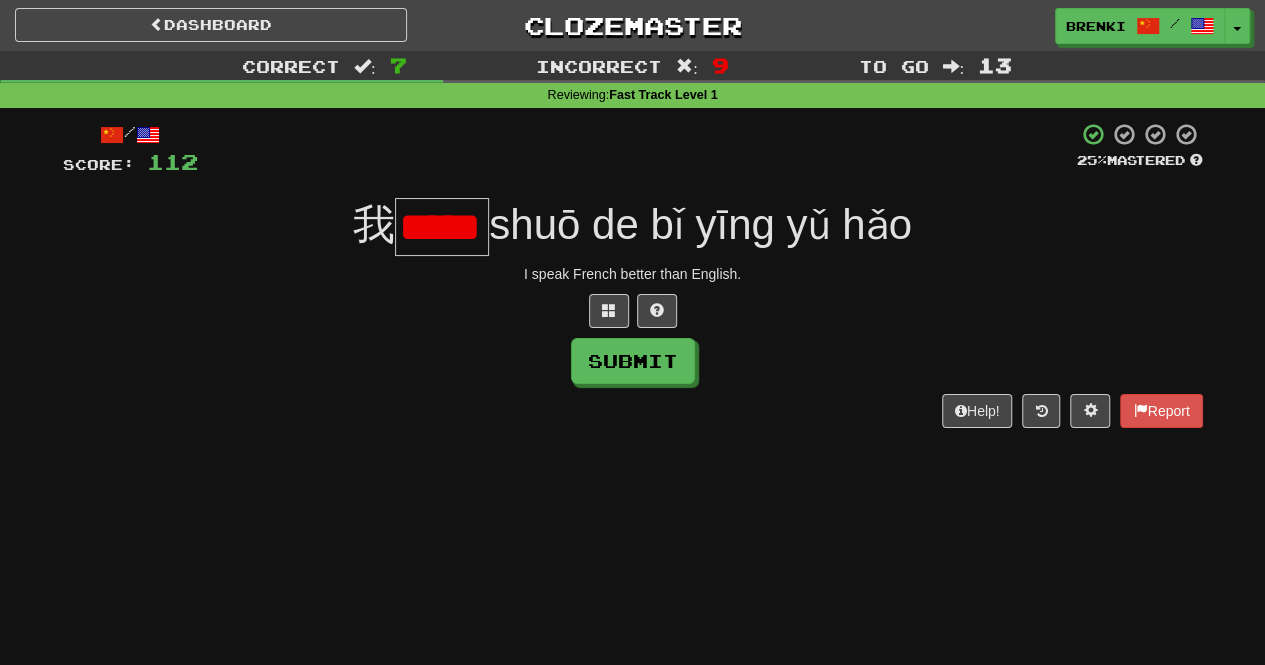scroll, scrollTop: 0, scrollLeft: 0, axis: both 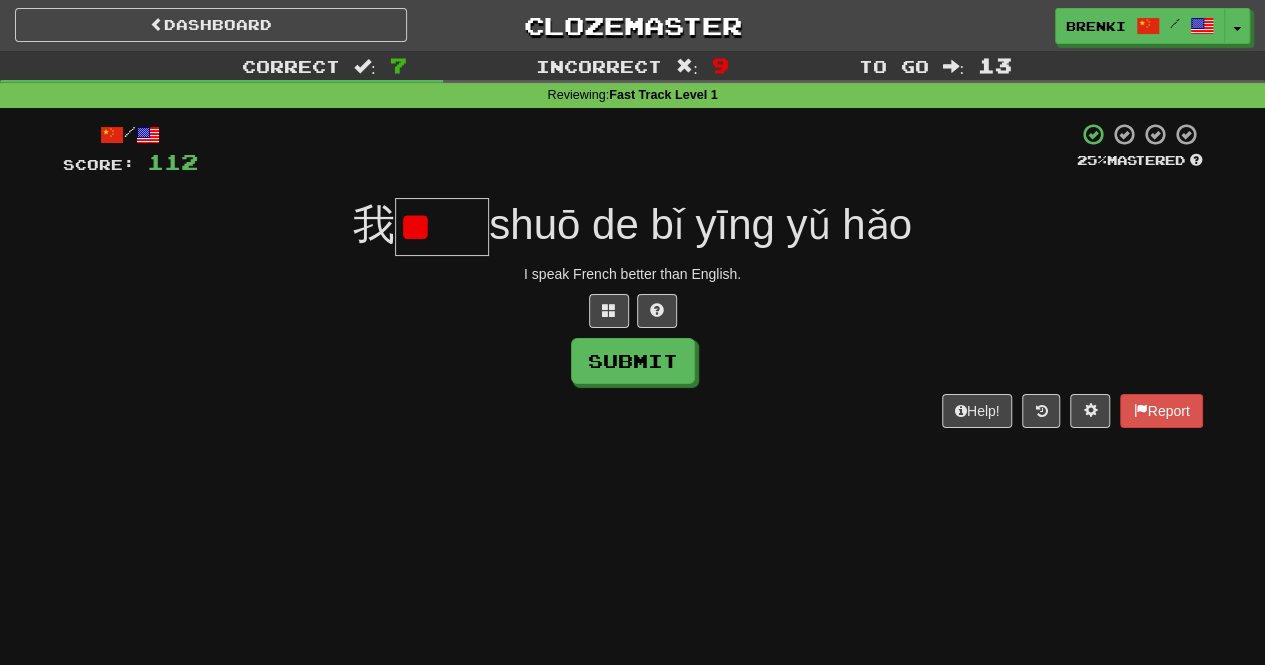 type on "*" 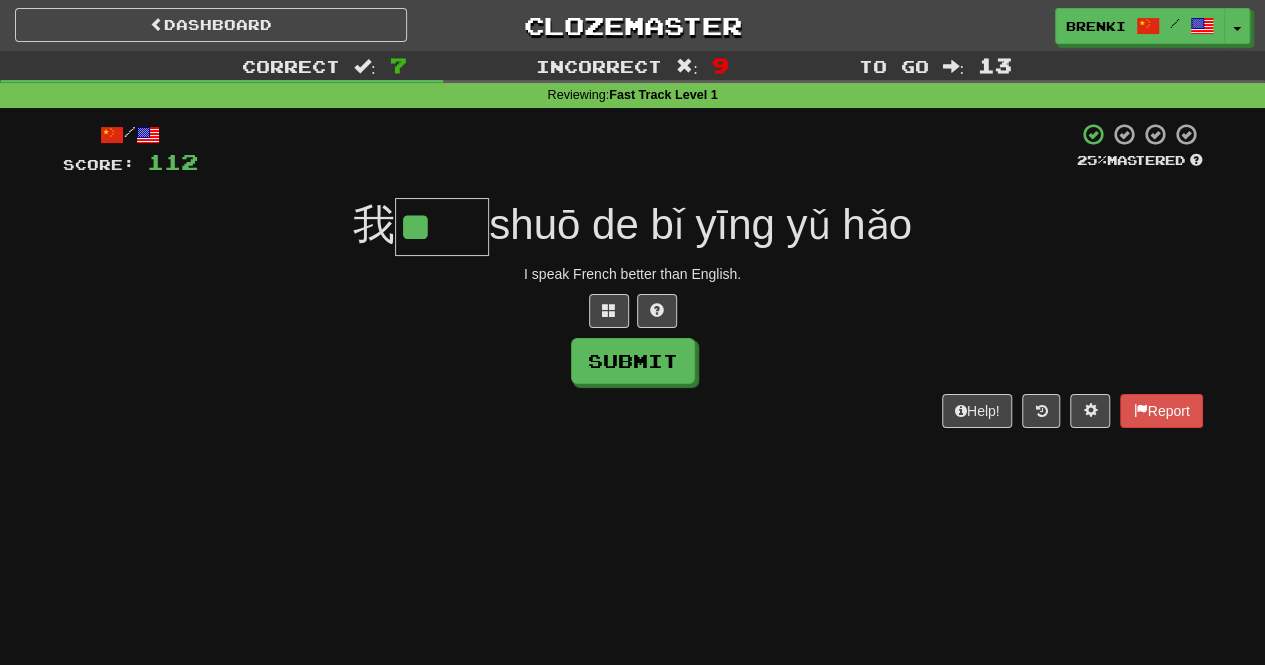 type on "**" 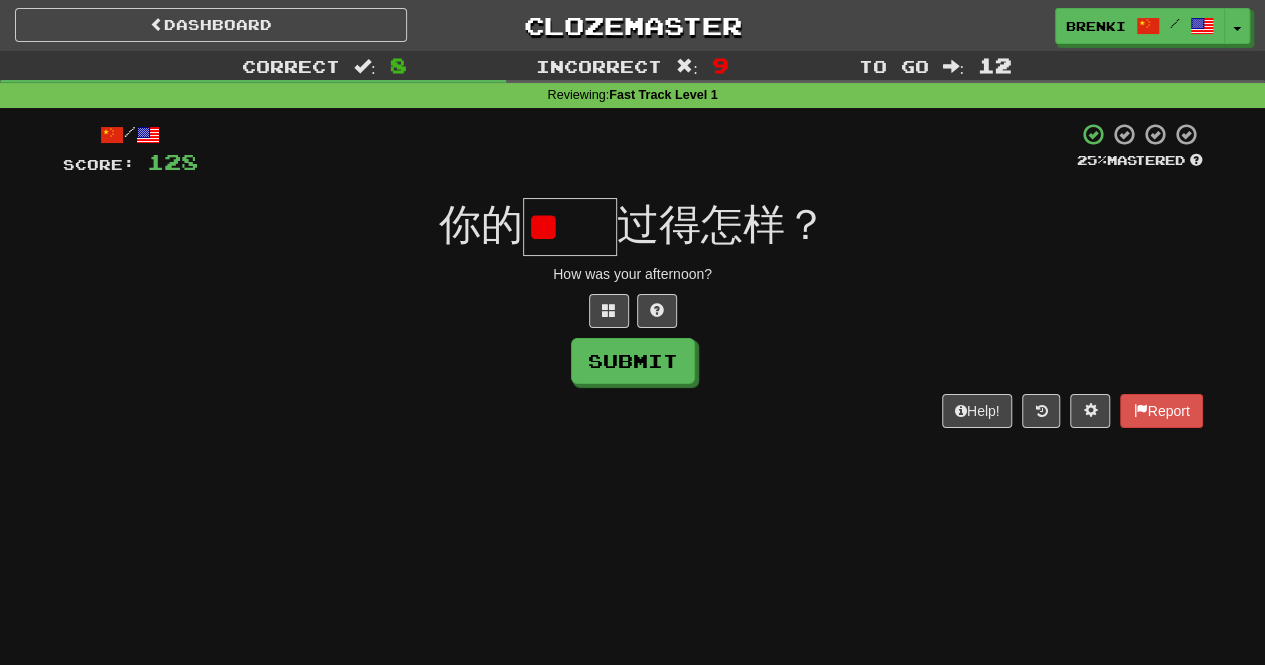 type on "*" 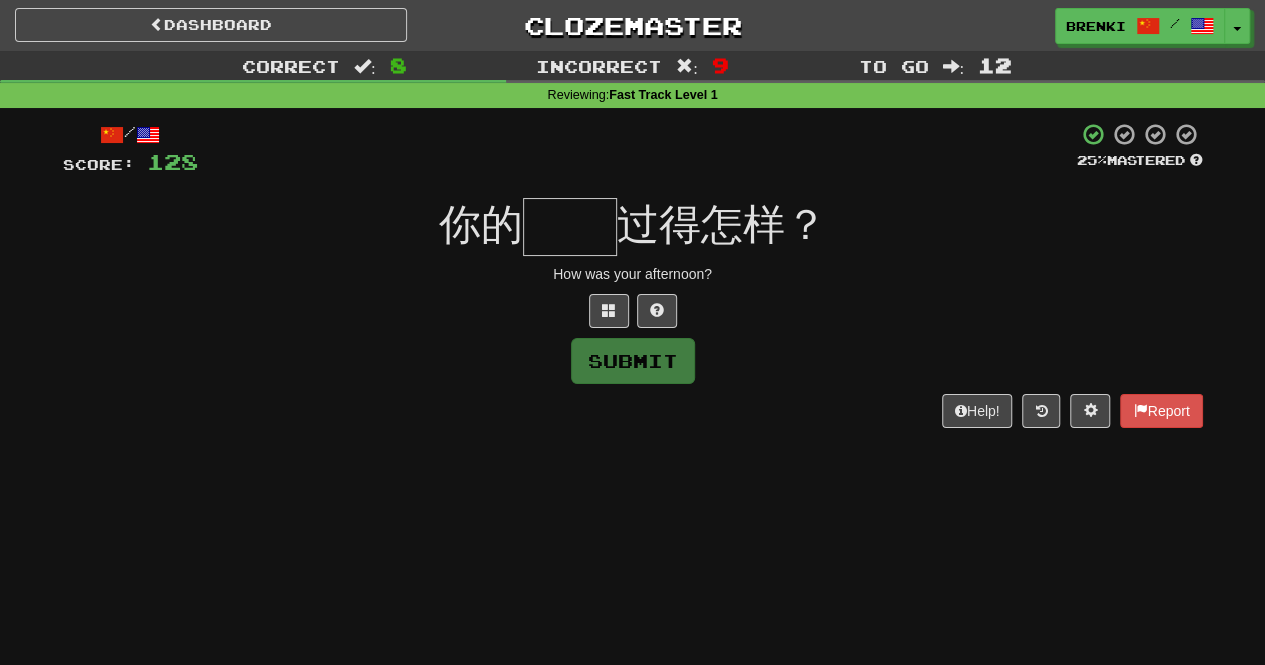 type on "*" 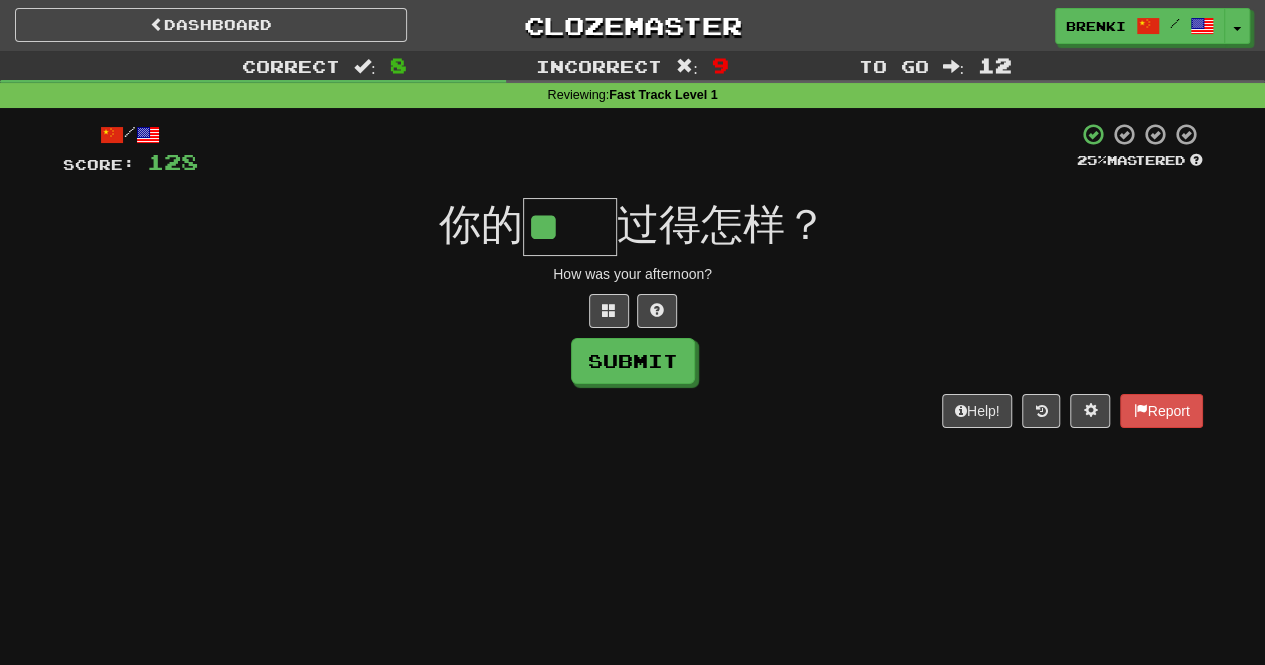 scroll, scrollTop: 0, scrollLeft: 0, axis: both 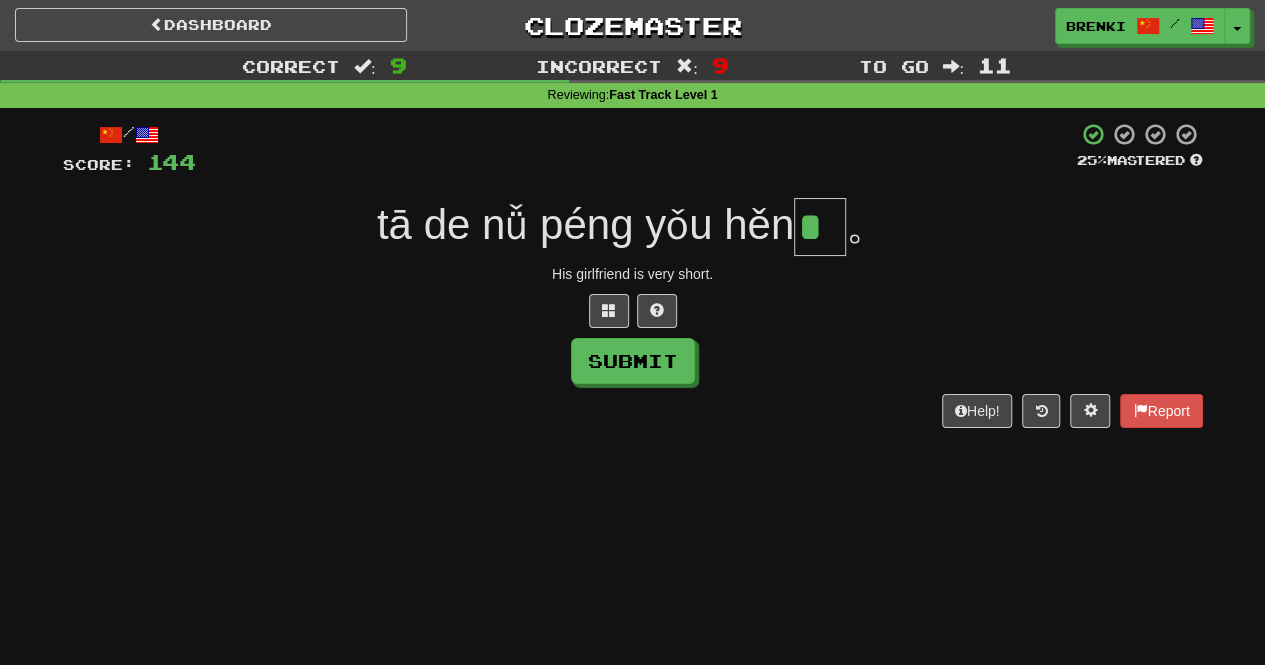 type on "*" 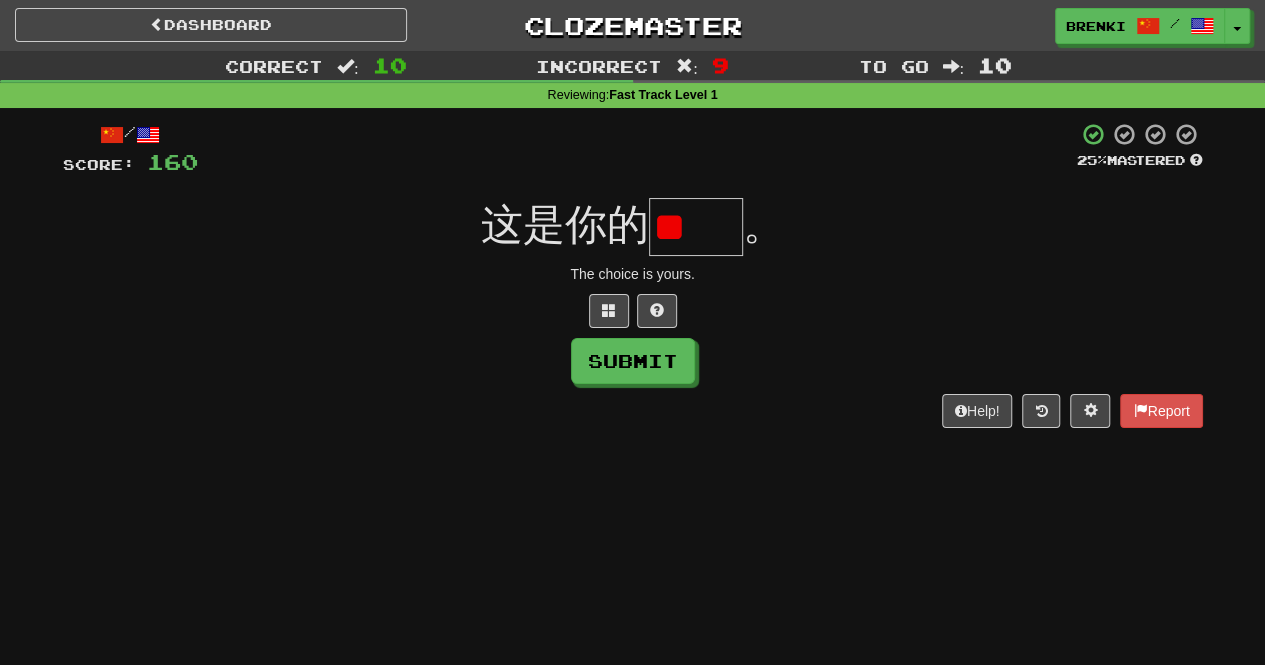scroll, scrollTop: 0, scrollLeft: 0, axis: both 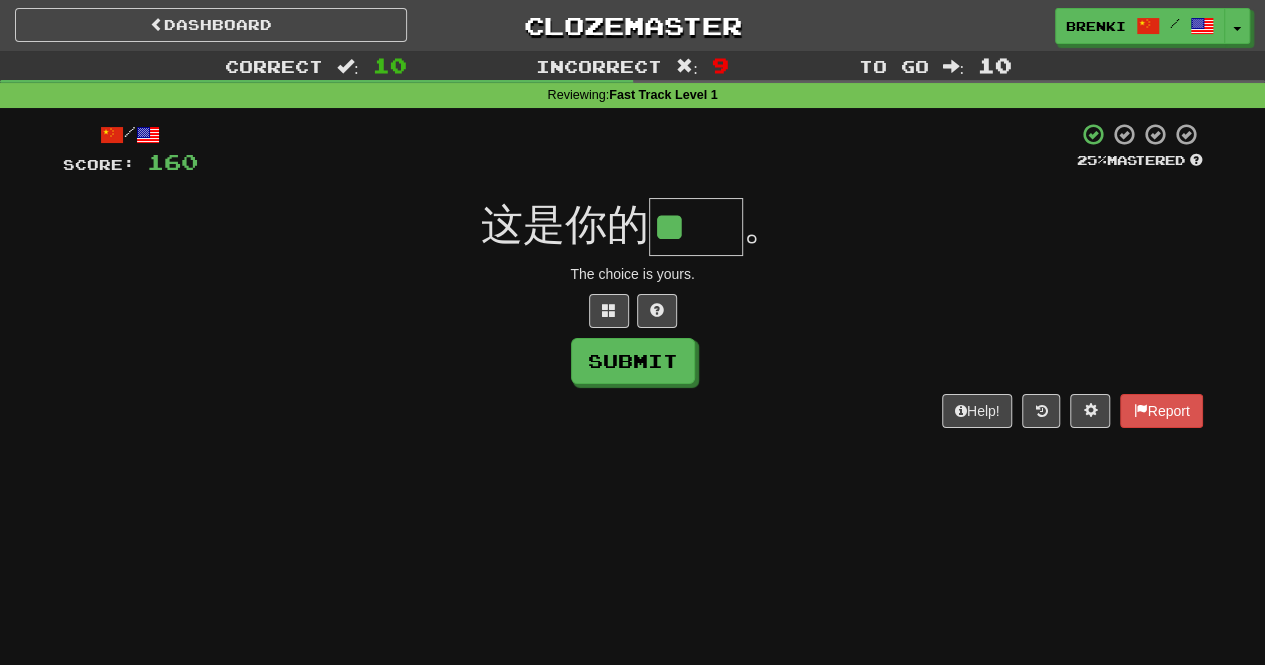type on "**" 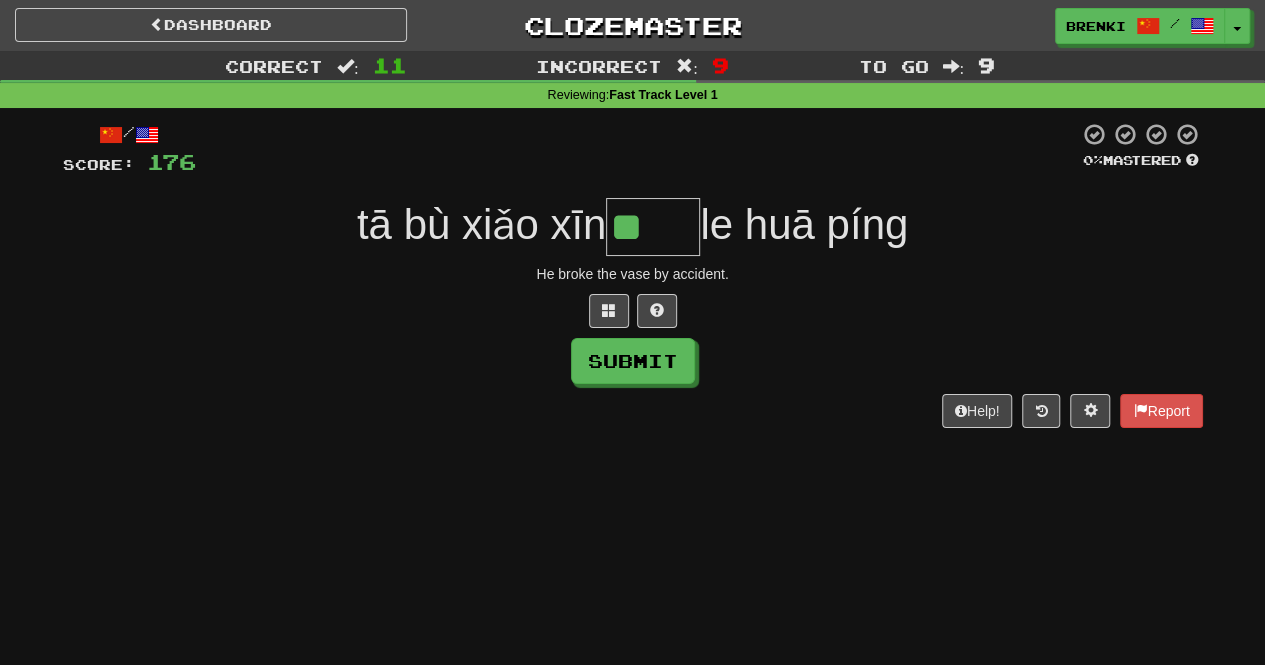 scroll, scrollTop: 0, scrollLeft: 0, axis: both 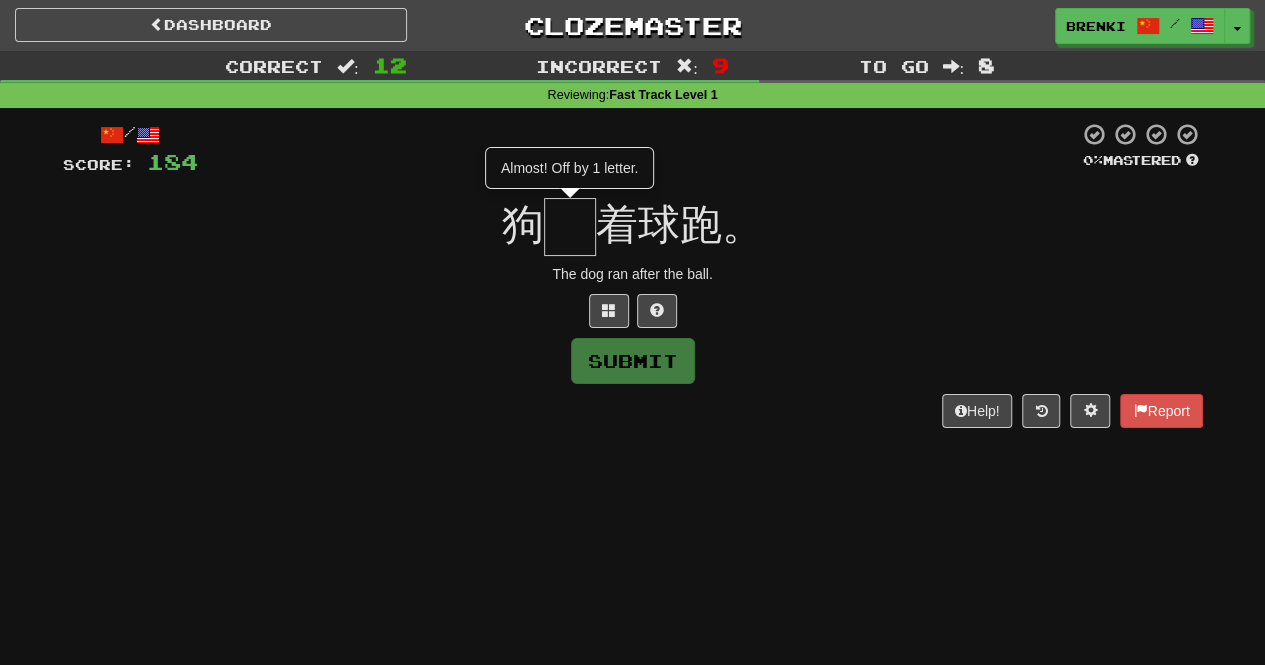 type on "*" 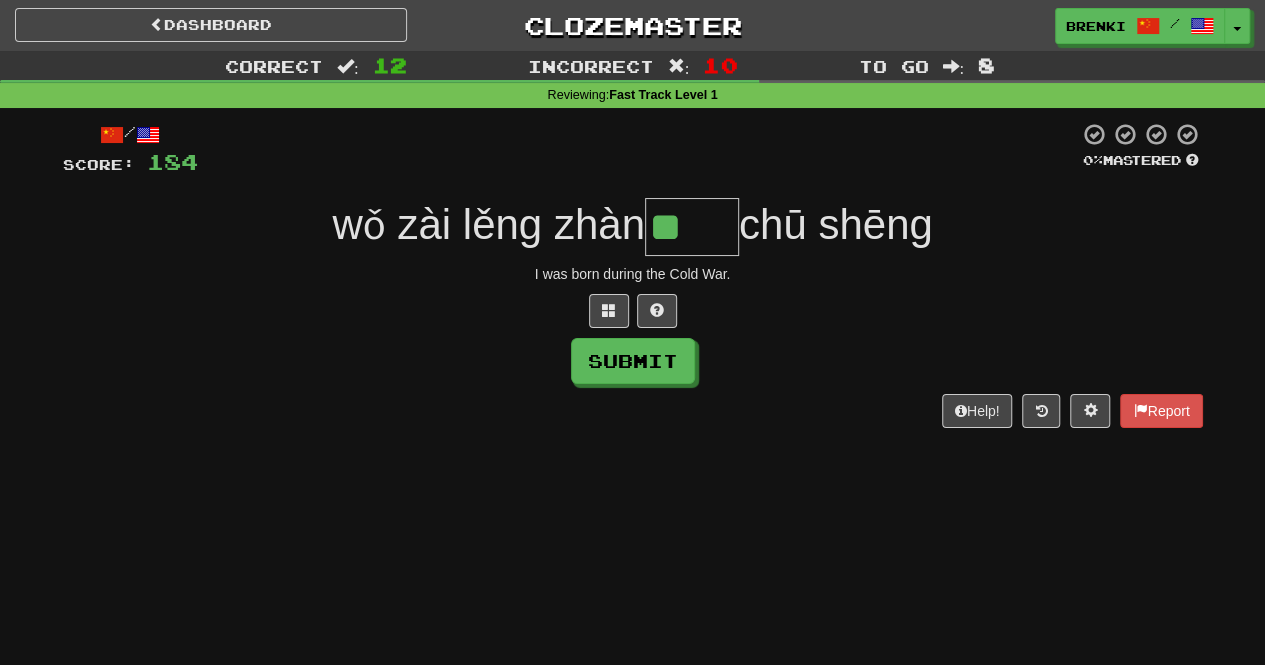scroll, scrollTop: 0, scrollLeft: 0, axis: both 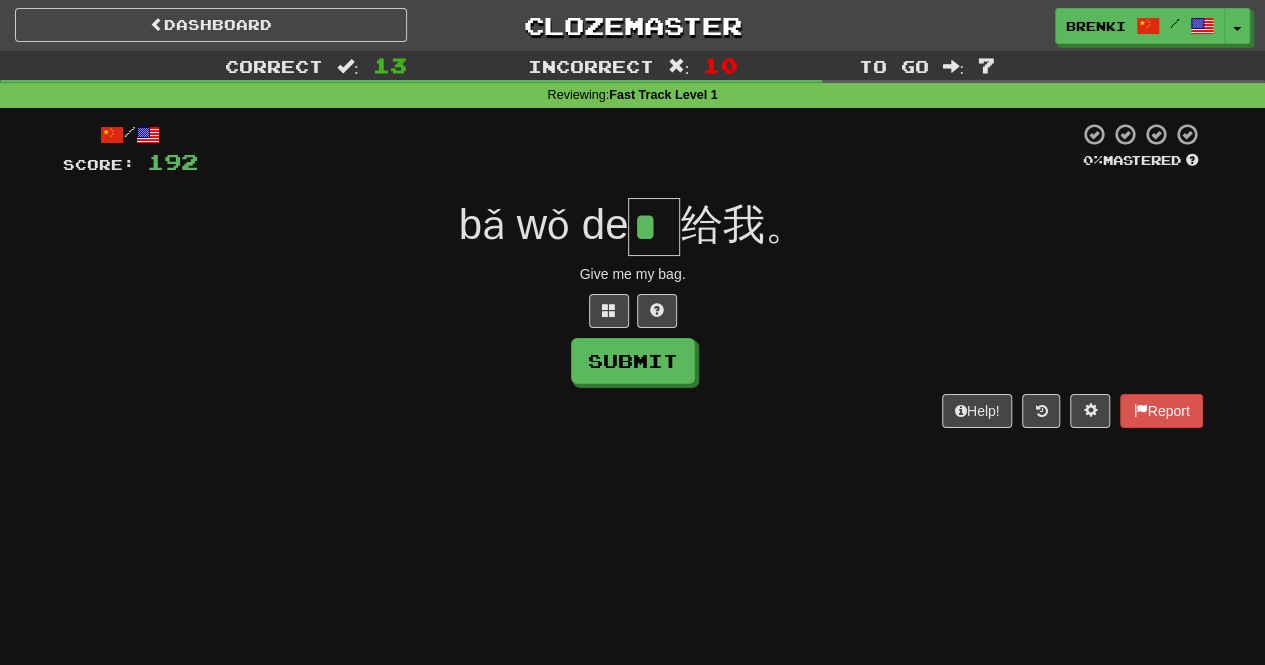 type on "*" 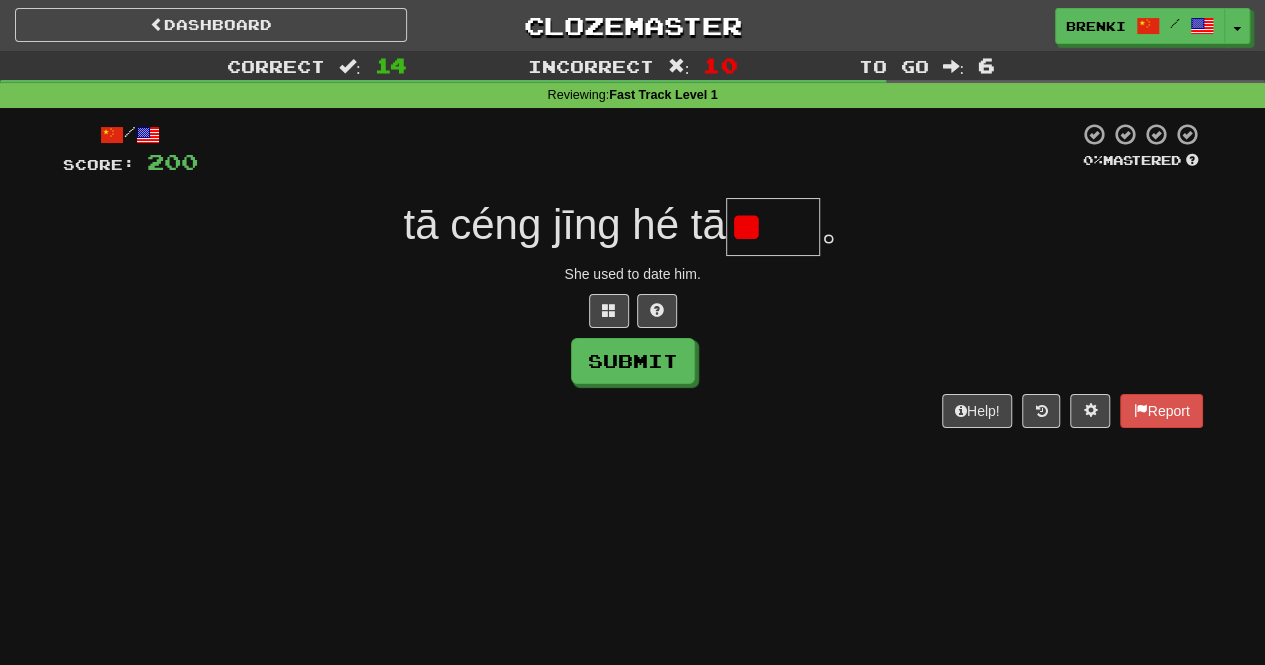 scroll, scrollTop: 0, scrollLeft: 0, axis: both 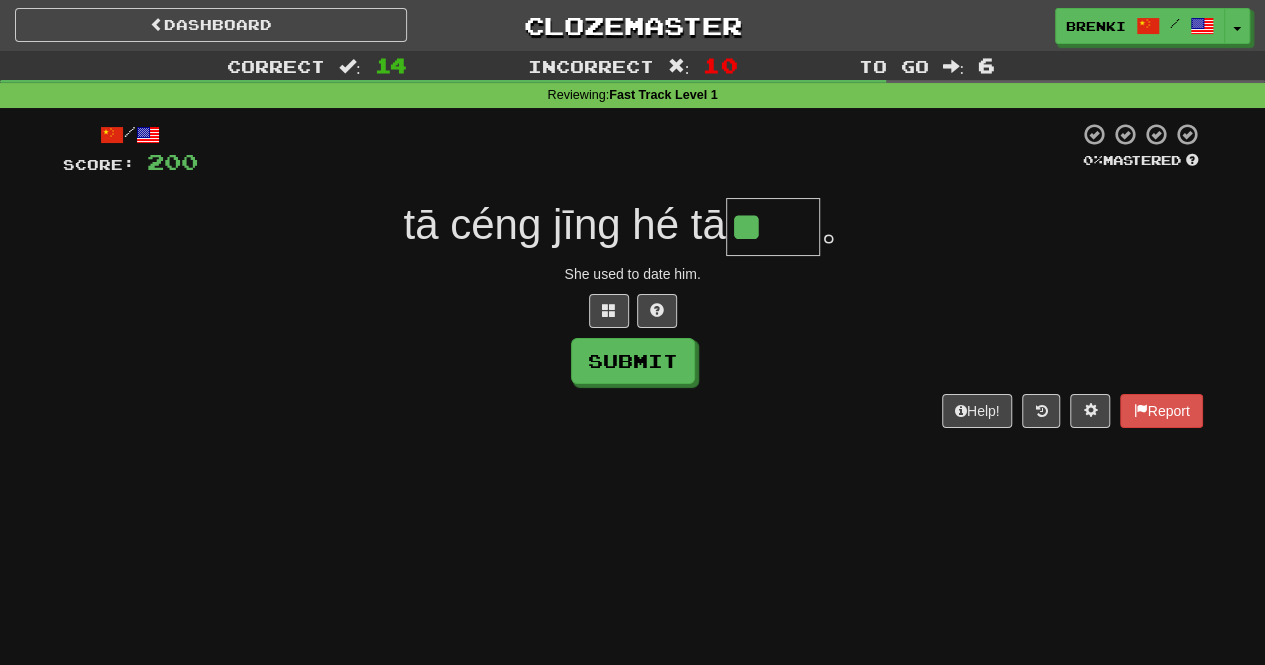 type on "**" 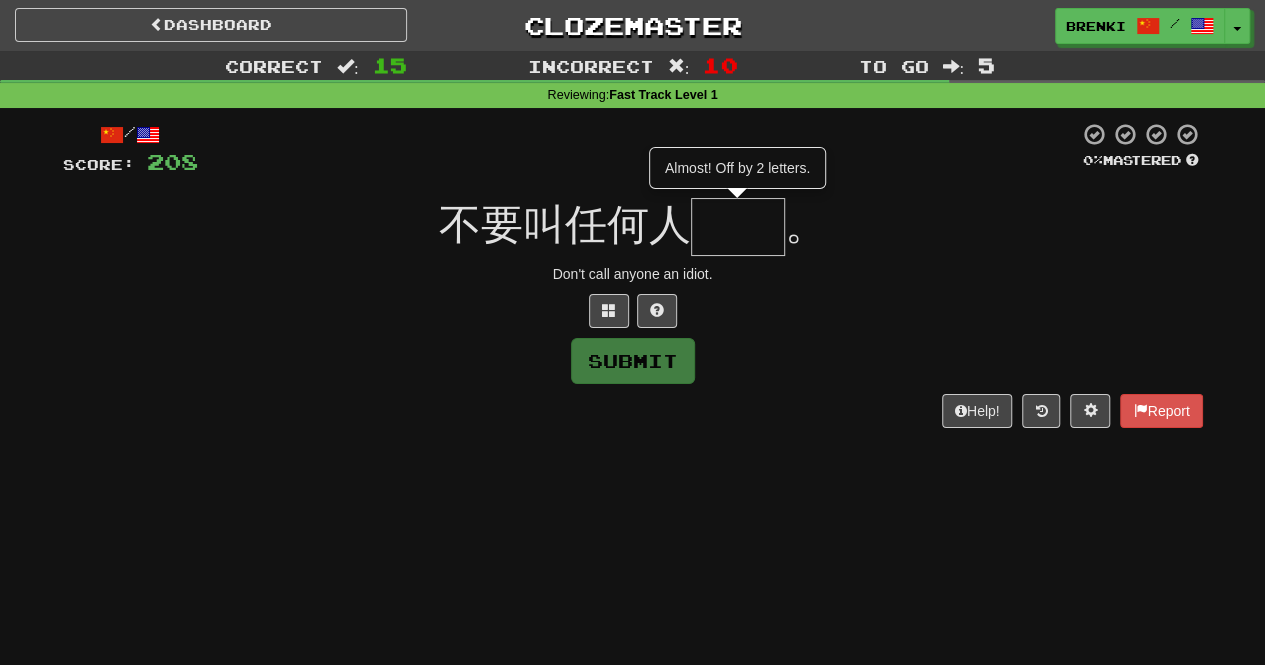type on "**" 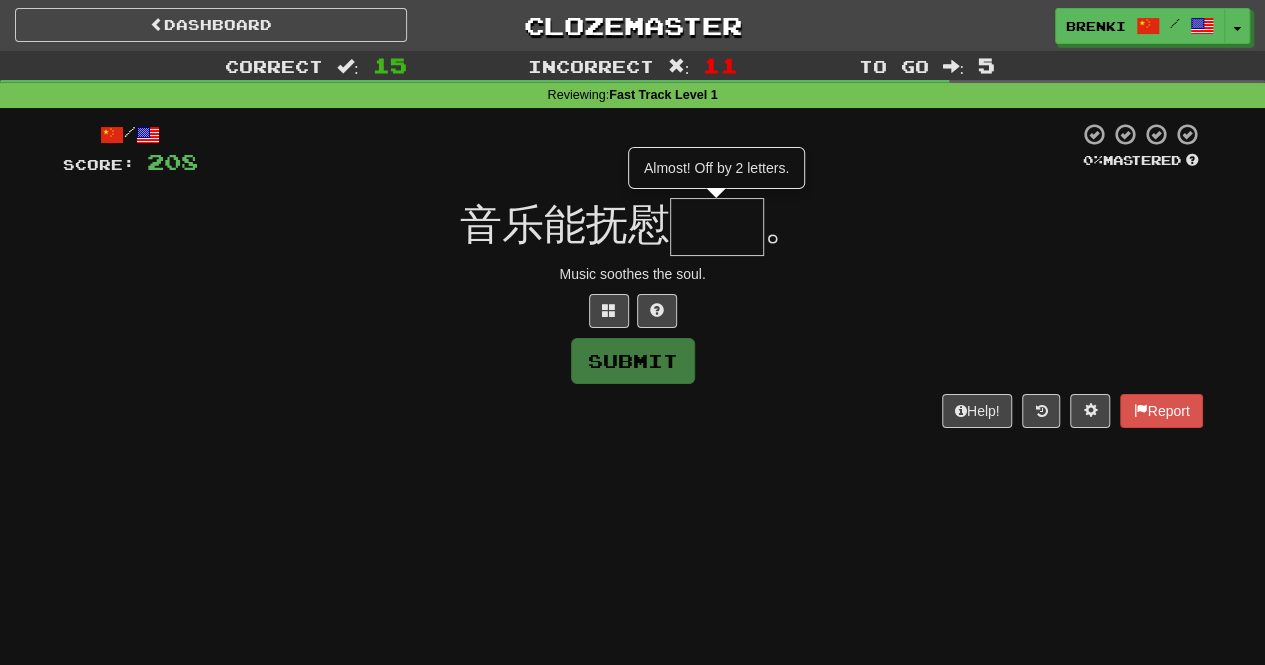 type on "**" 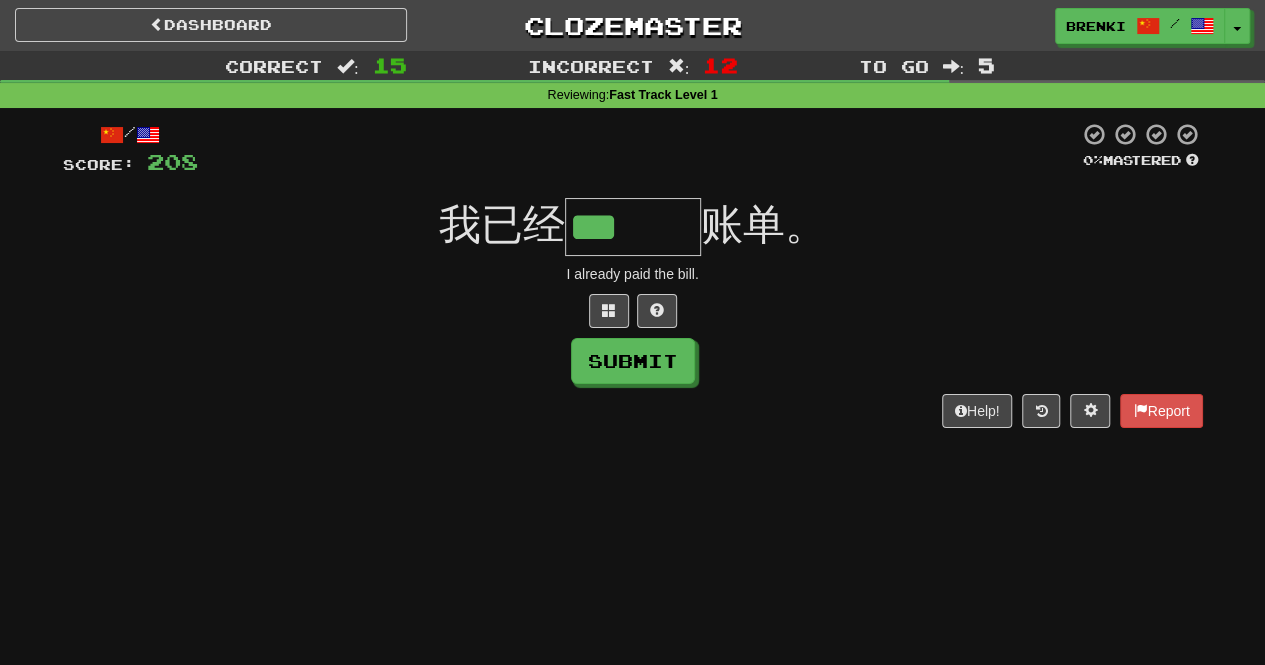 type on "***" 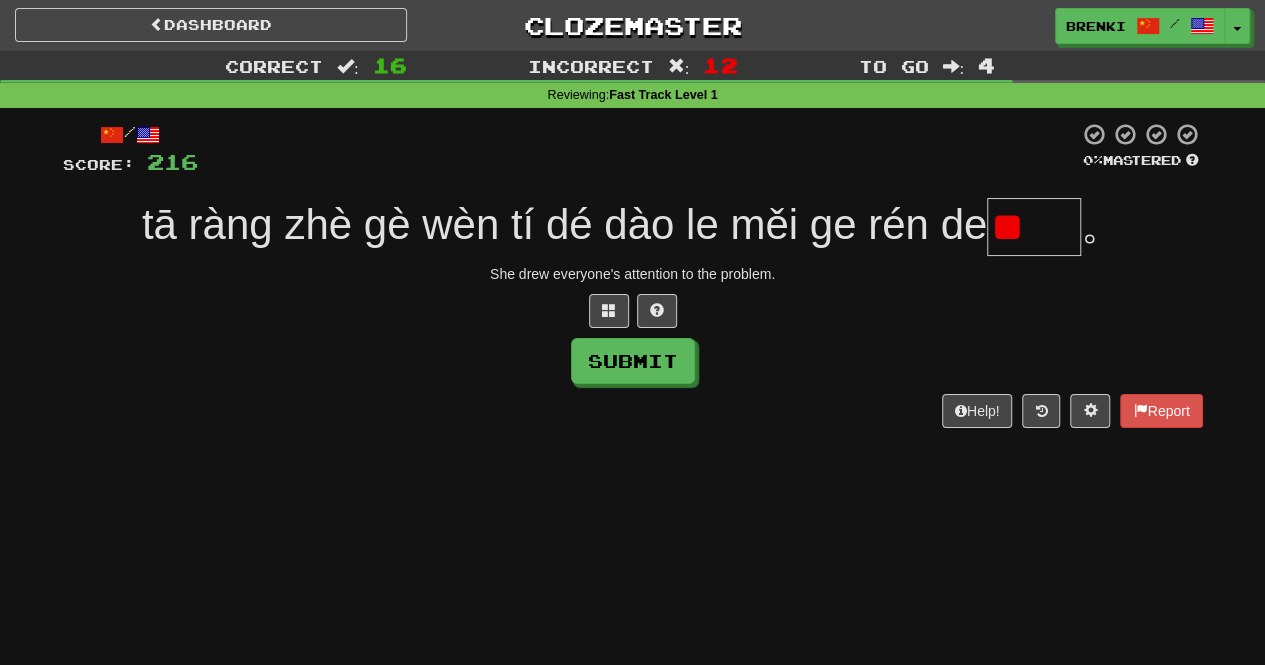 scroll, scrollTop: 0, scrollLeft: 0, axis: both 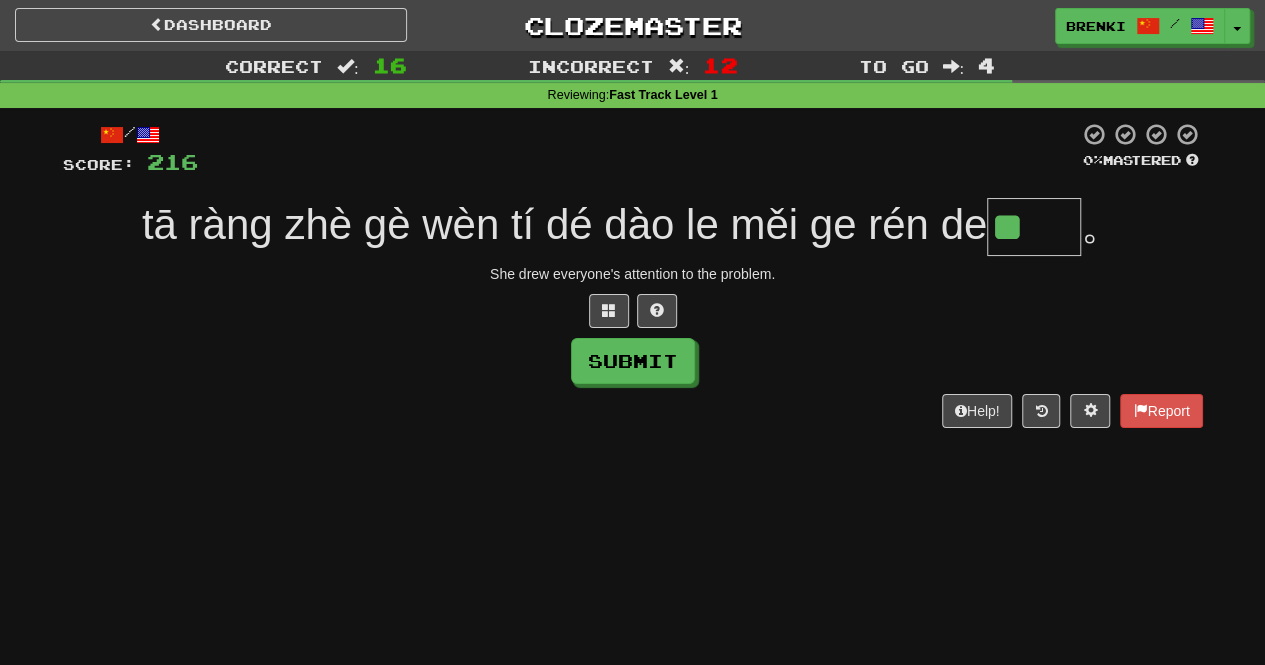 type on "**" 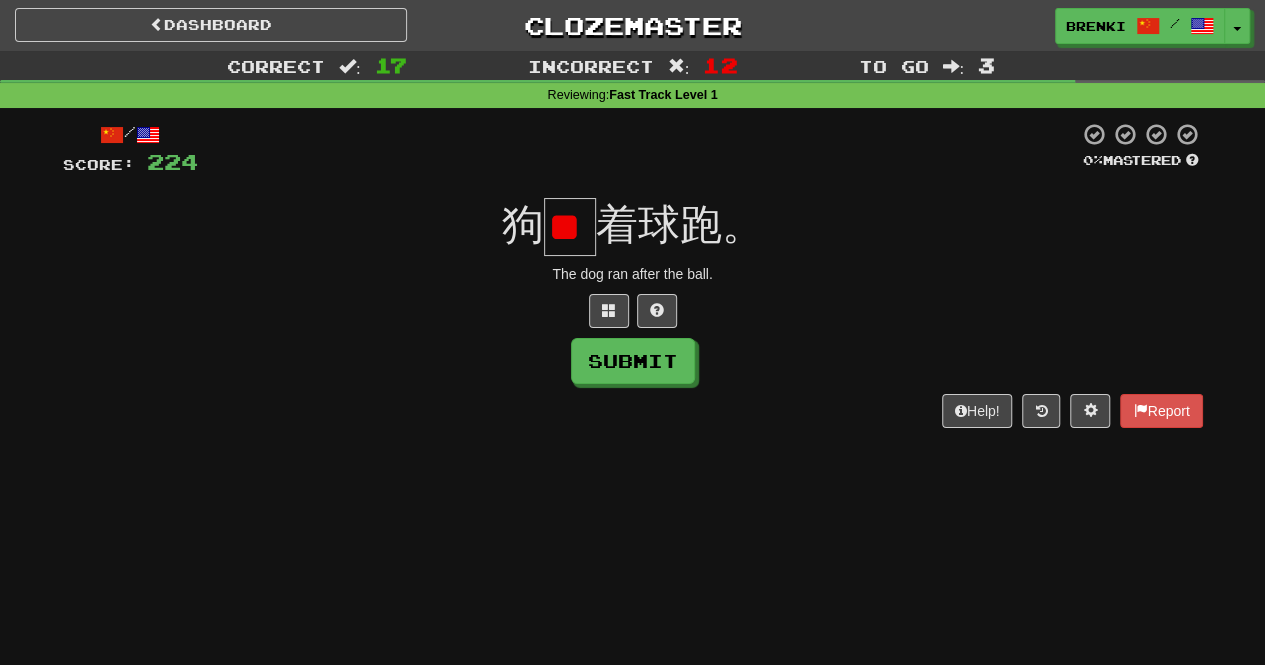 scroll, scrollTop: 0, scrollLeft: 0, axis: both 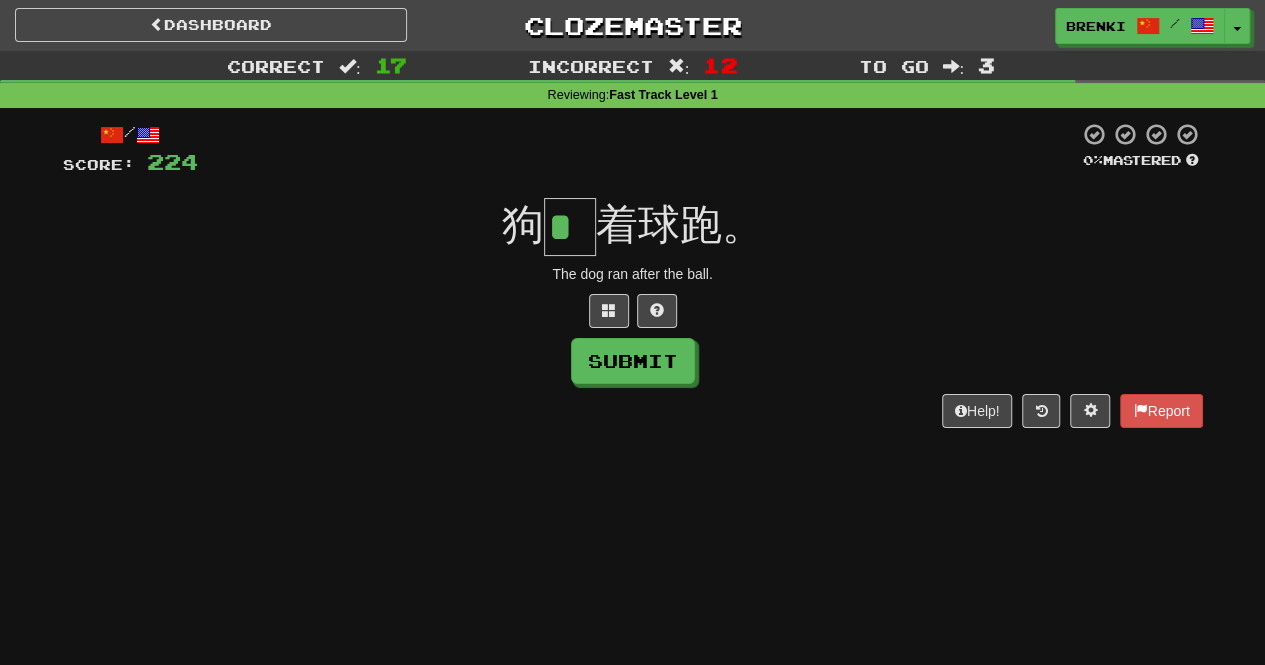 type on "*" 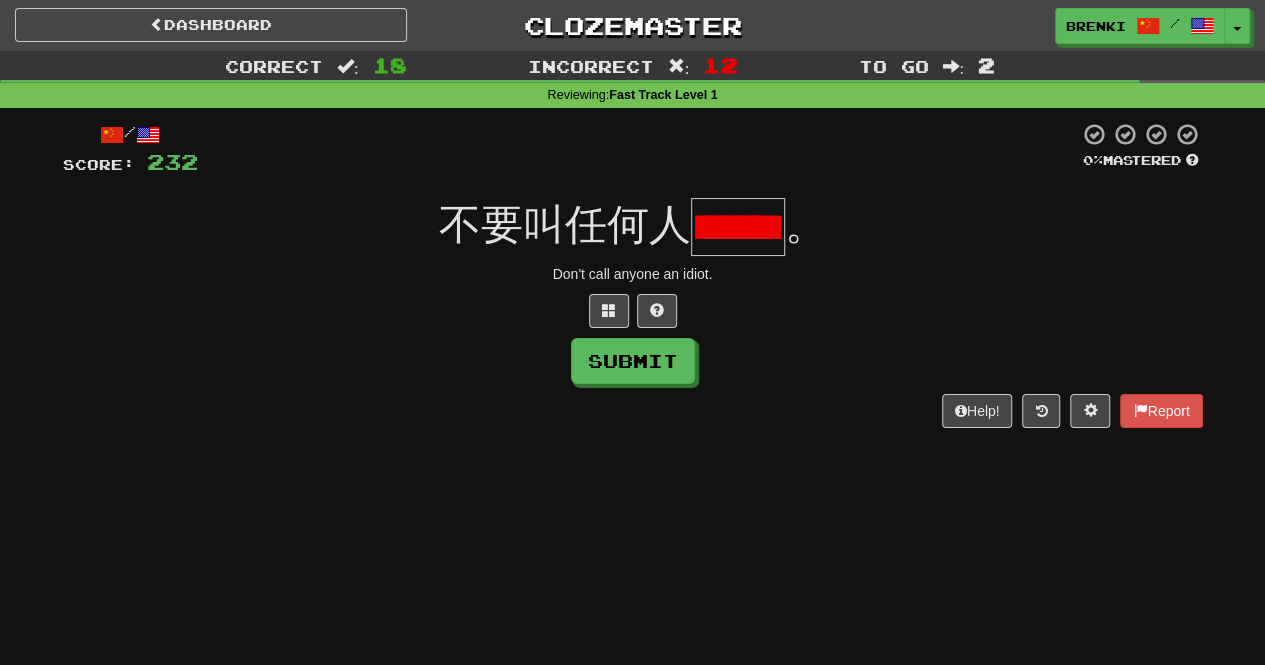 scroll, scrollTop: 0, scrollLeft: 31, axis: horizontal 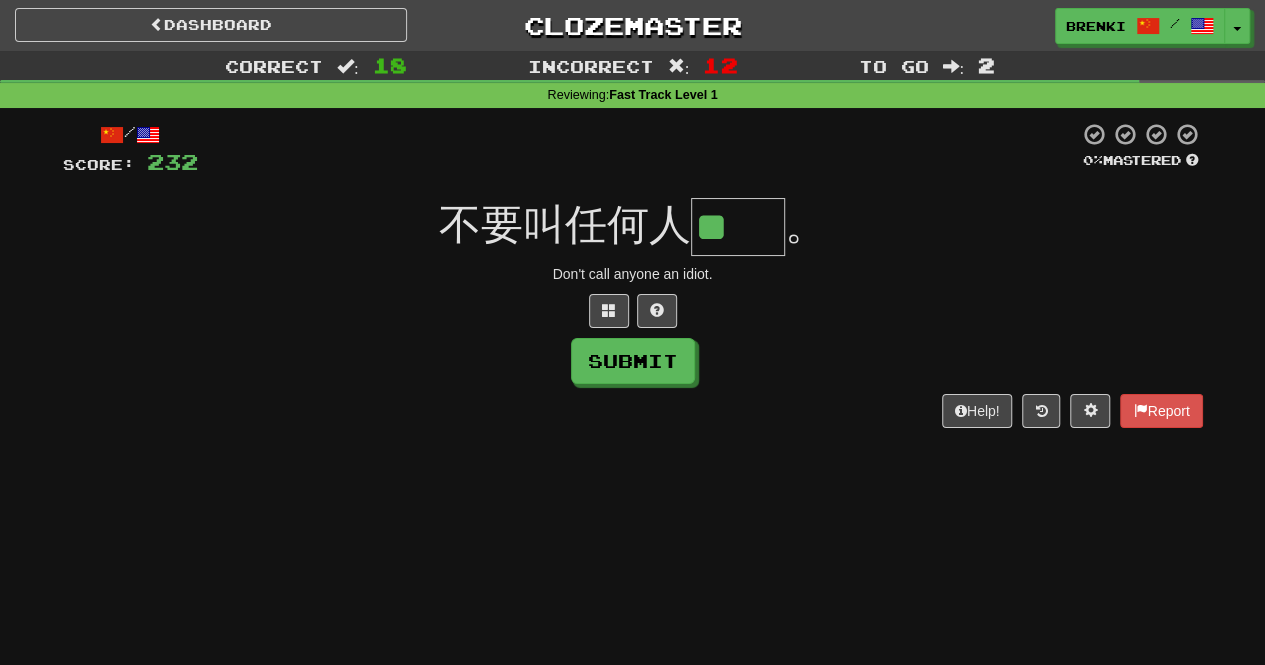 type on "**" 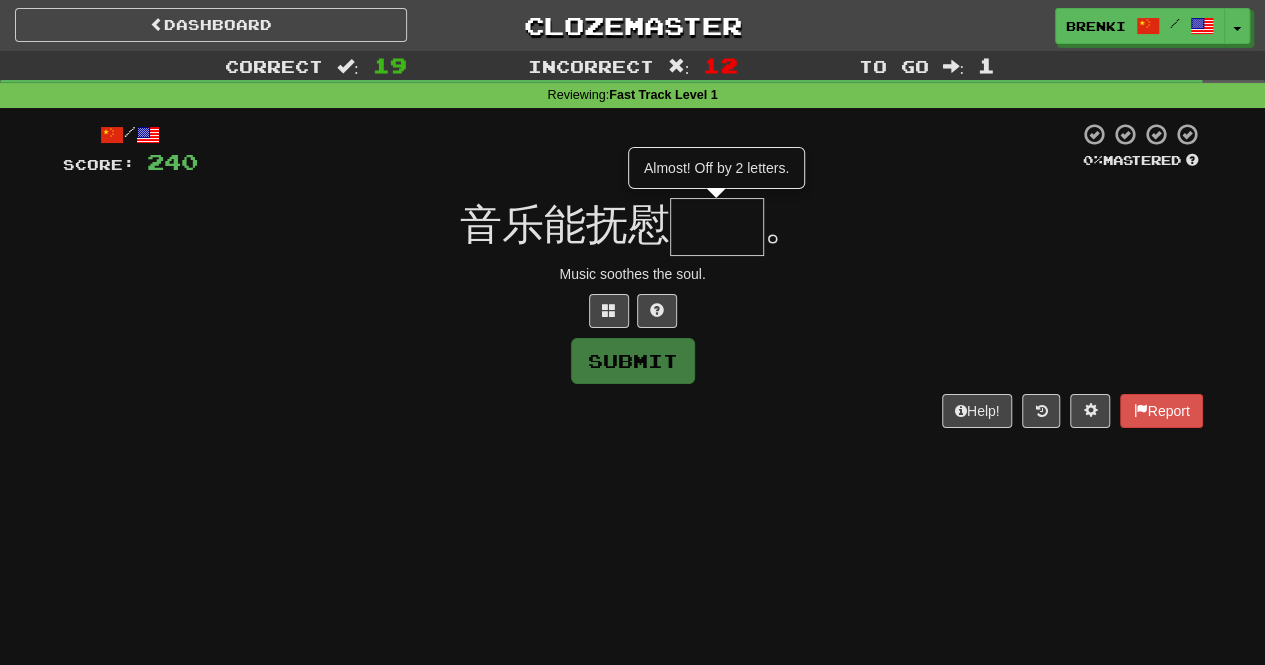type on "**" 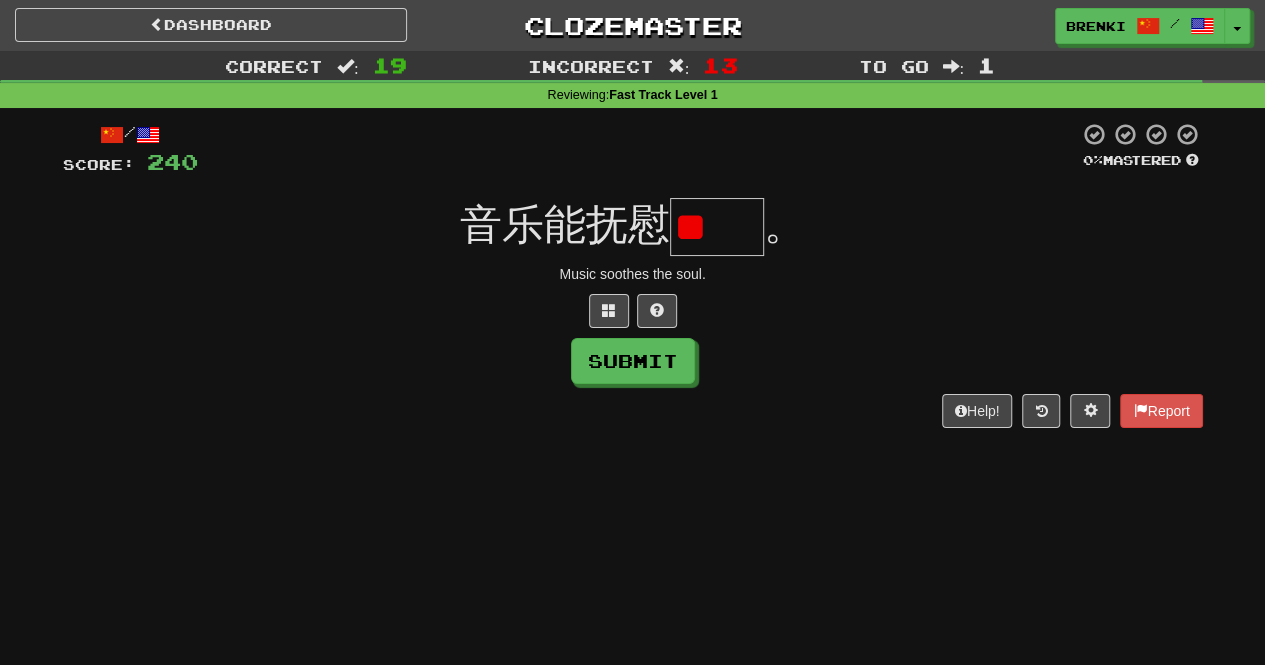 scroll, scrollTop: 0, scrollLeft: 0, axis: both 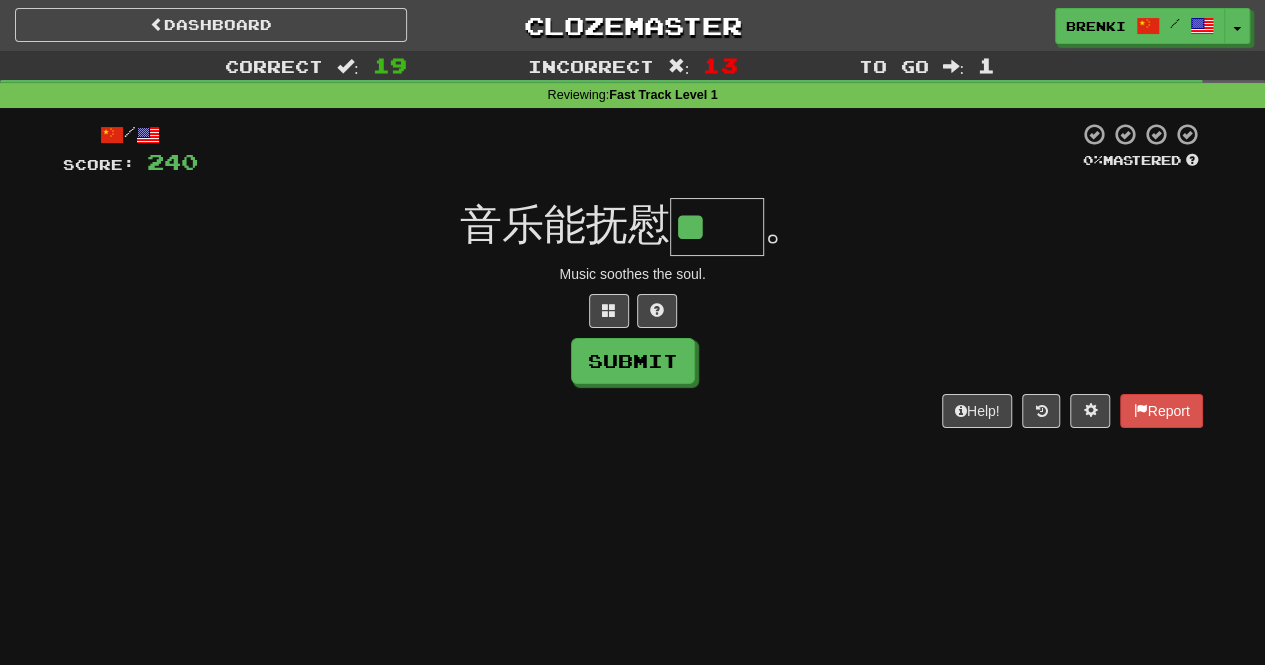 type on "**" 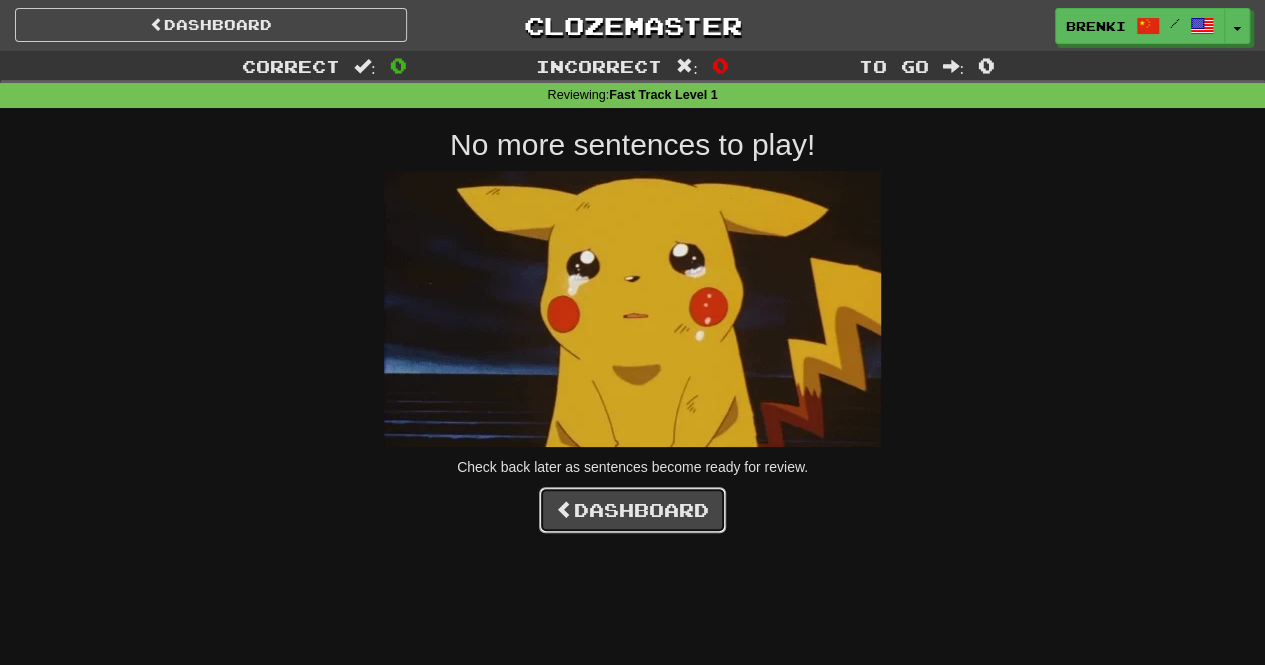 click on "Dashboard" at bounding box center [632, 510] 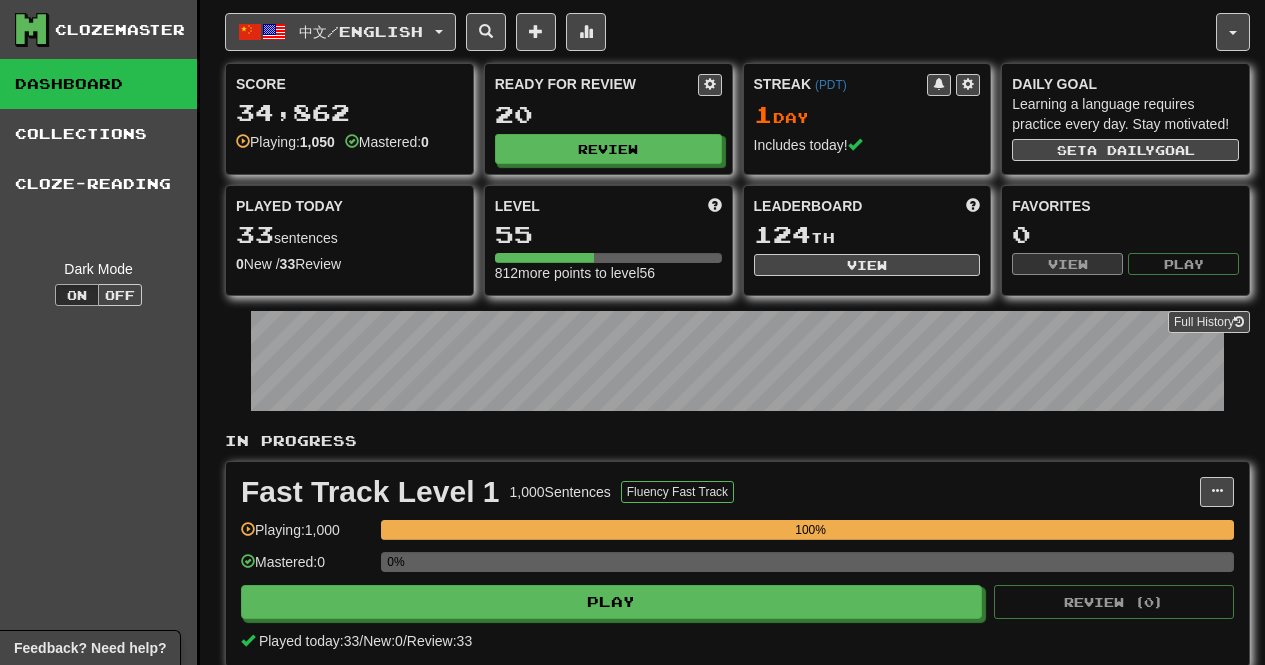 scroll, scrollTop: 0, scrollLeft: 0, axis: both 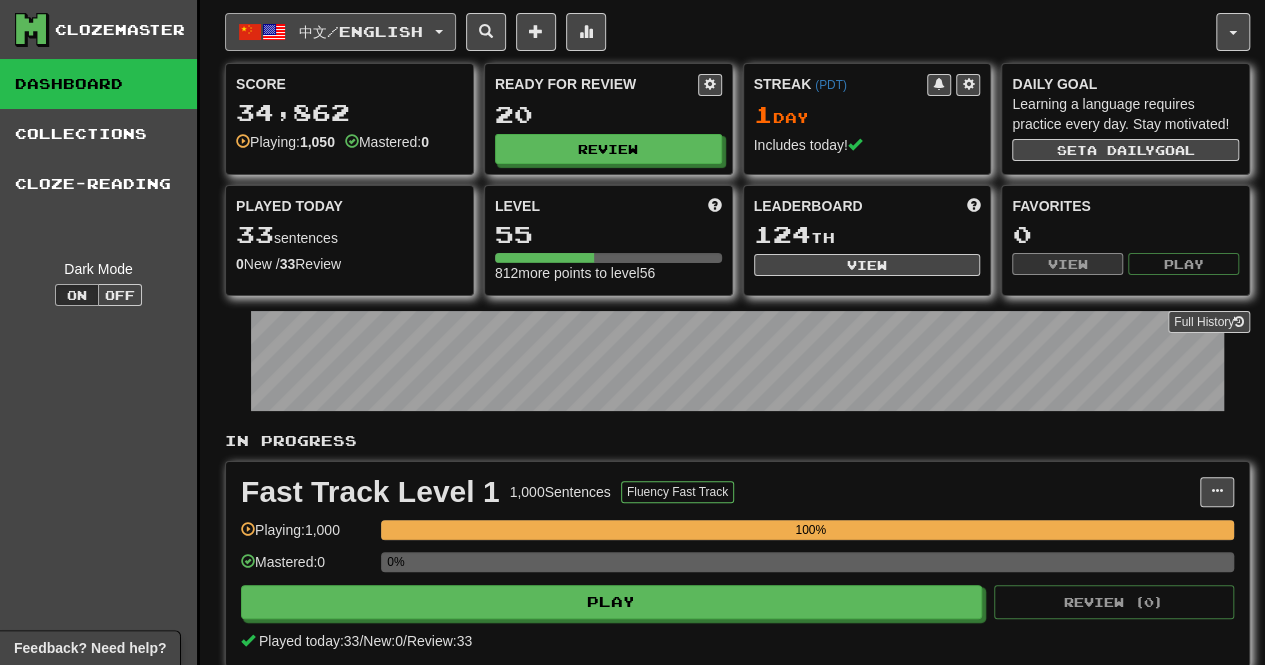 click on "中文  /  English" at bounding box center (361, 31) 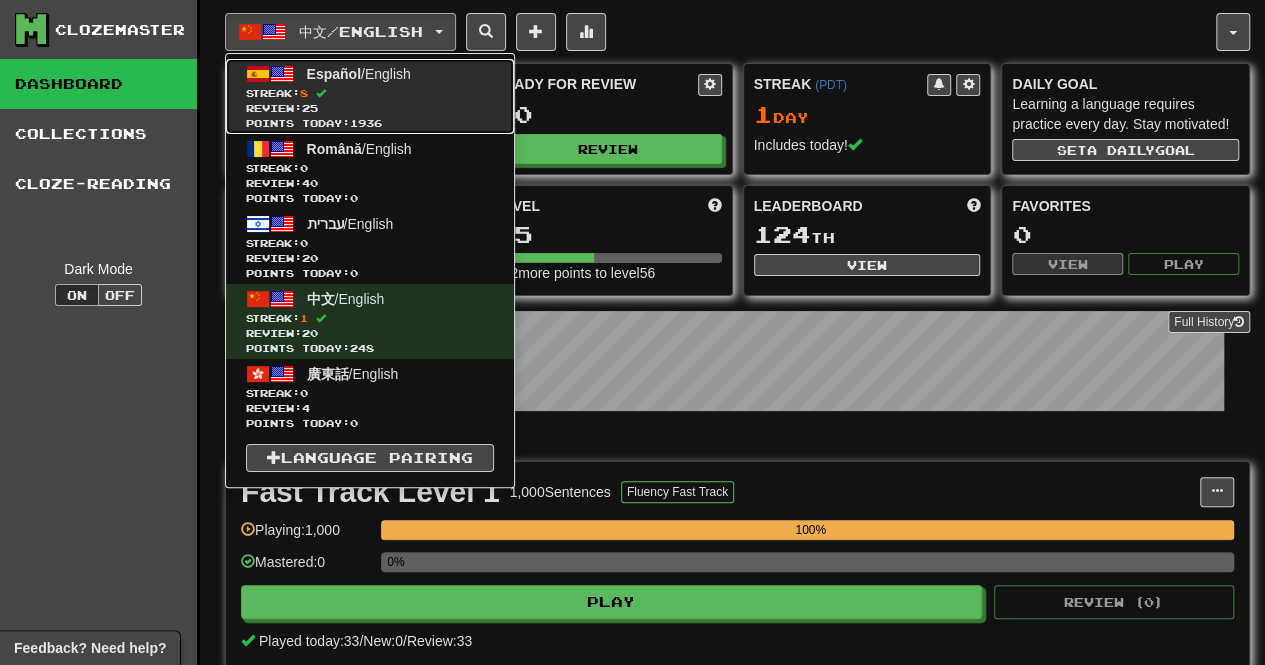 click on "Español  /  English Streak:  8   Review:  25 Points today:  1936" at bounding box center (370, 96) 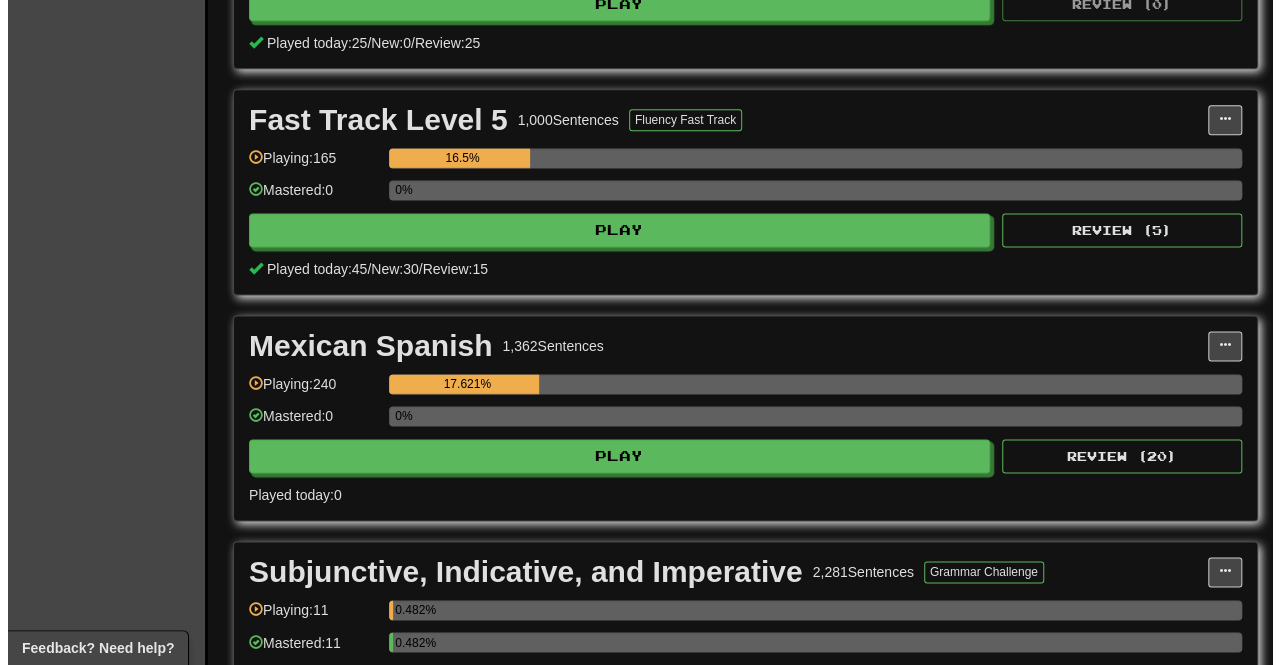 scroll, scrollTop: 1059, scrollLeft: 0, axis: vertical 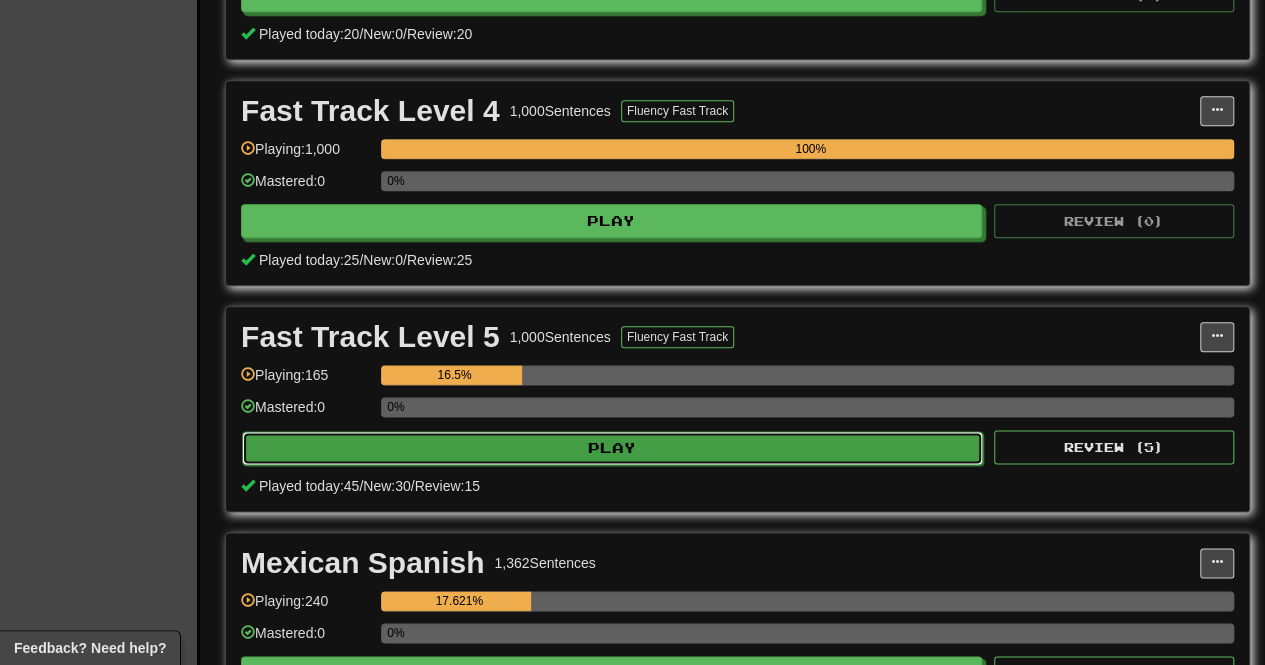 click on "Play" at bounding box center [612, 448] 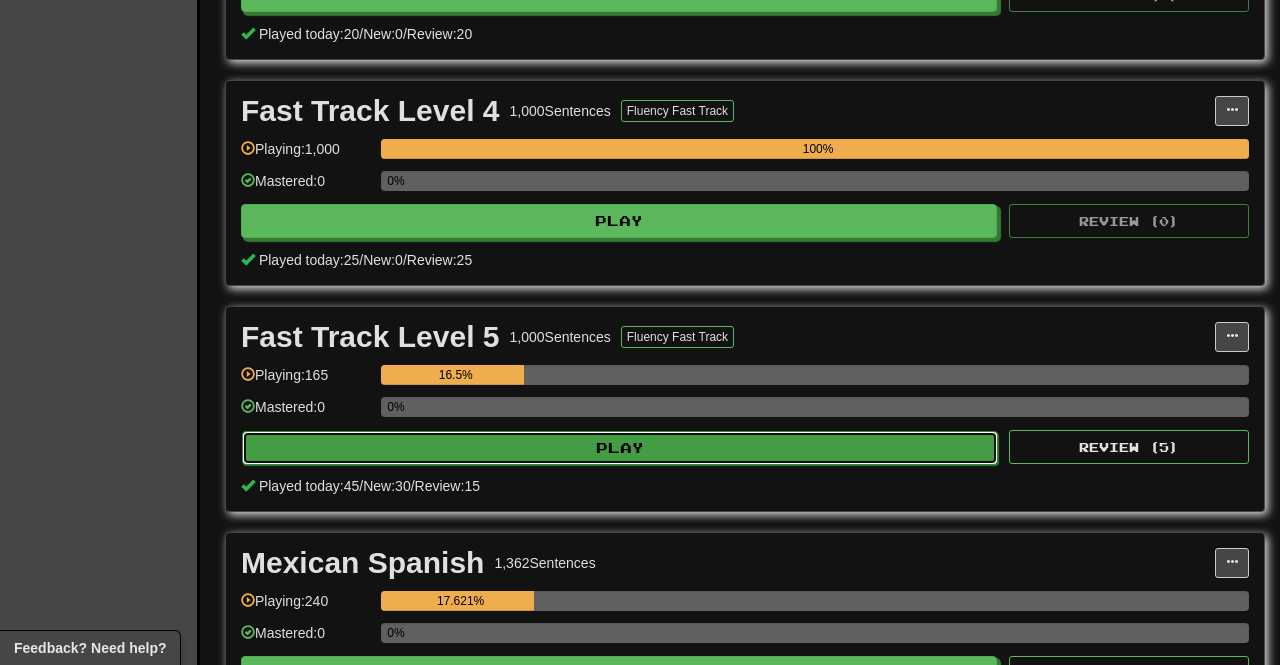 select on "**" 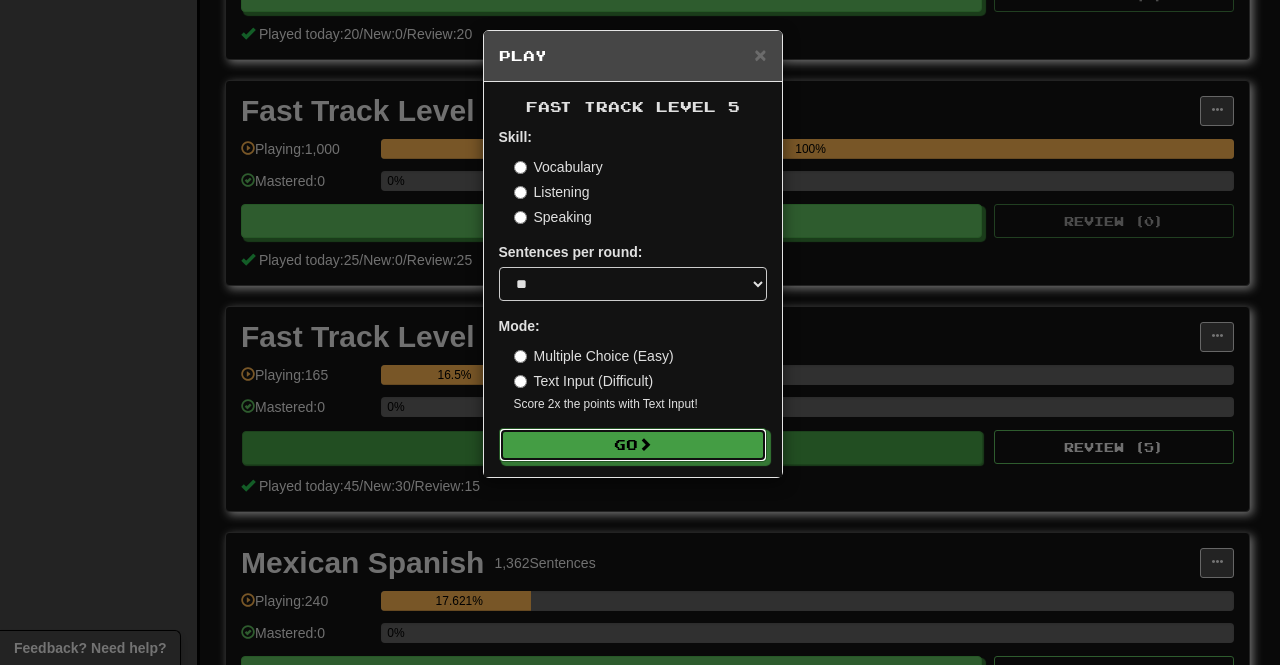click on "Go" at bounding box center [633, 445] 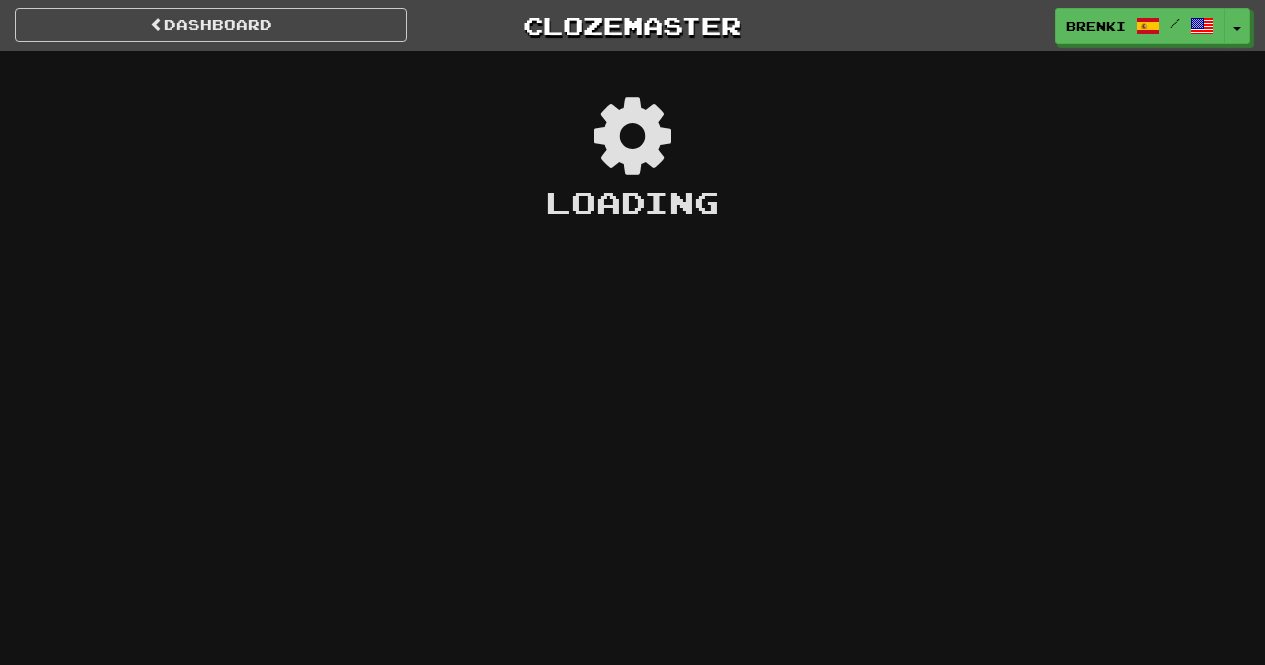 scroll, scrollTop: 0, scrollLeft: 0, axis: both 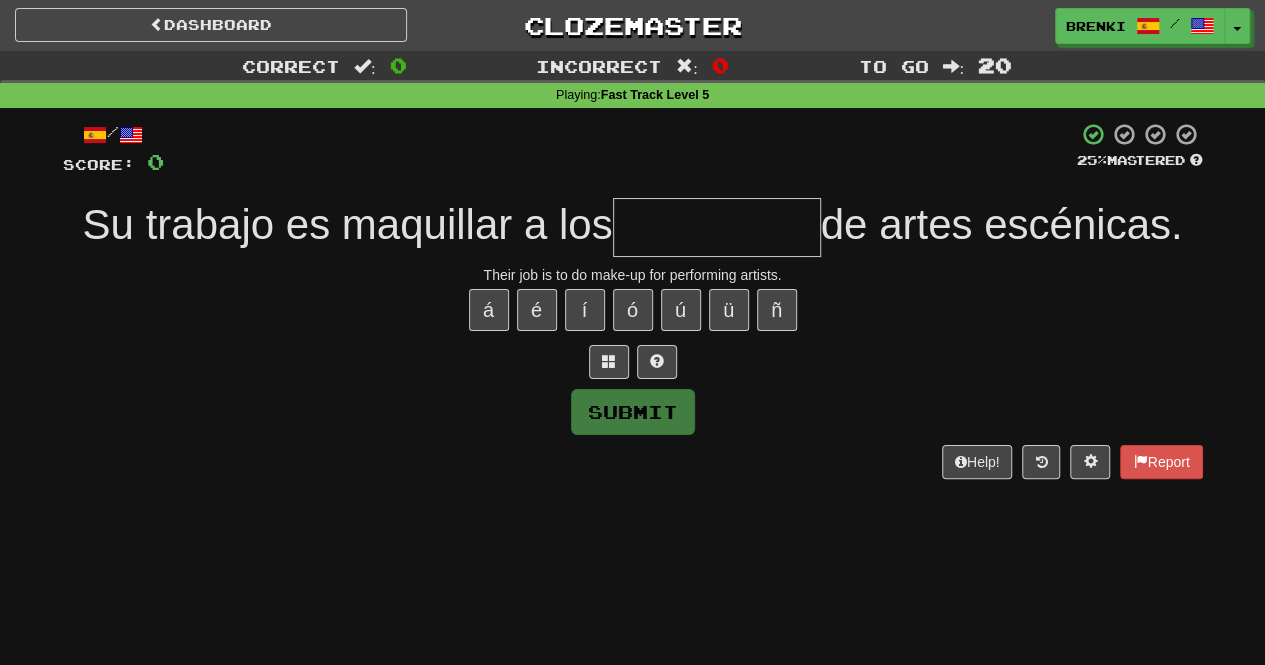 type on "*" 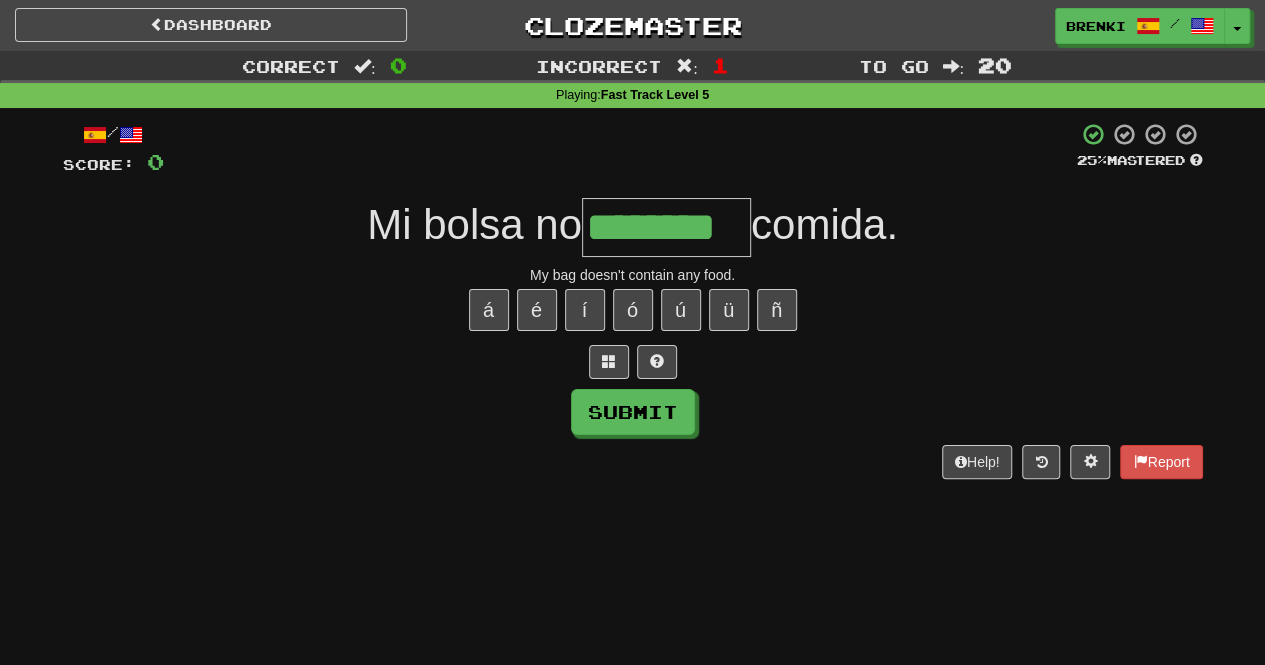 type on "********" 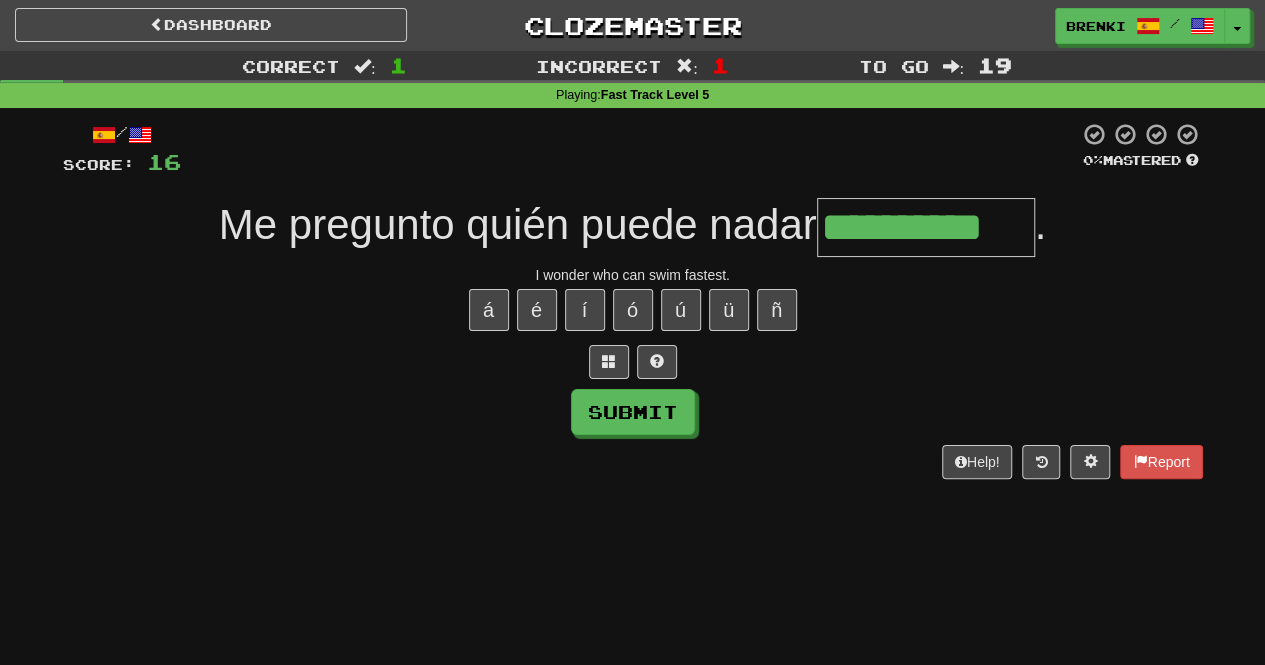 type on "**********" 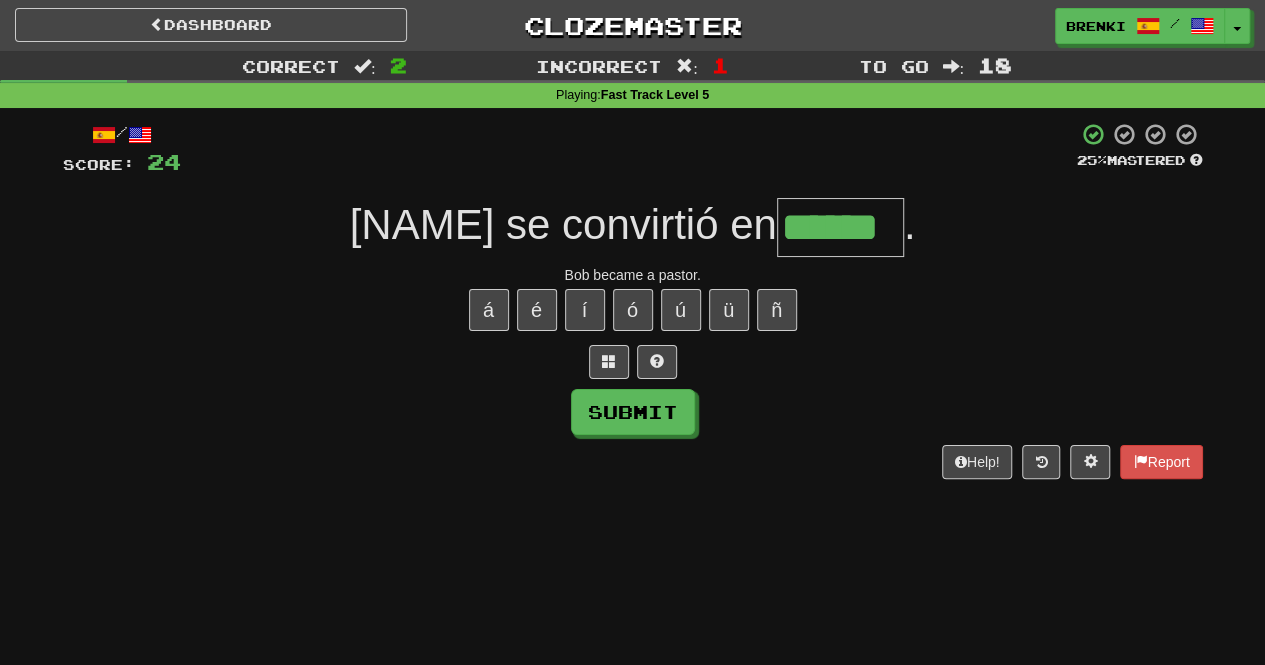type on "******" 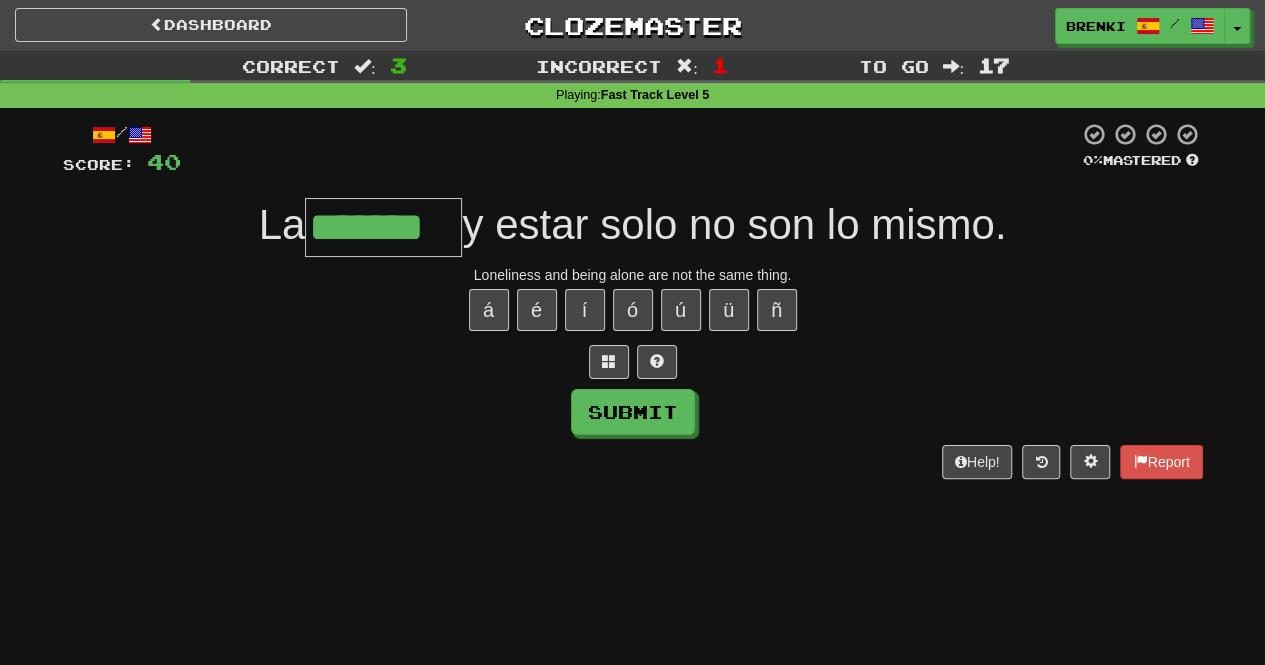 type on "*******" 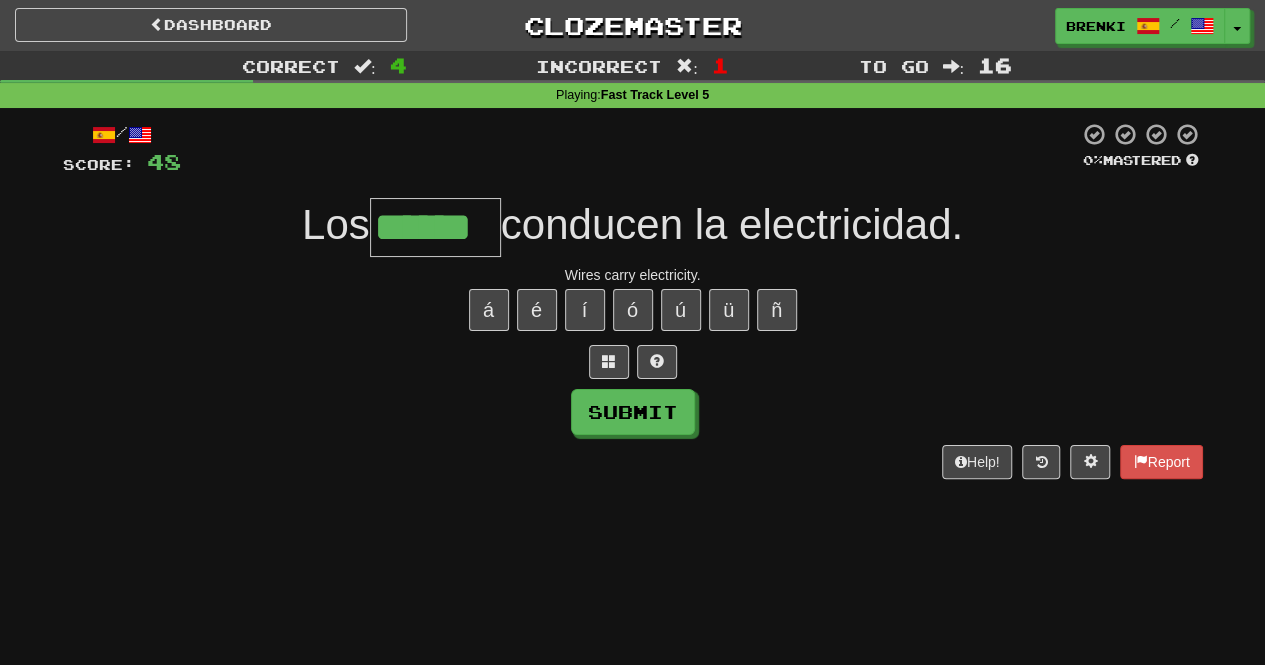 type on "******" 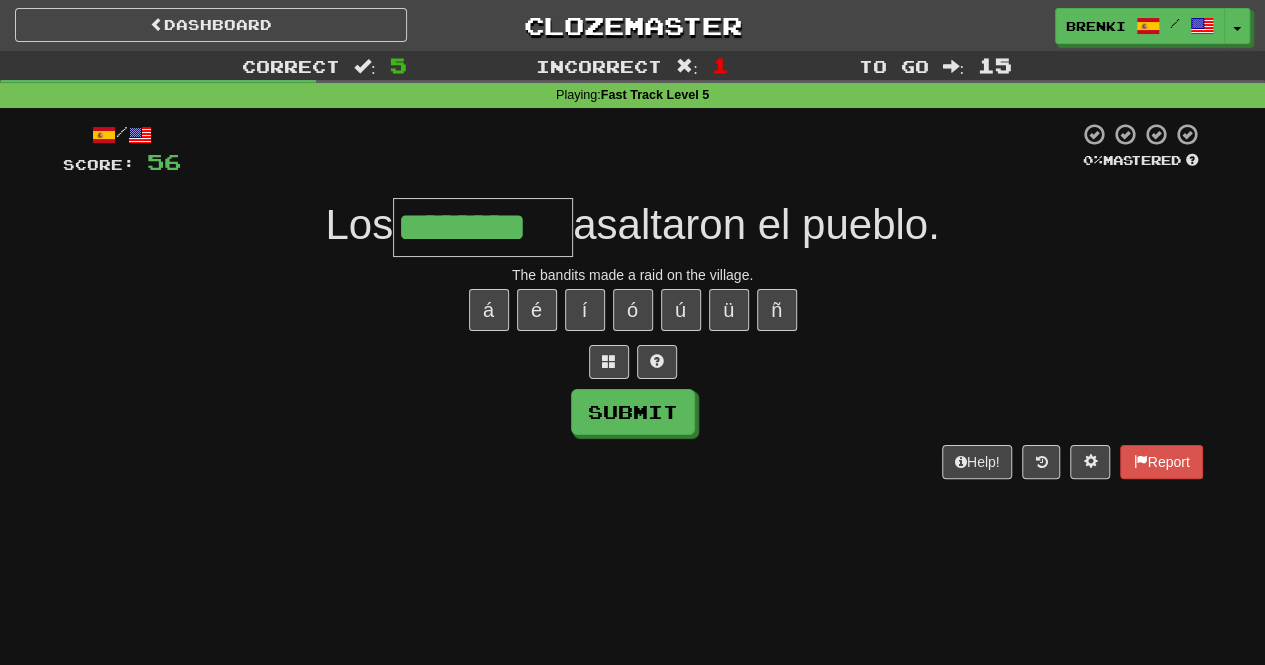 type on "********" 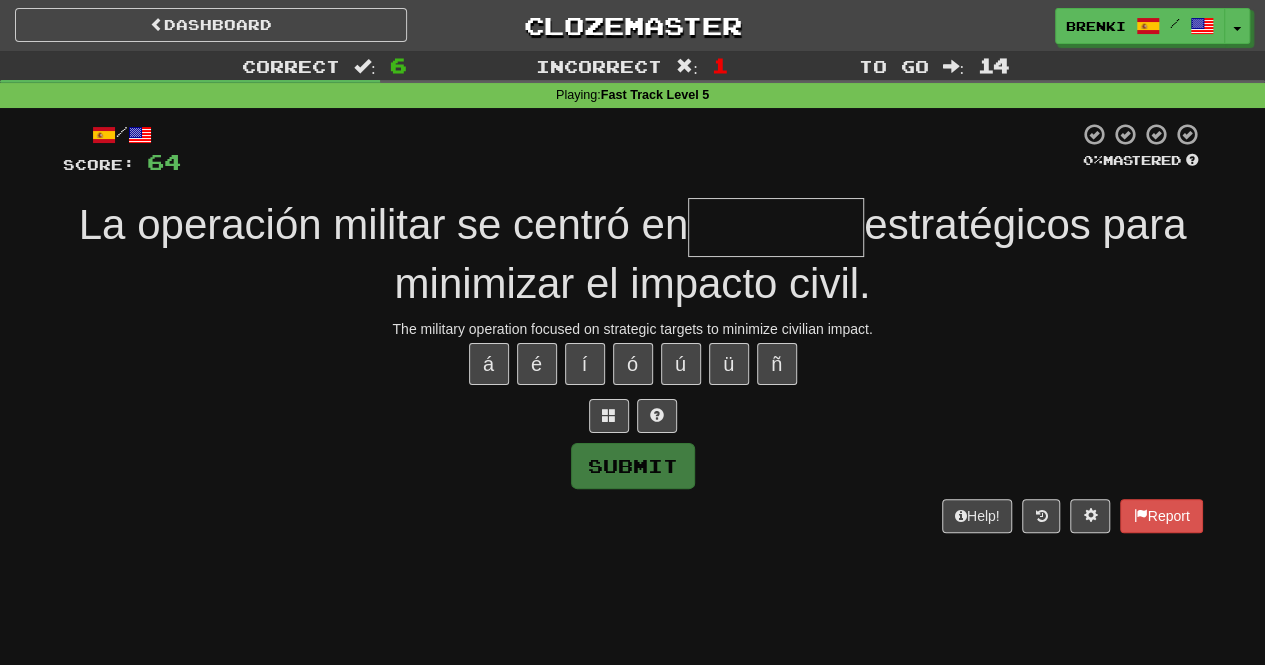 type on "*" 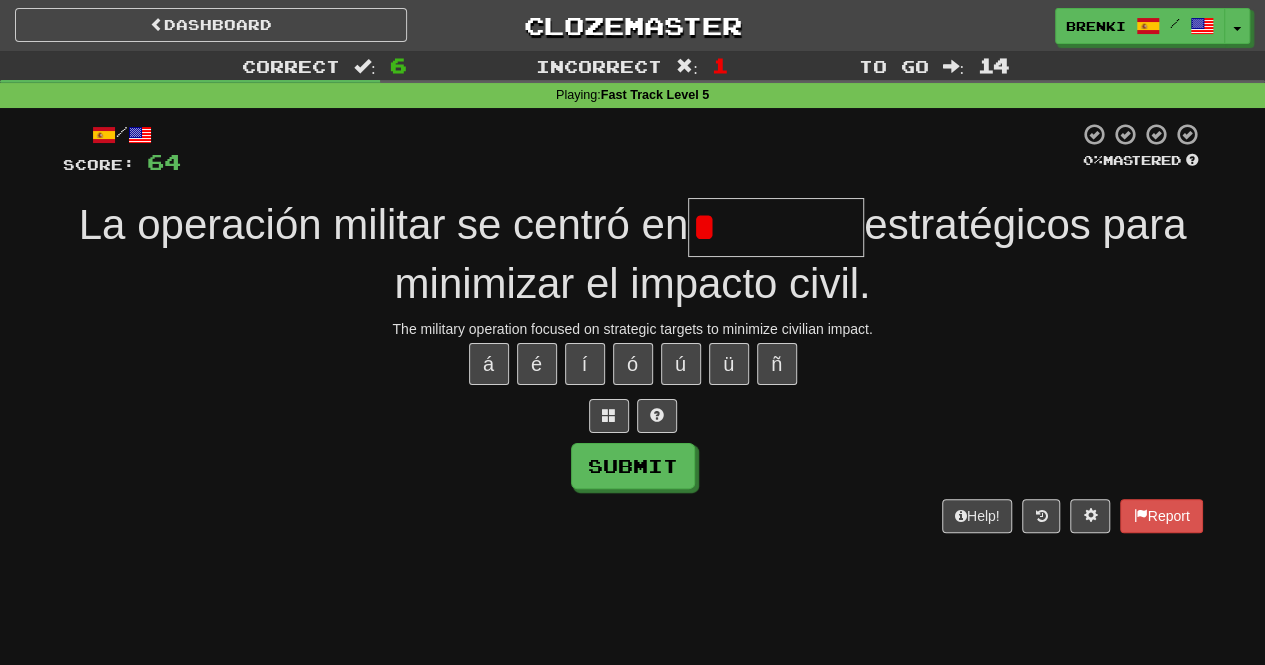 type on "*********" 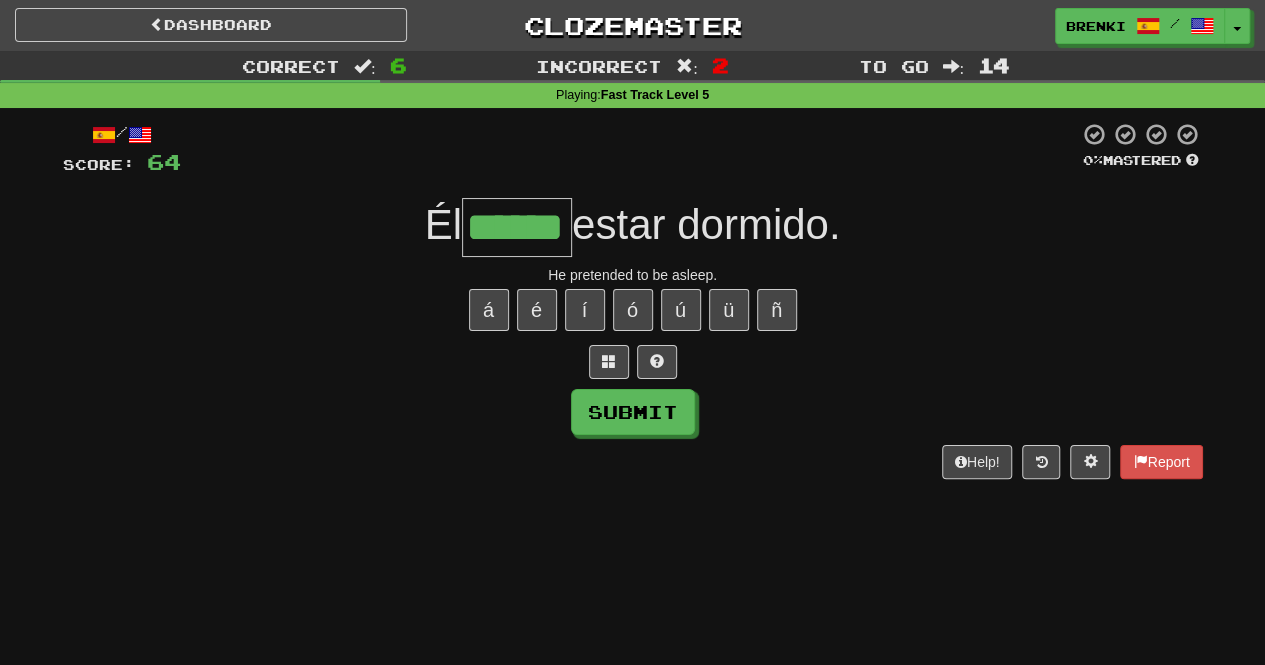 type on "******" 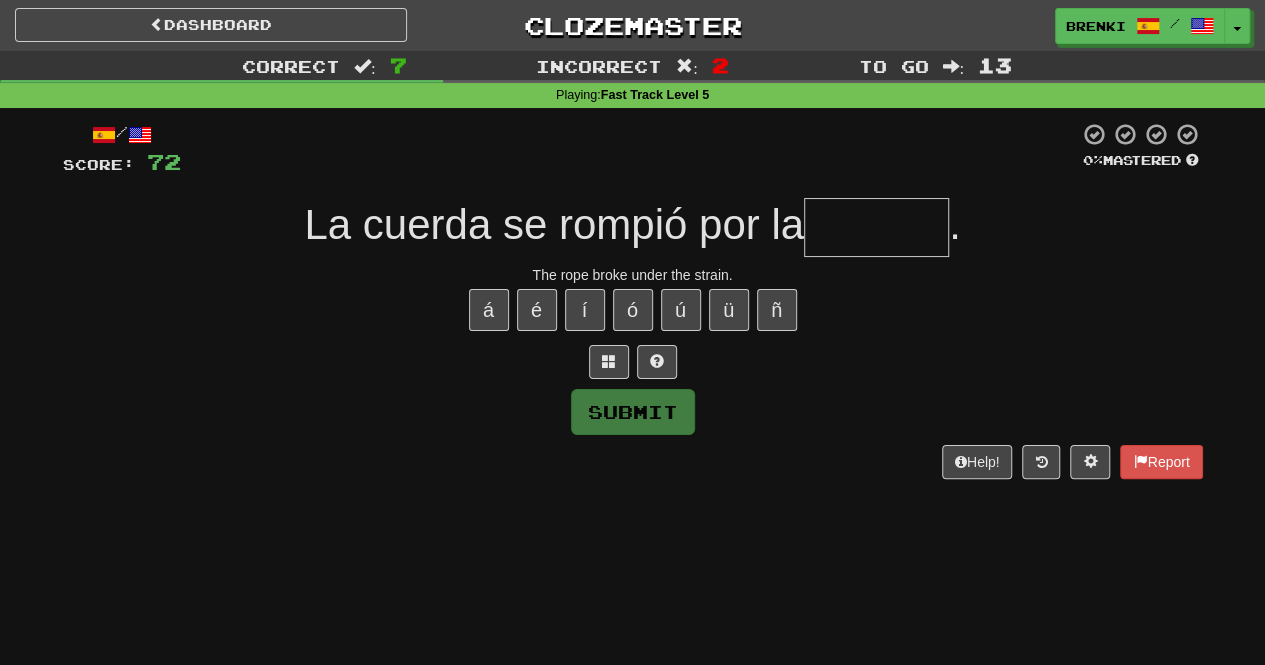 type on "*" 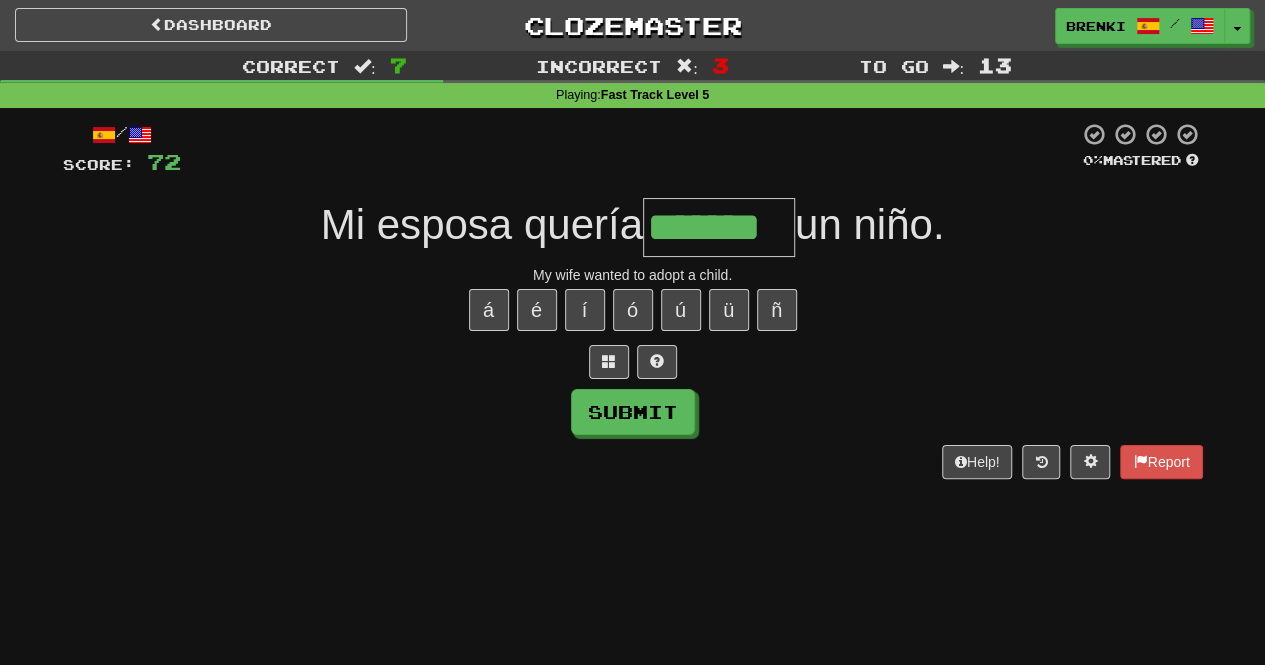 type on "*******" 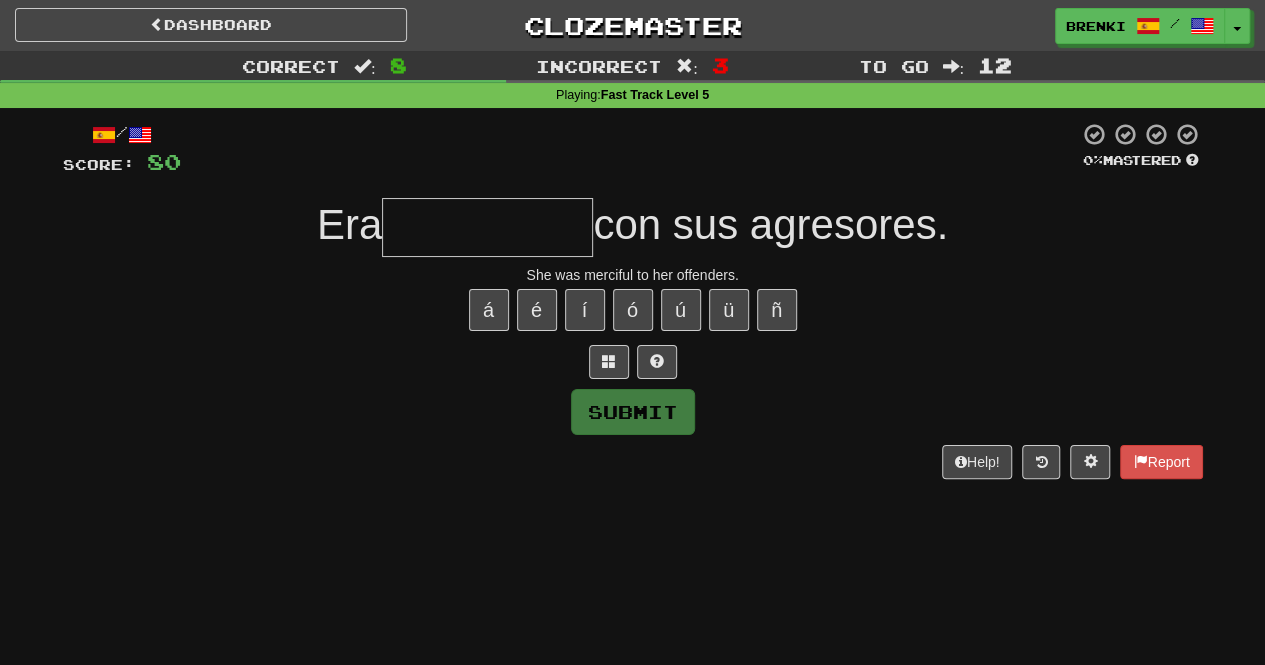 type on "*" 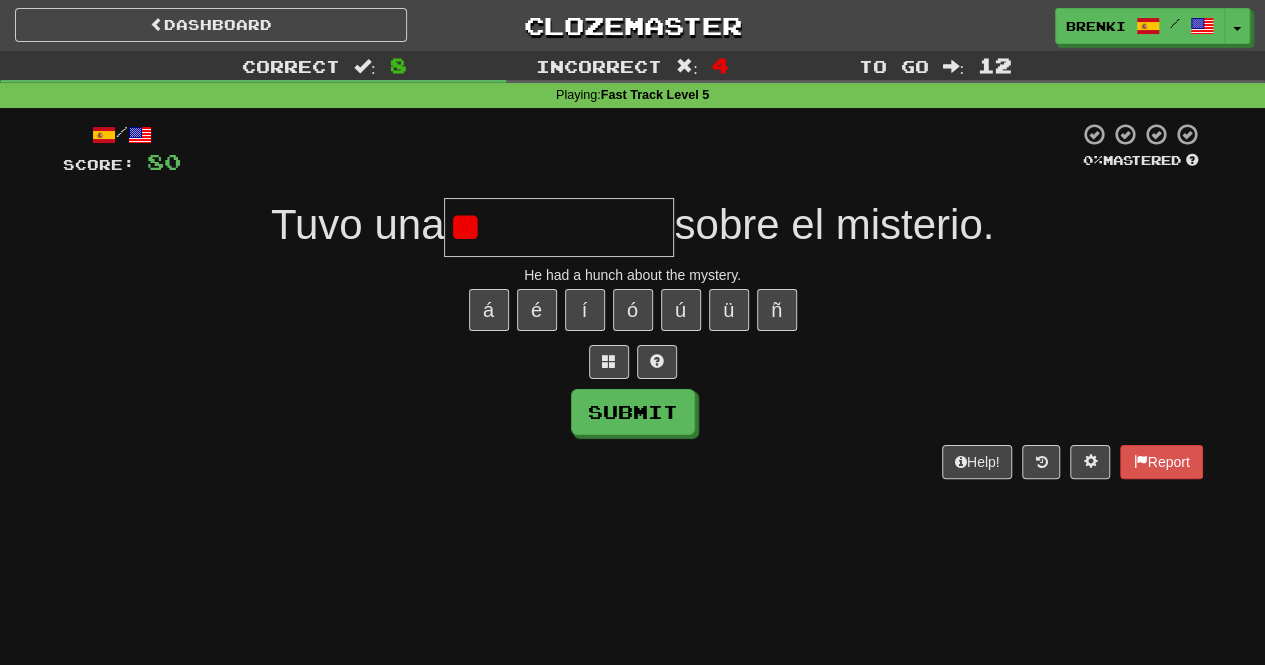 type on "**********" 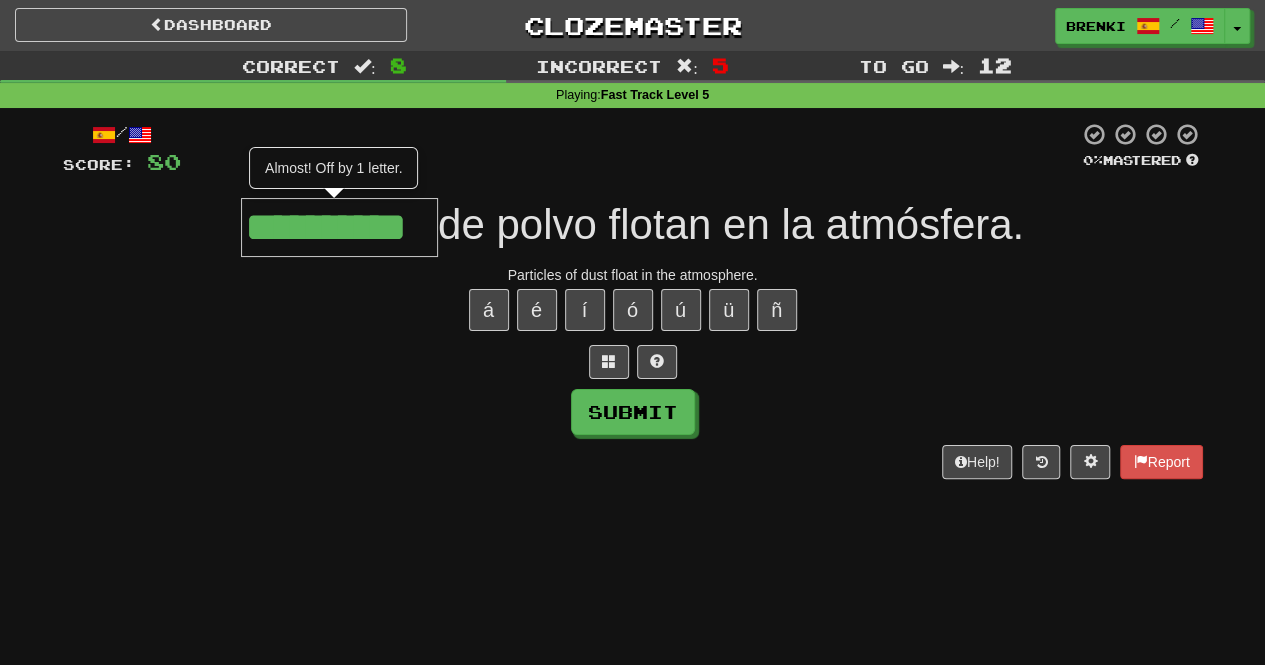 type on "**********" 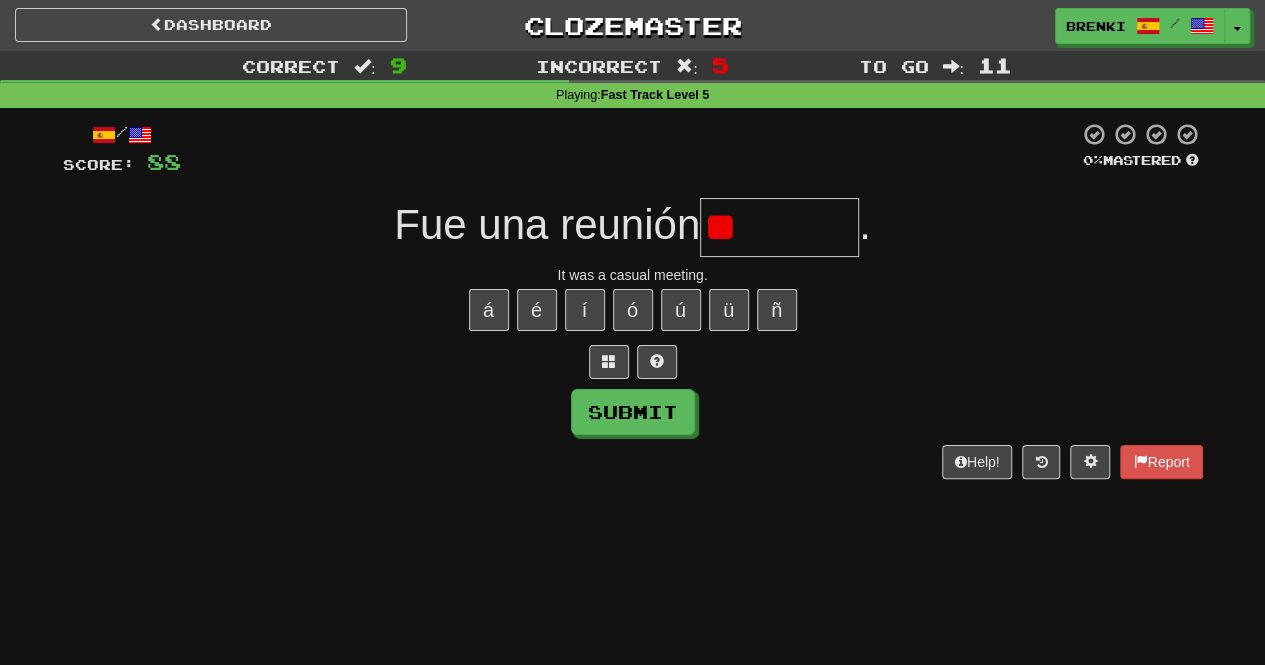 type on "*" 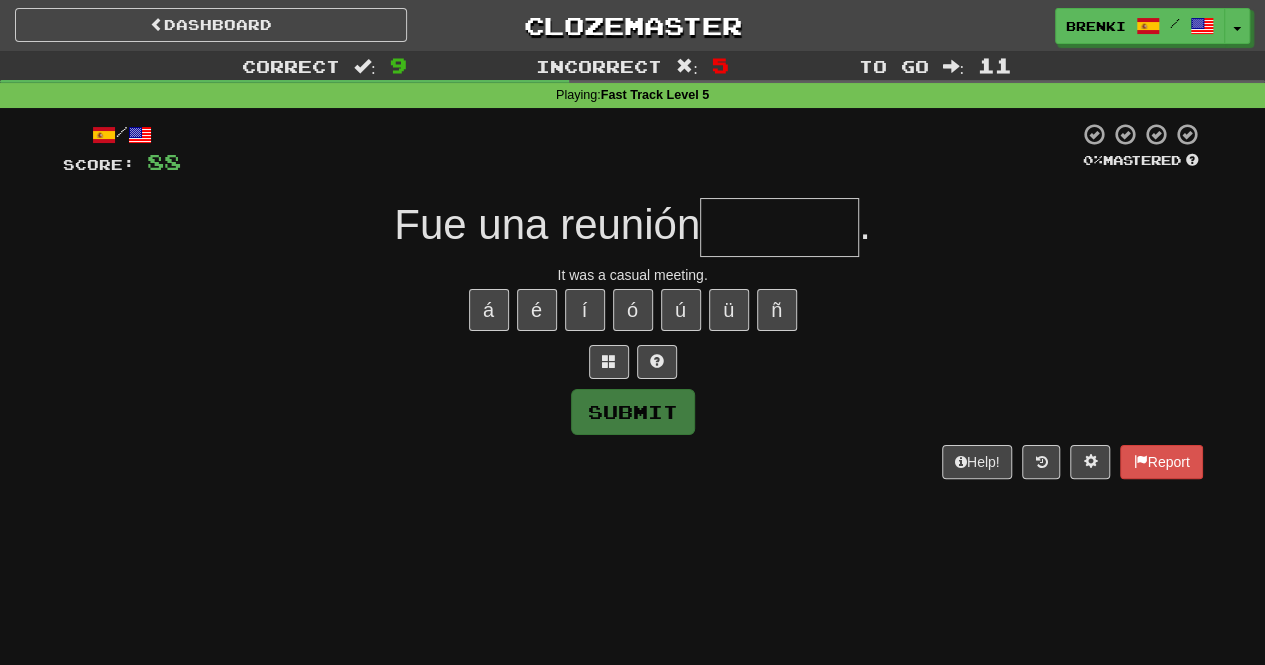 type on "*" 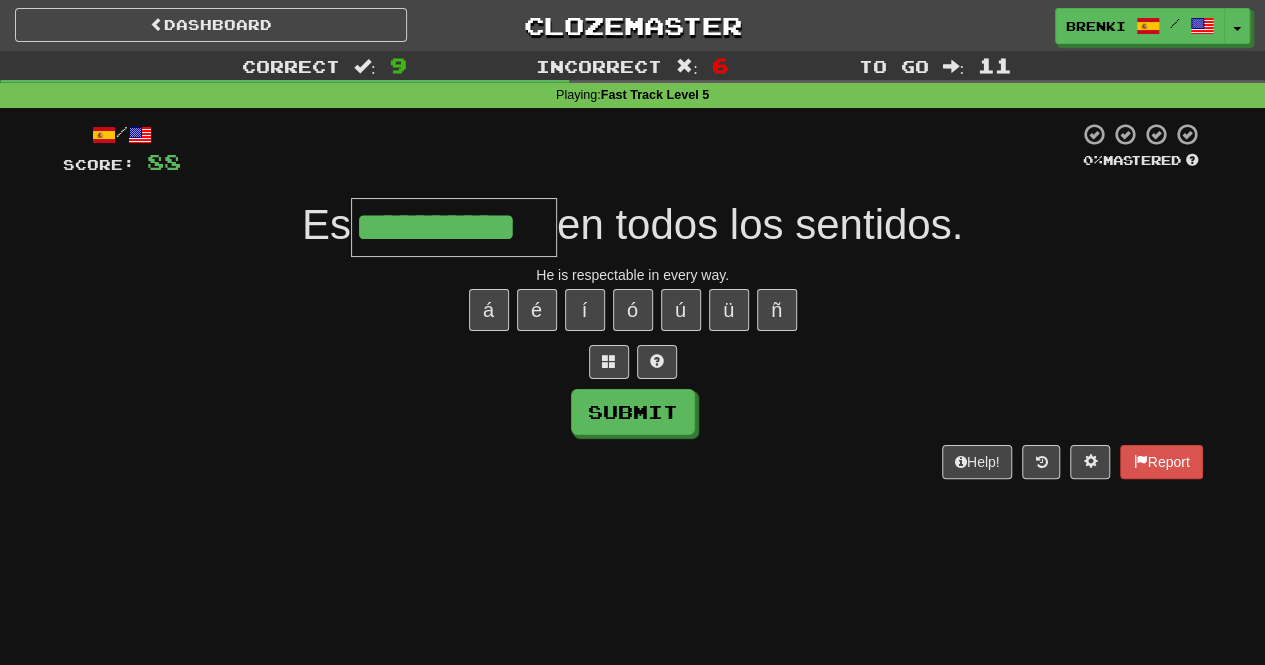 type on "**********" 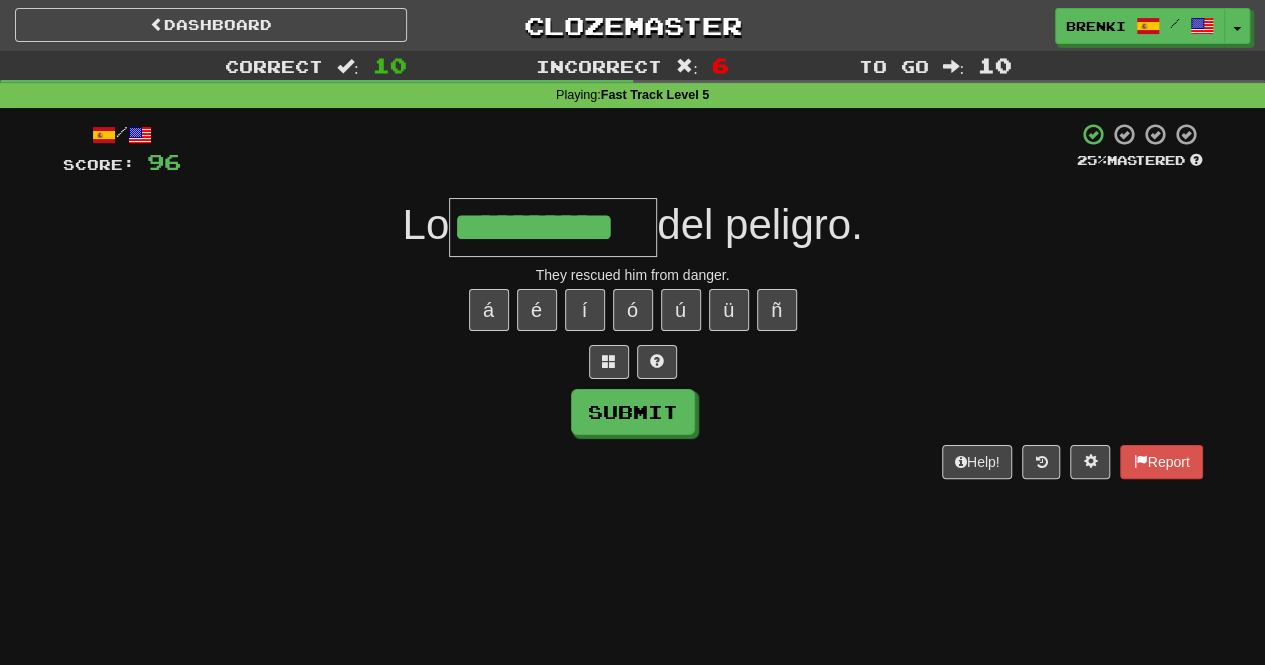 type on "**********" 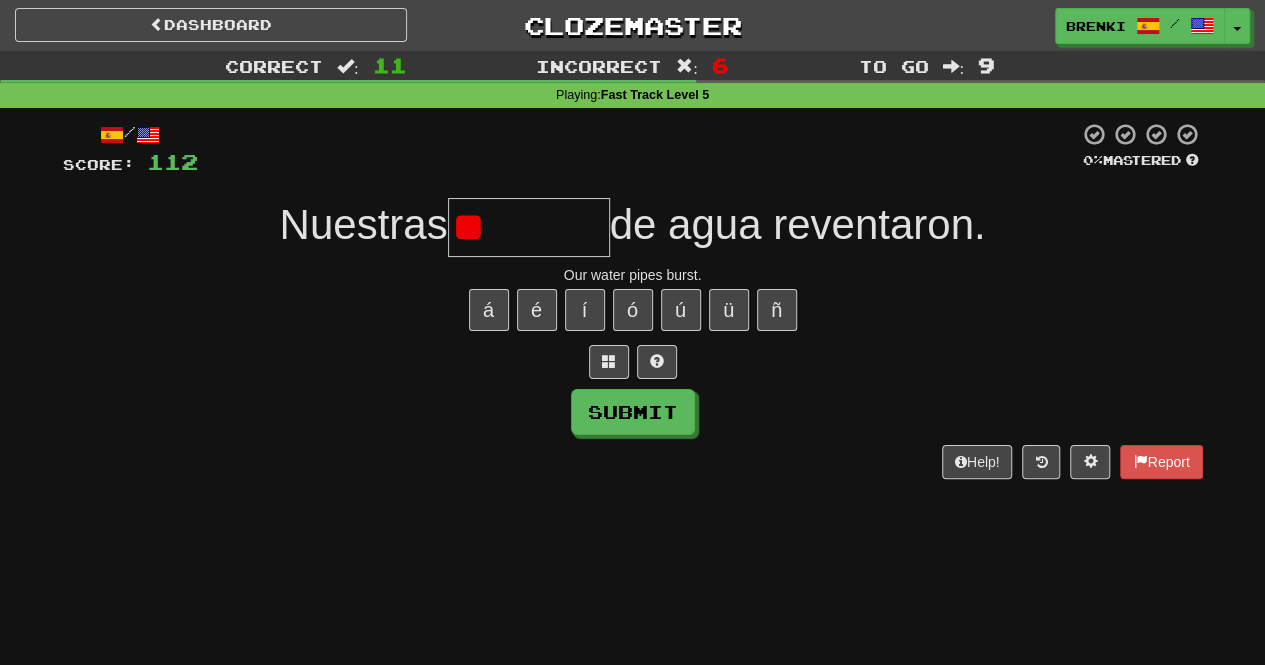 type on "*" 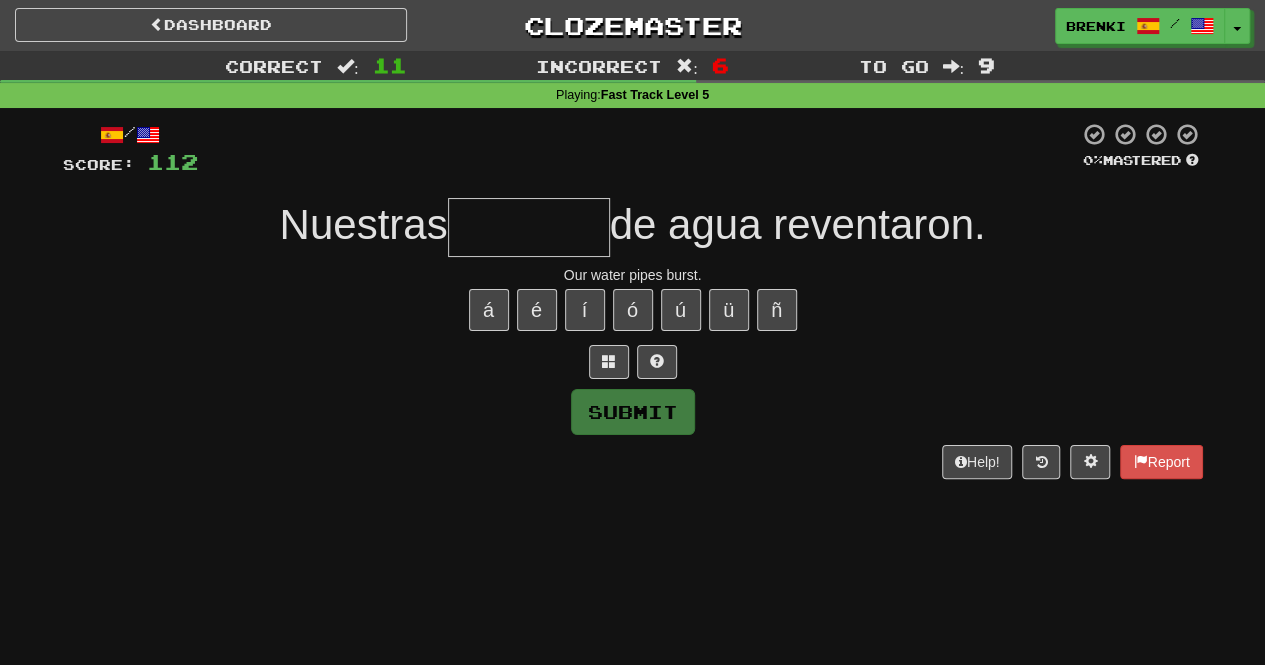 type on "********" 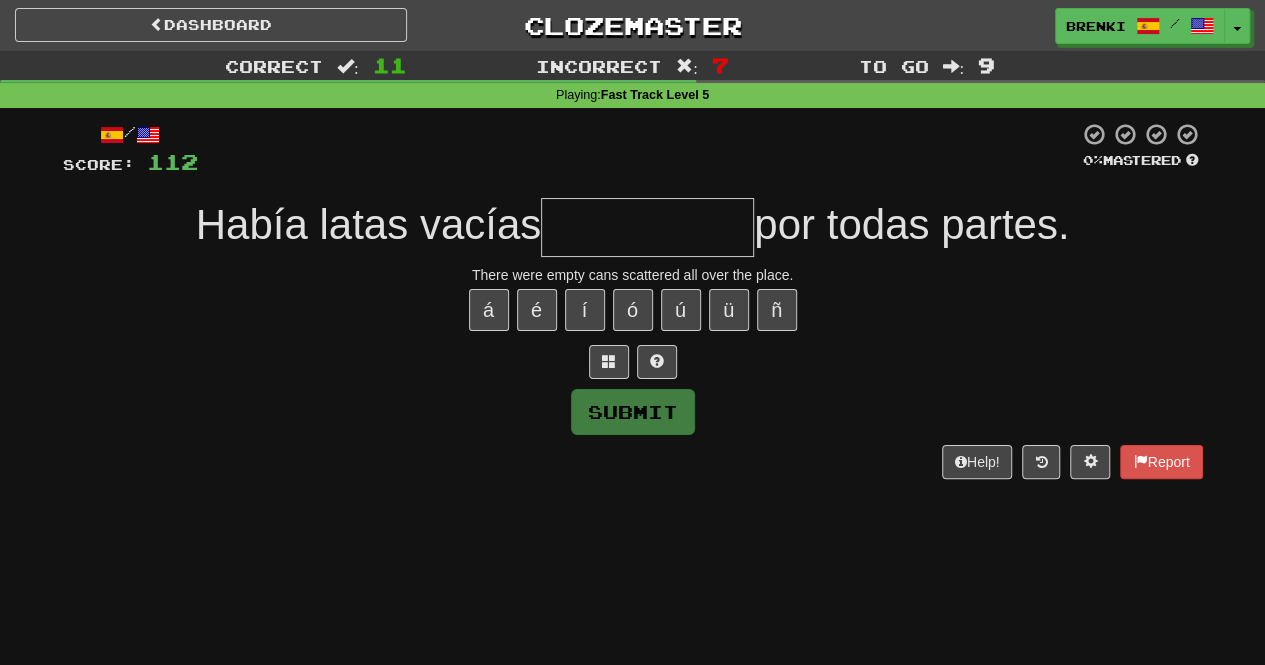 type on "**********" 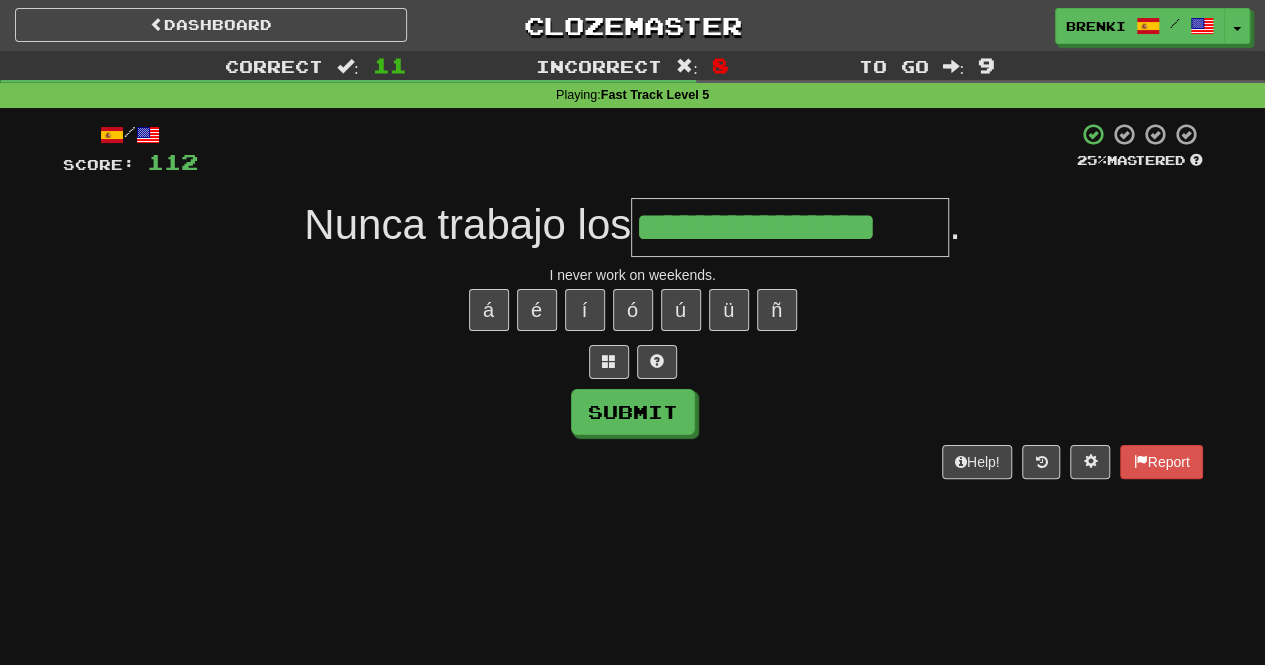 type on "**********" 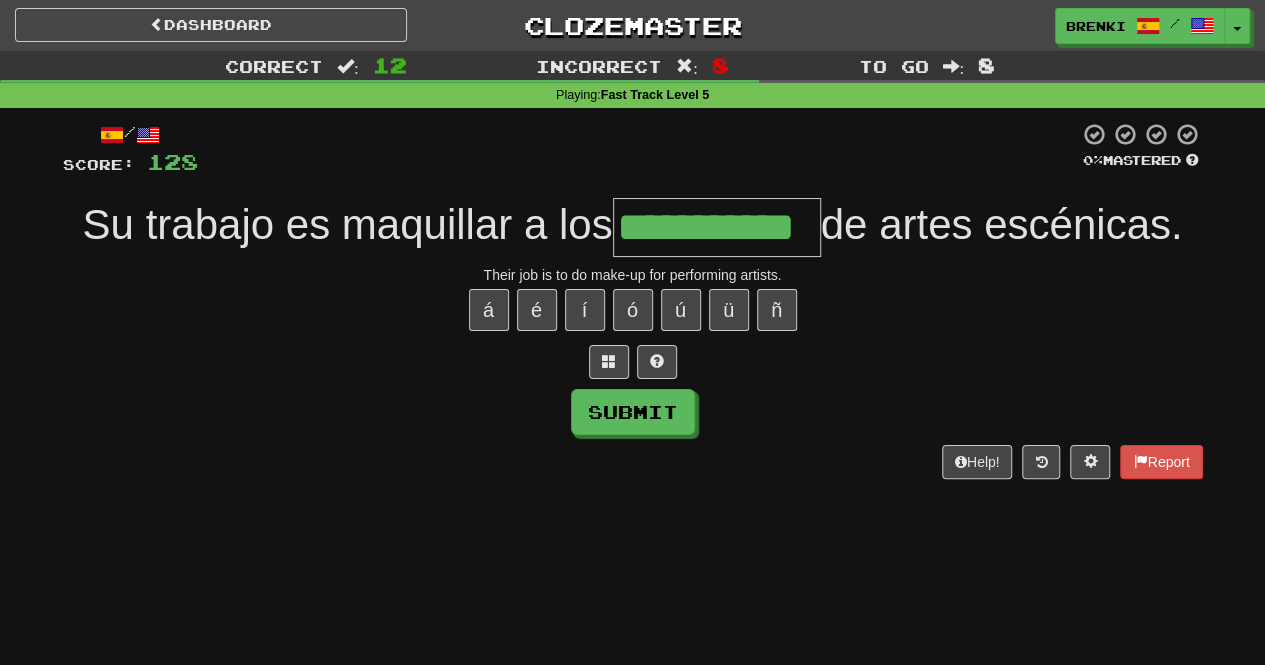 type on "**********" 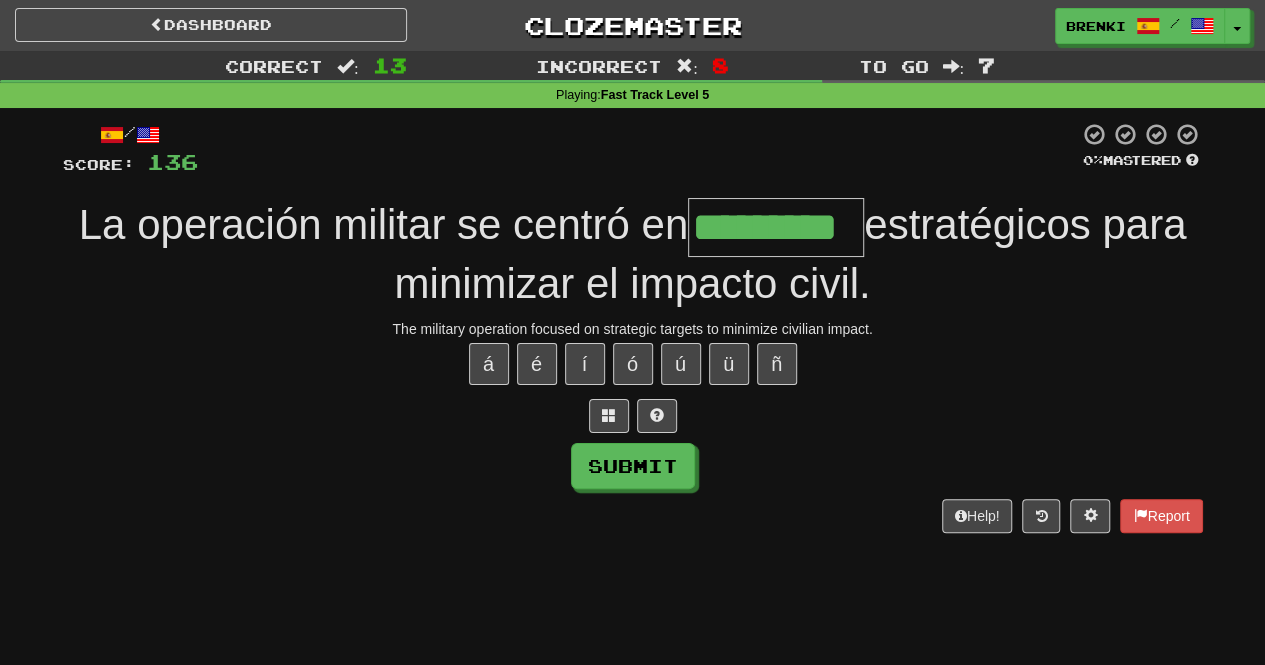 type on "*********" 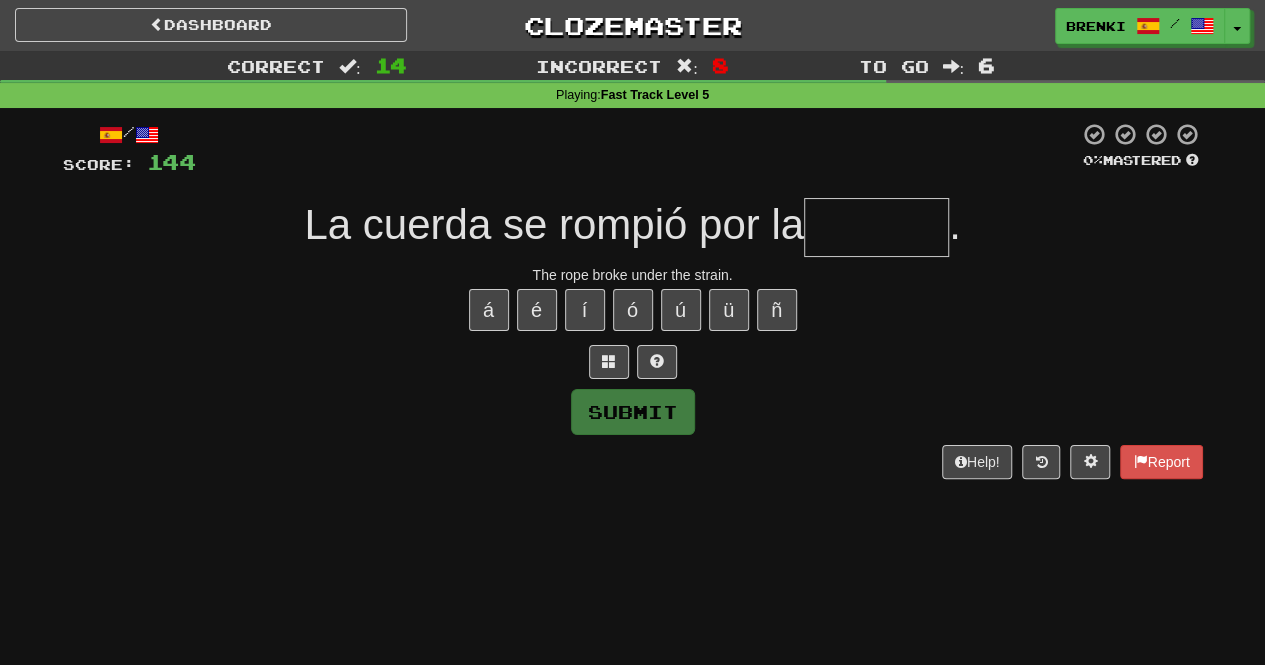 type on "*" 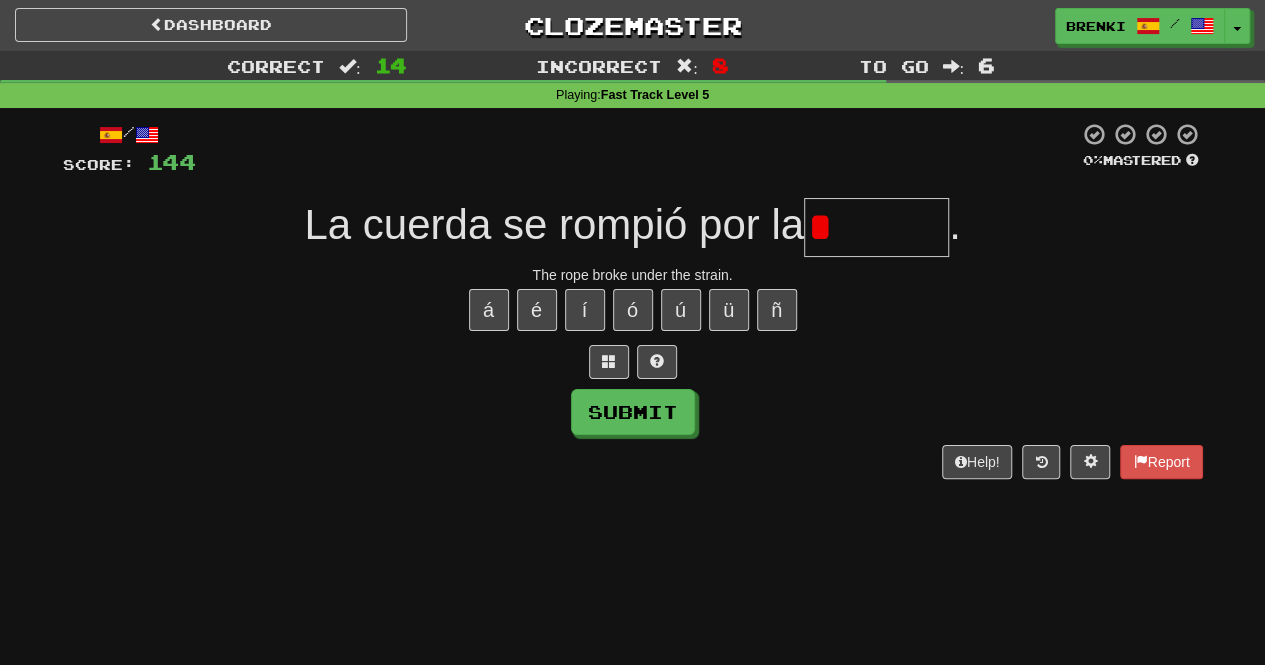 type on "*******" 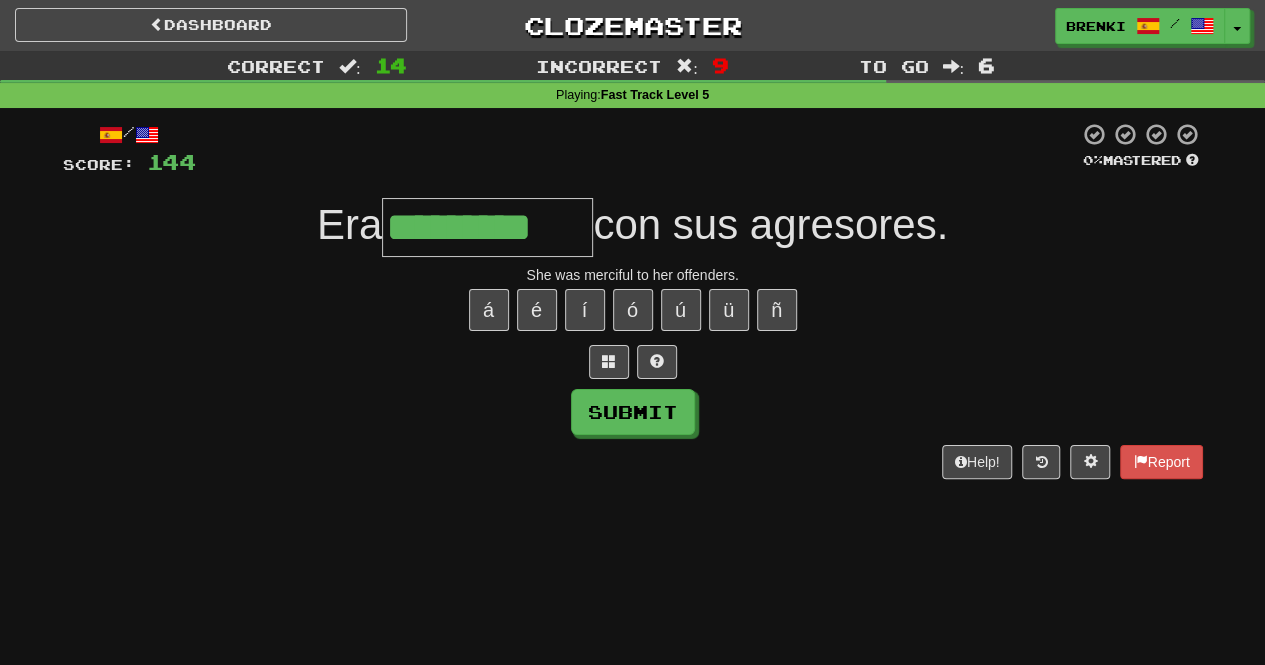 type on "*********" 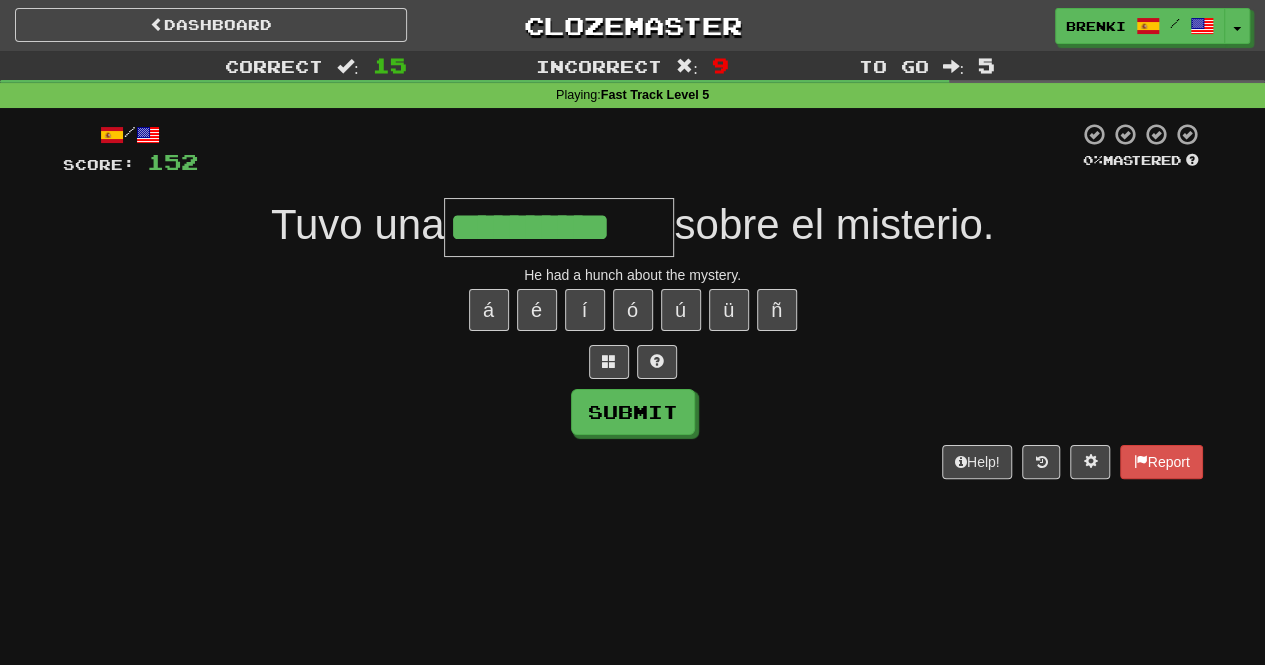 type on "**********" 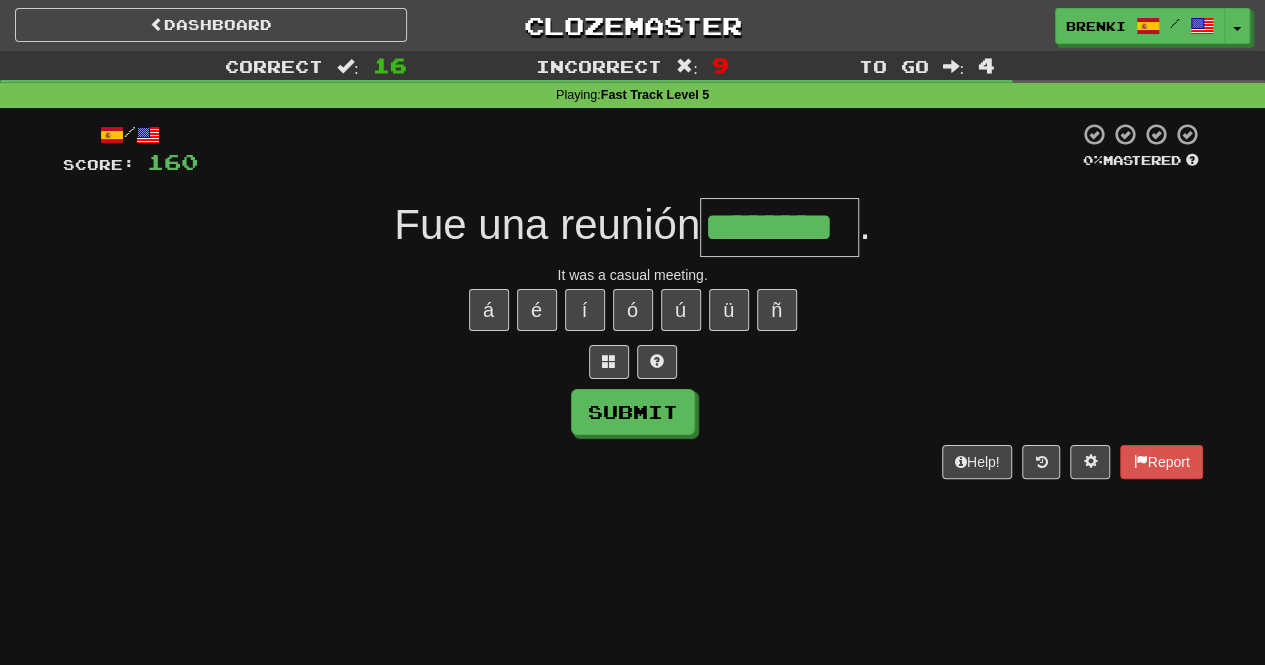 type on "********" 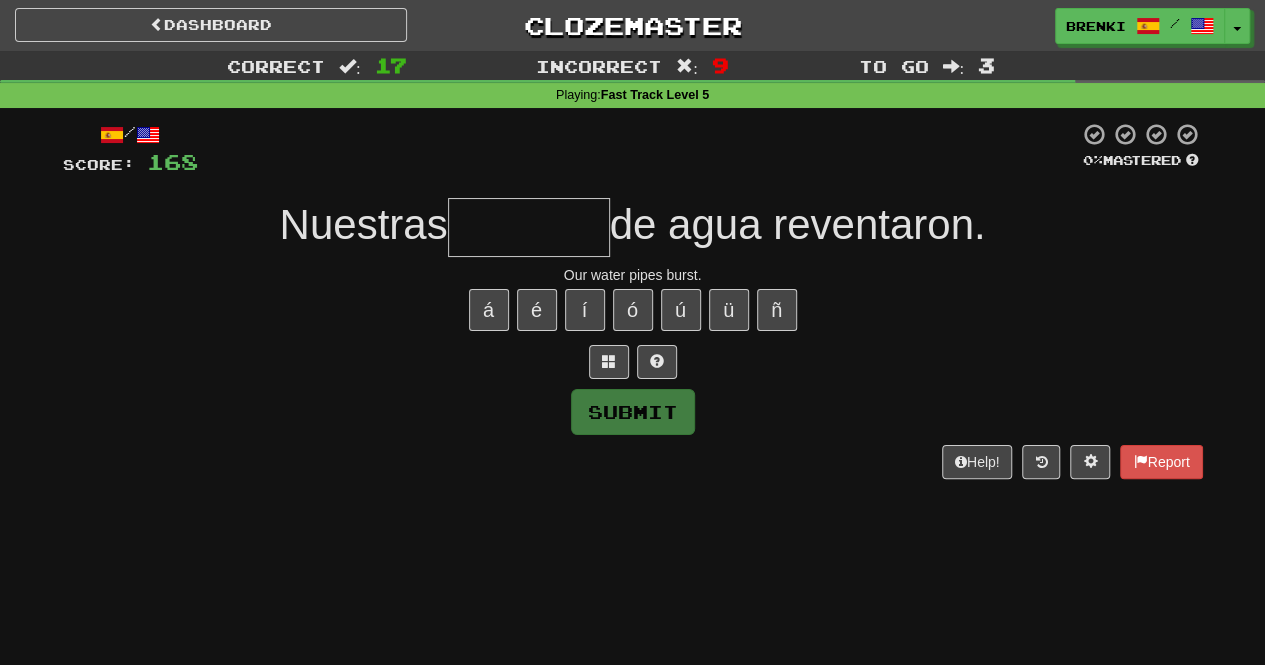 type on "*" 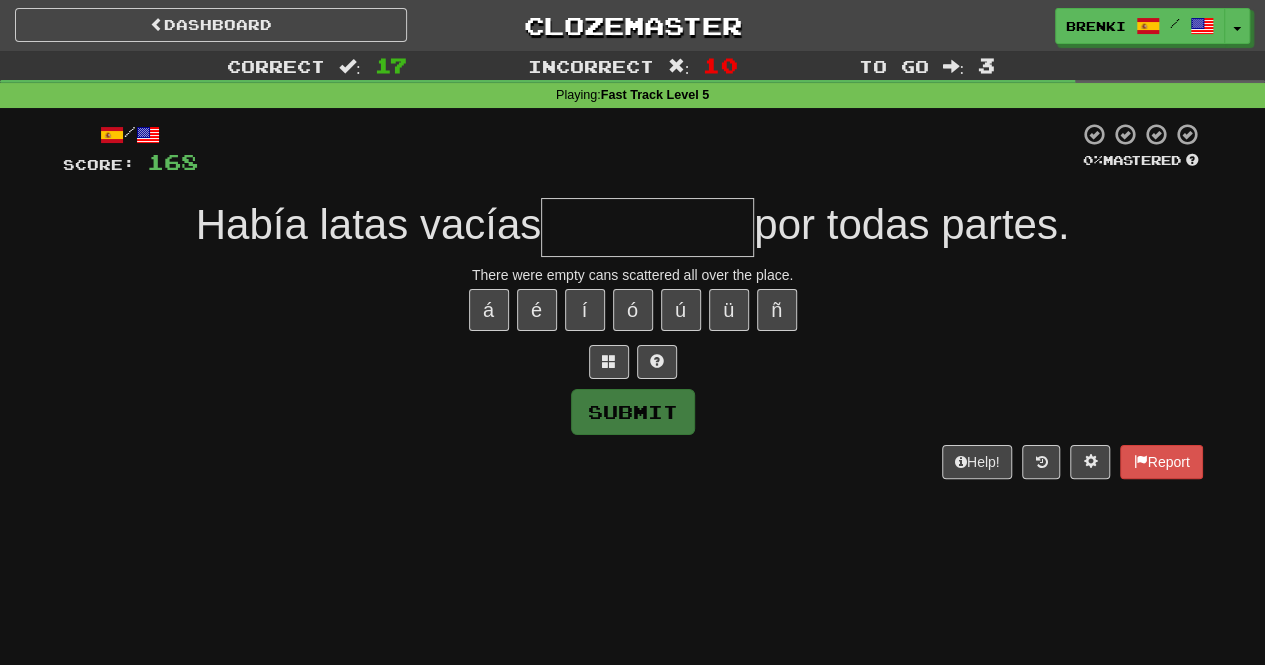 type on "**********" 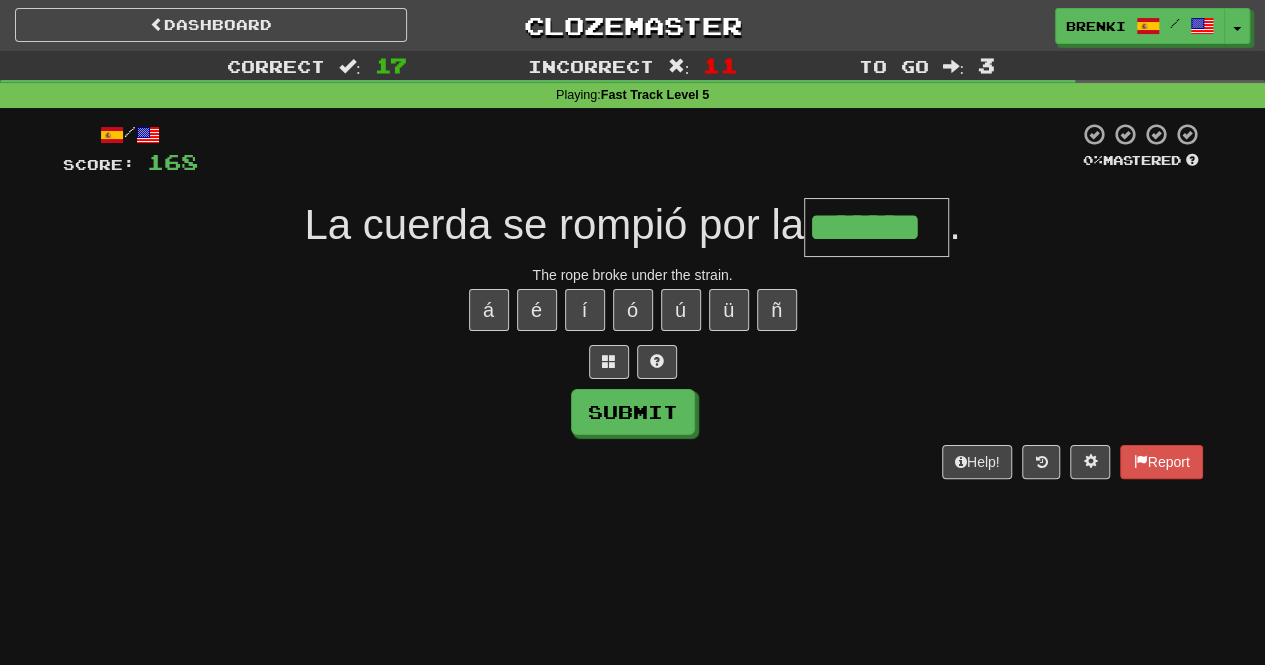 type on "*******" 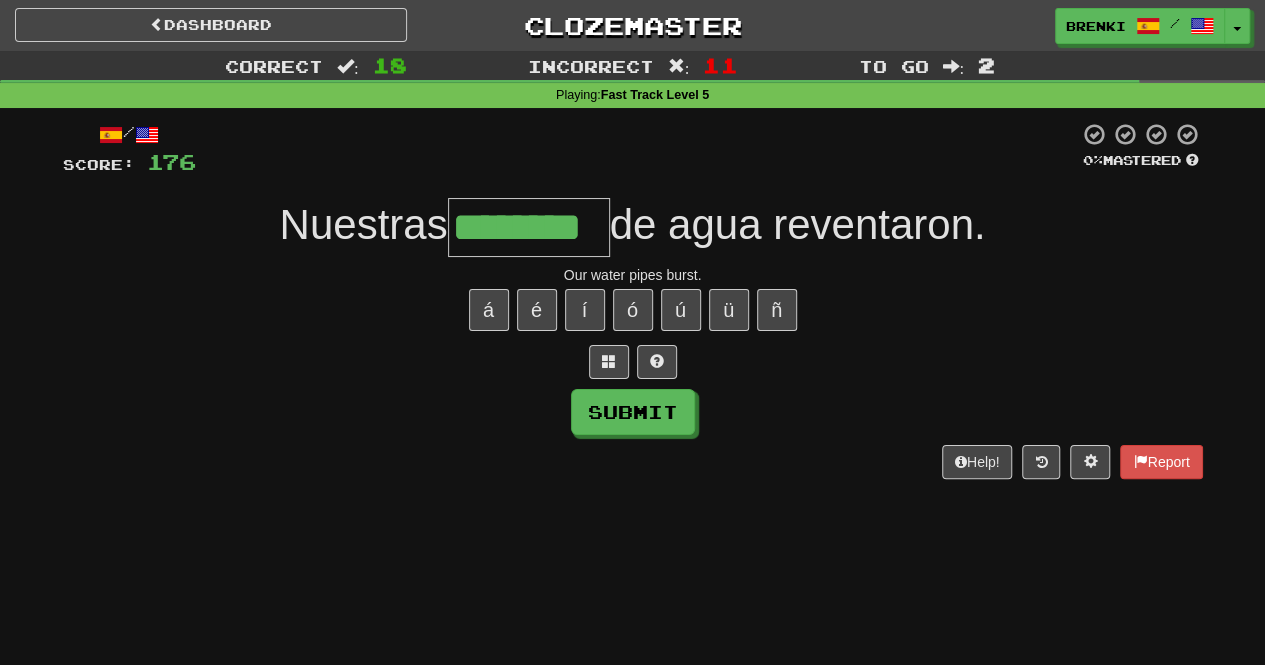 type on "********" 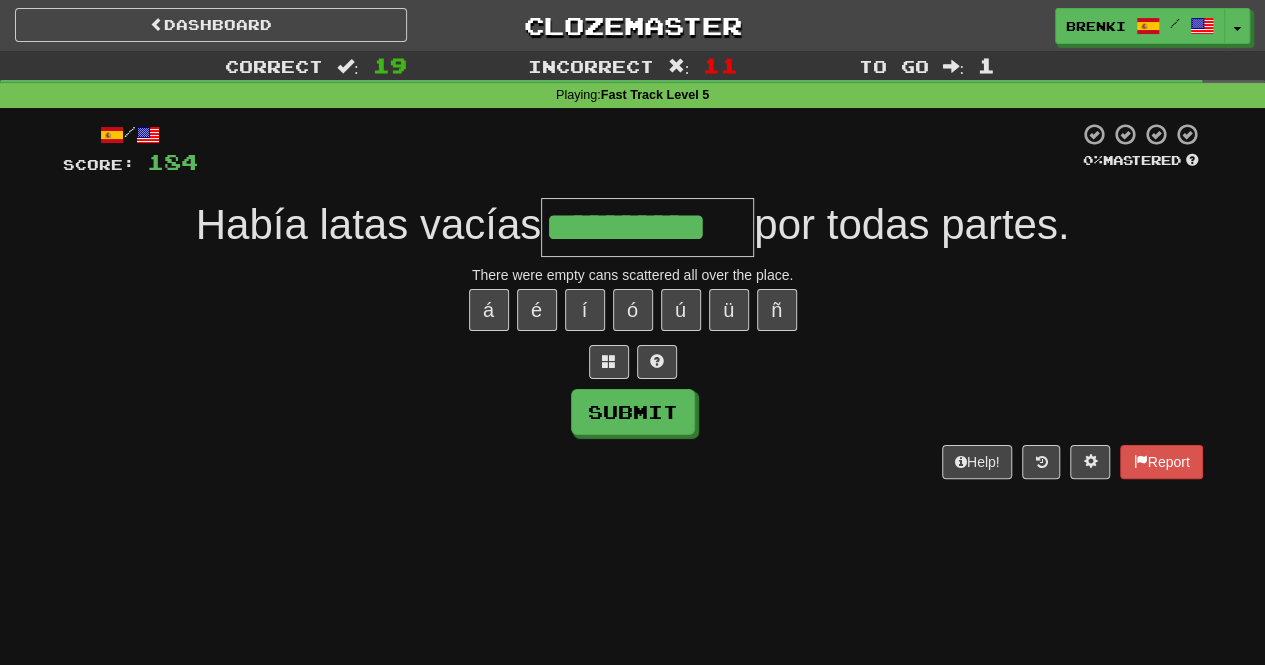 type on "**********" 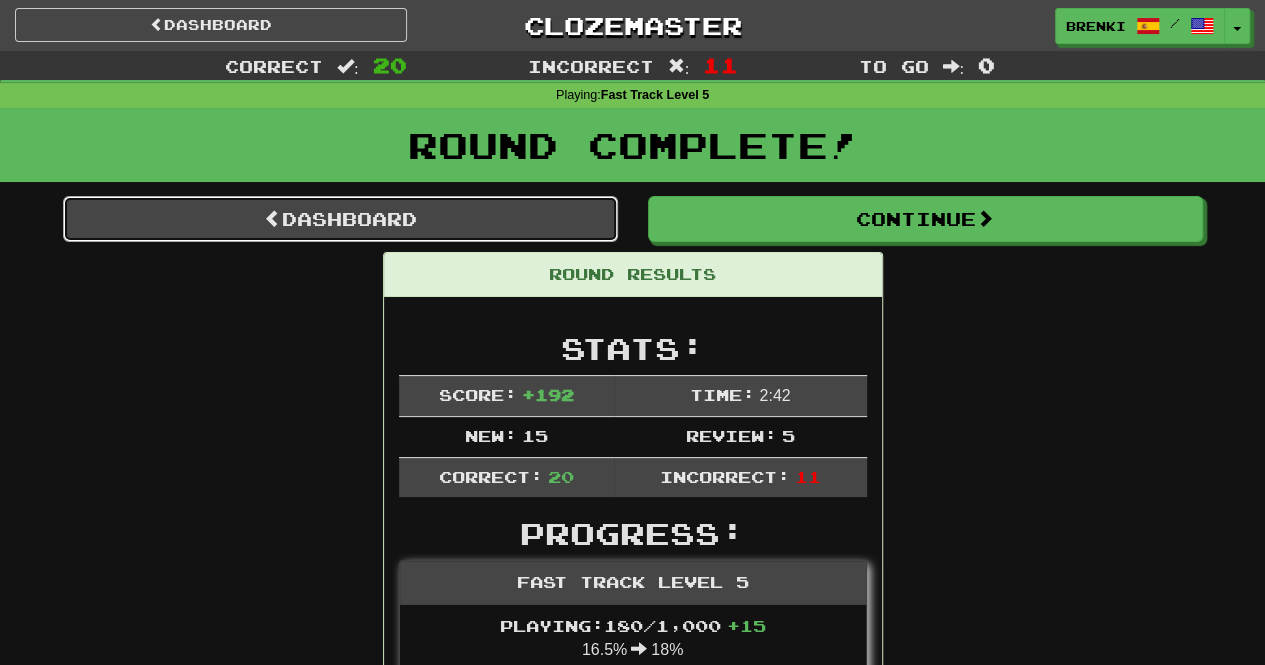 click on "Dashboard" at bounding box center (340, 219) 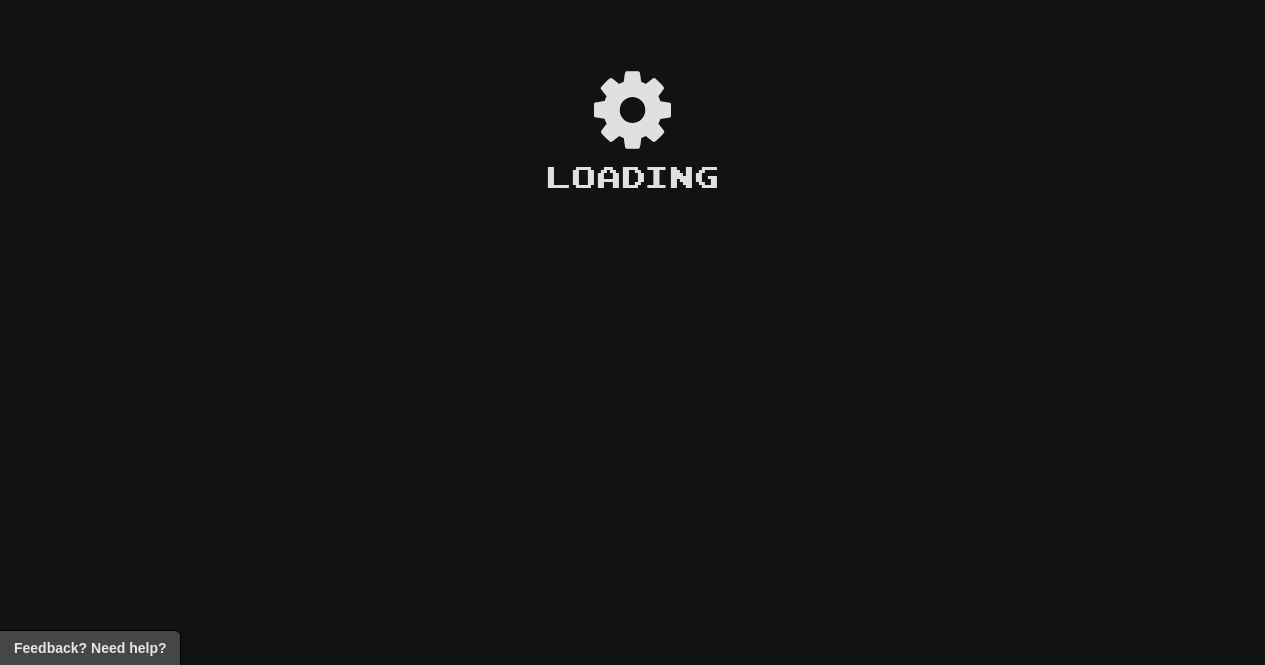 scroll, scrollTop: 0, scrollLeft: 0, axis: both 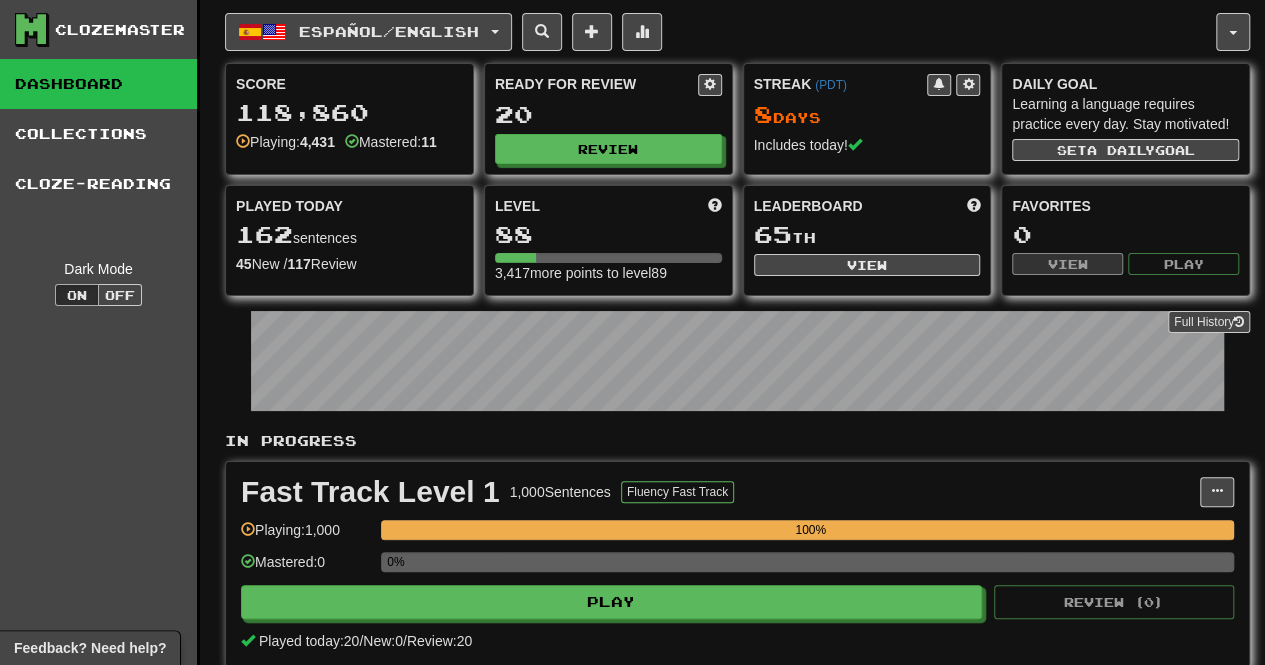 click on "Played today:  20  /  New:  0  /  Review:  20" at bounding box center (737, 641) 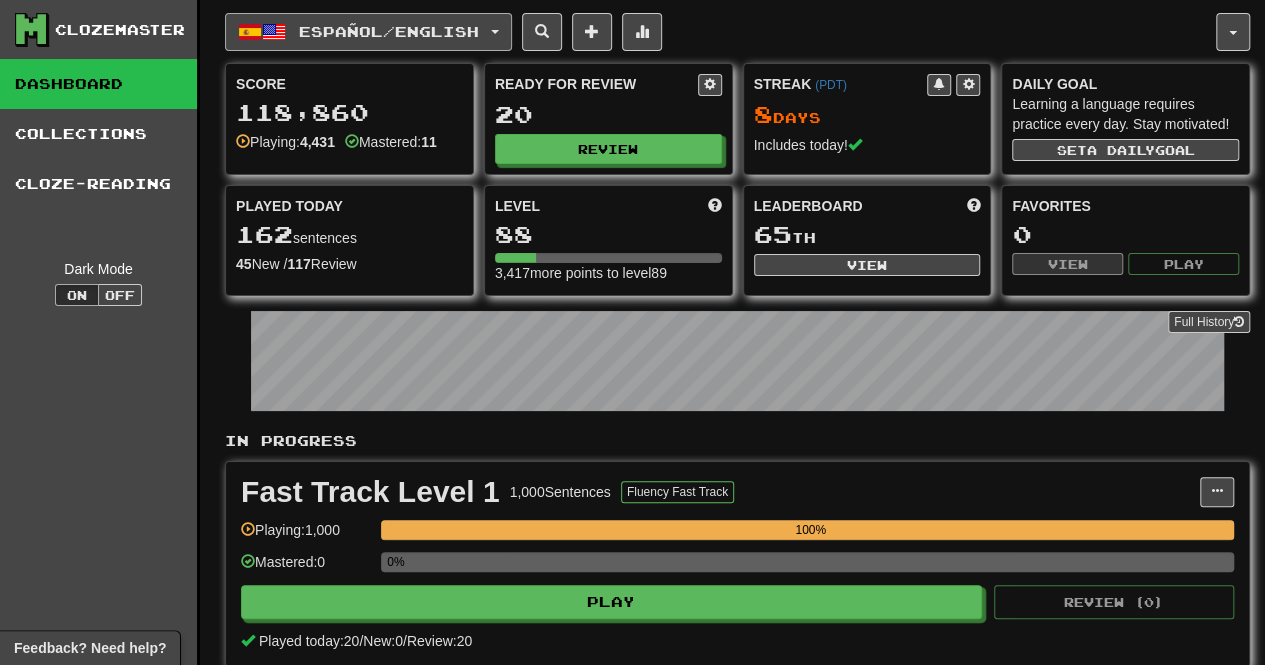 click on "Español  /  English" at bounding box center [389, 31] 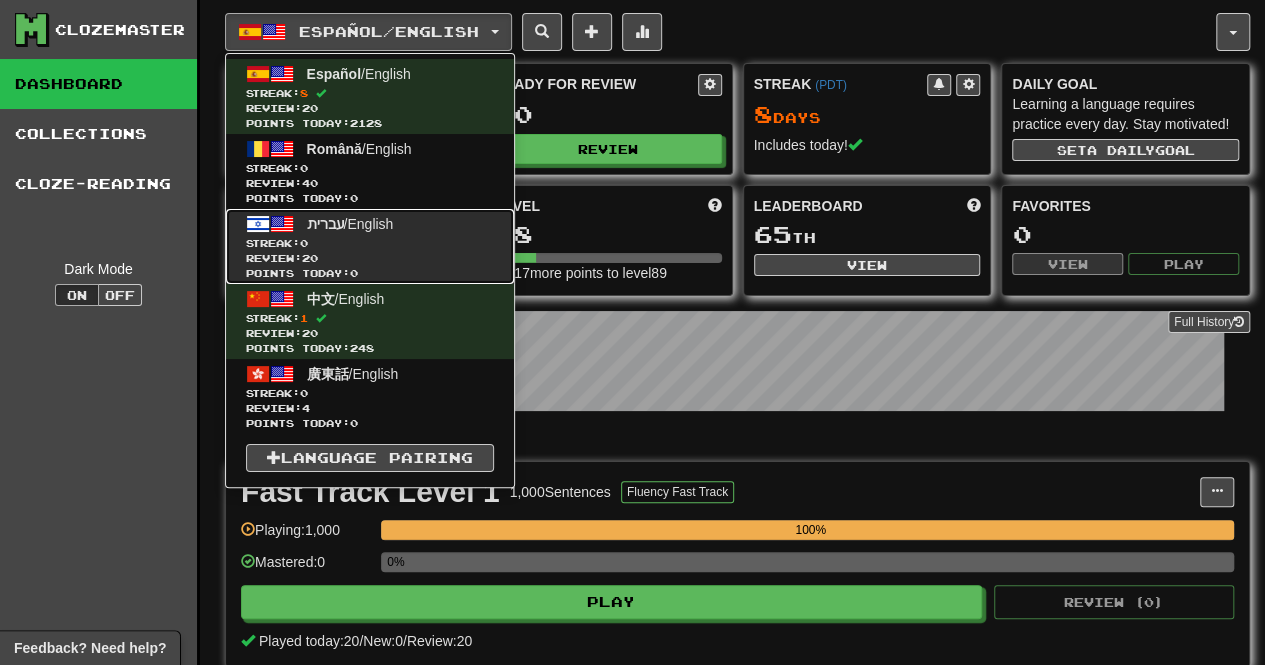 click on "Review:  20" at bounding box center [370, 258] 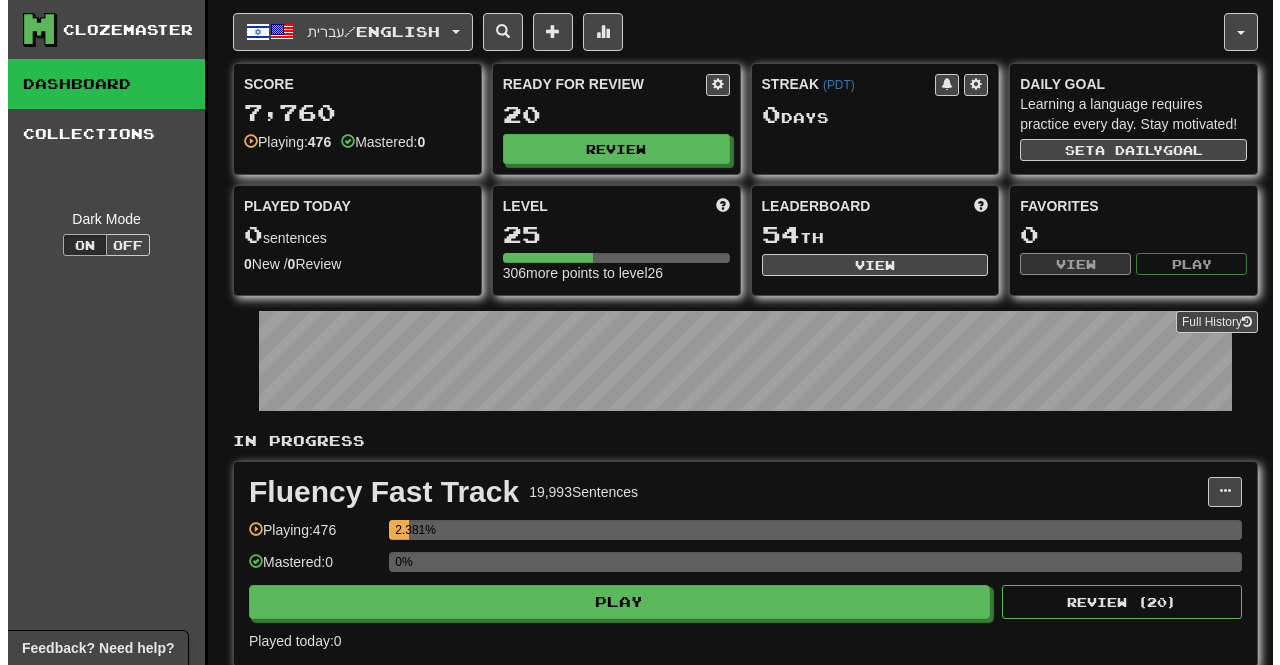 scroll, scrollTop: 0, scrollLeft: 0, axis: both 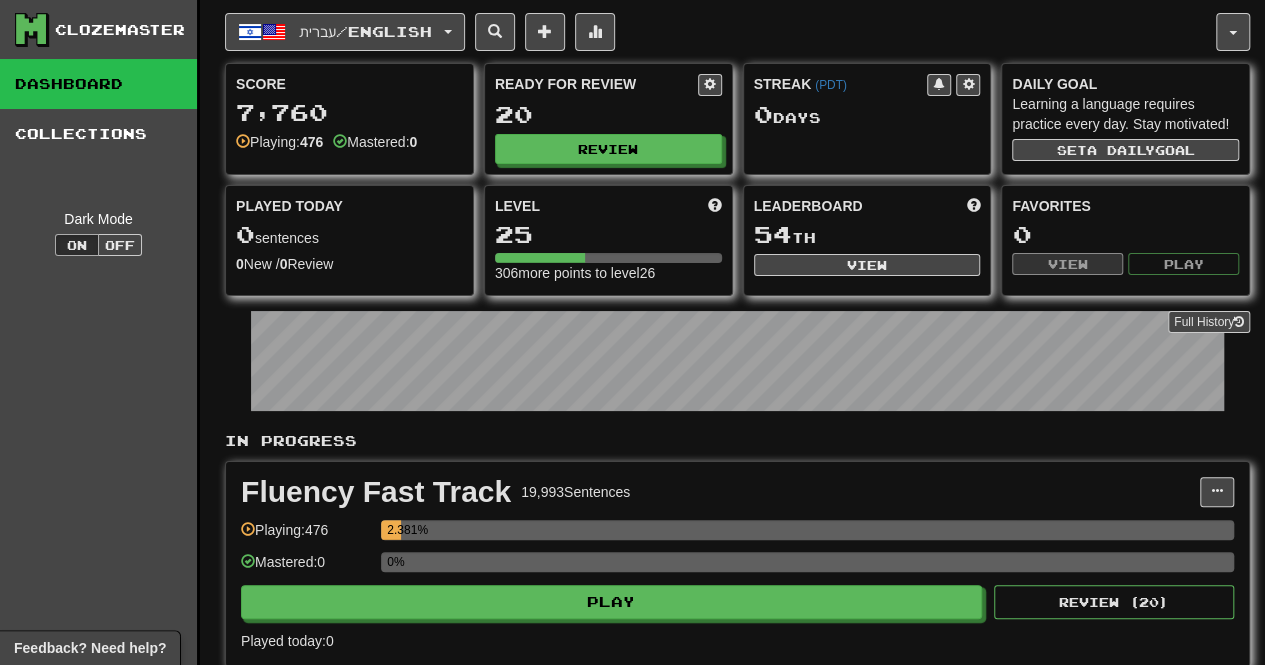 click on "Ready for Review 20   Review" at bounding box center (608, 119) 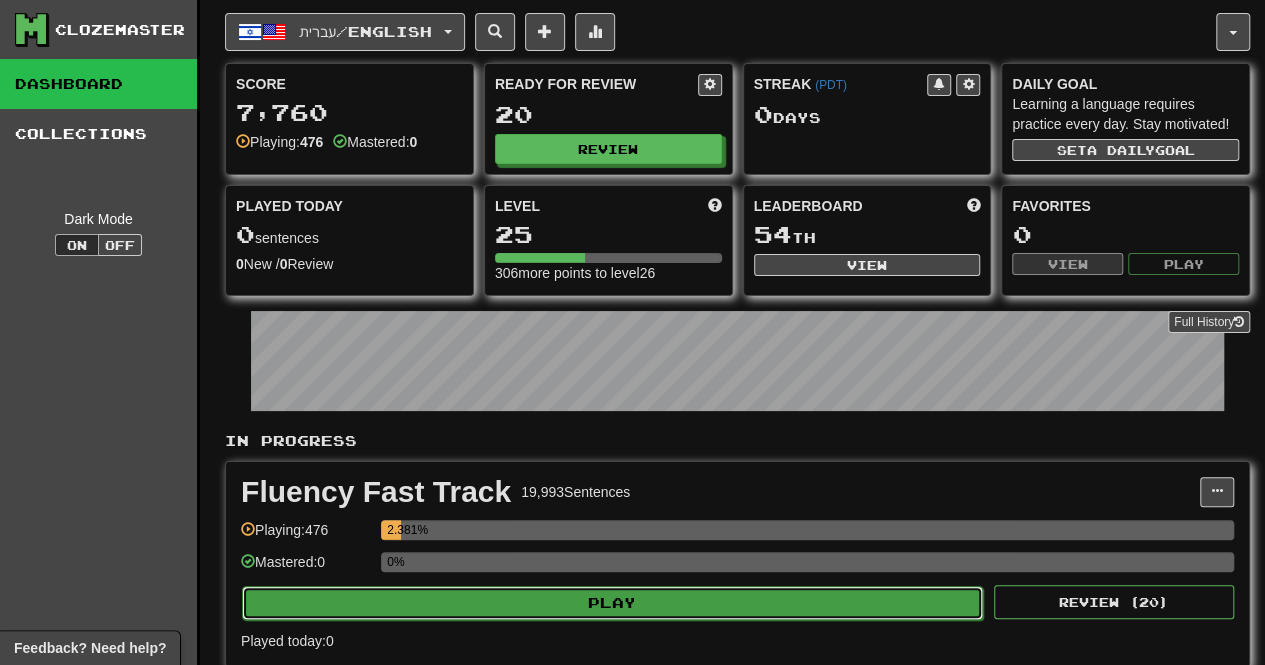 click on "Play" at bounding box center (612, 603) 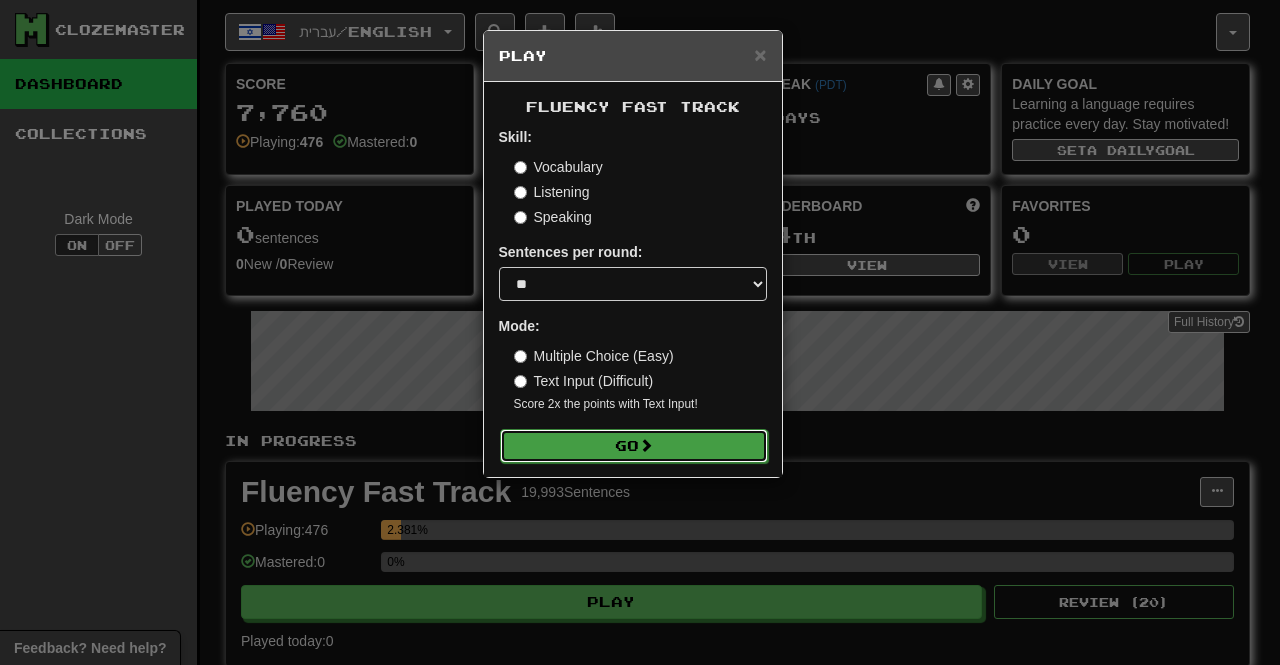 click at bounding box center [646, 445] 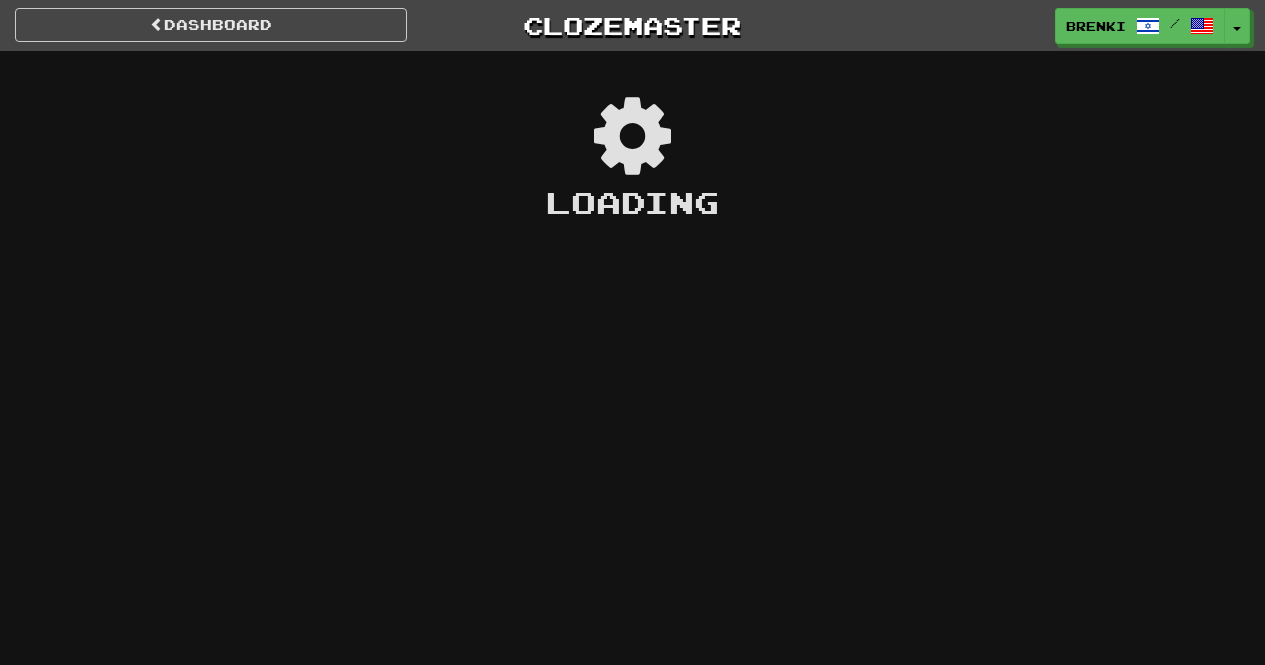 scroll, scrollTop: 0, scrollLeft: 0, axis: both 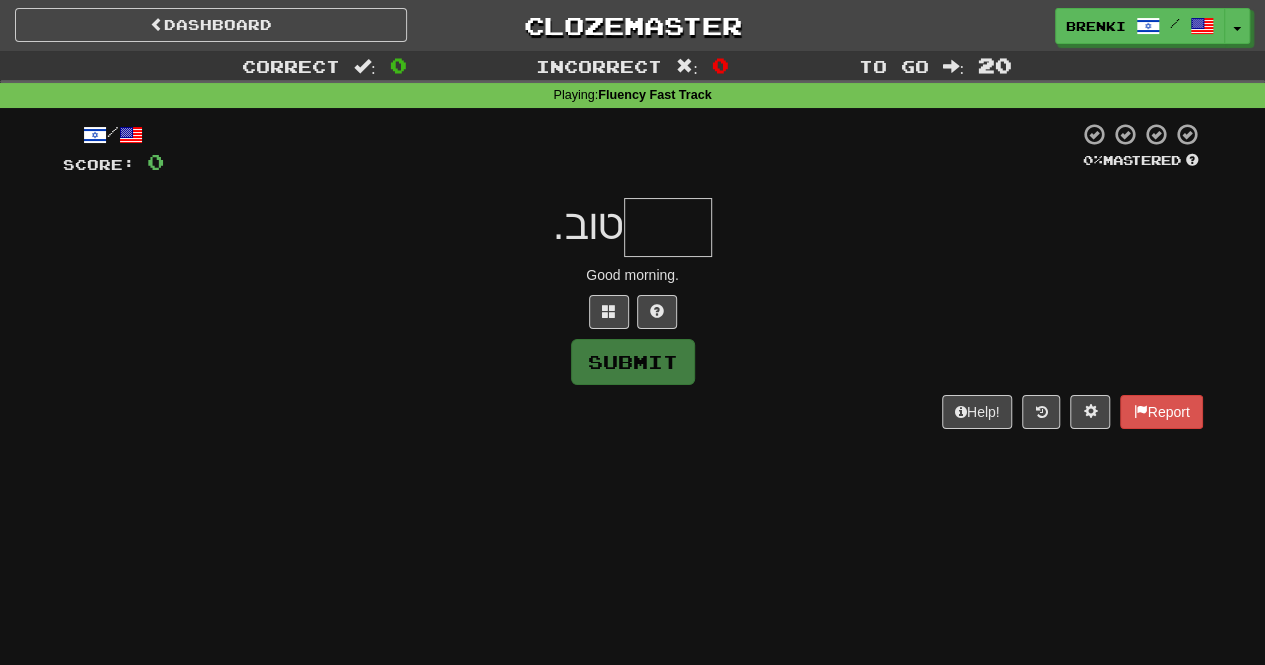type on "*" 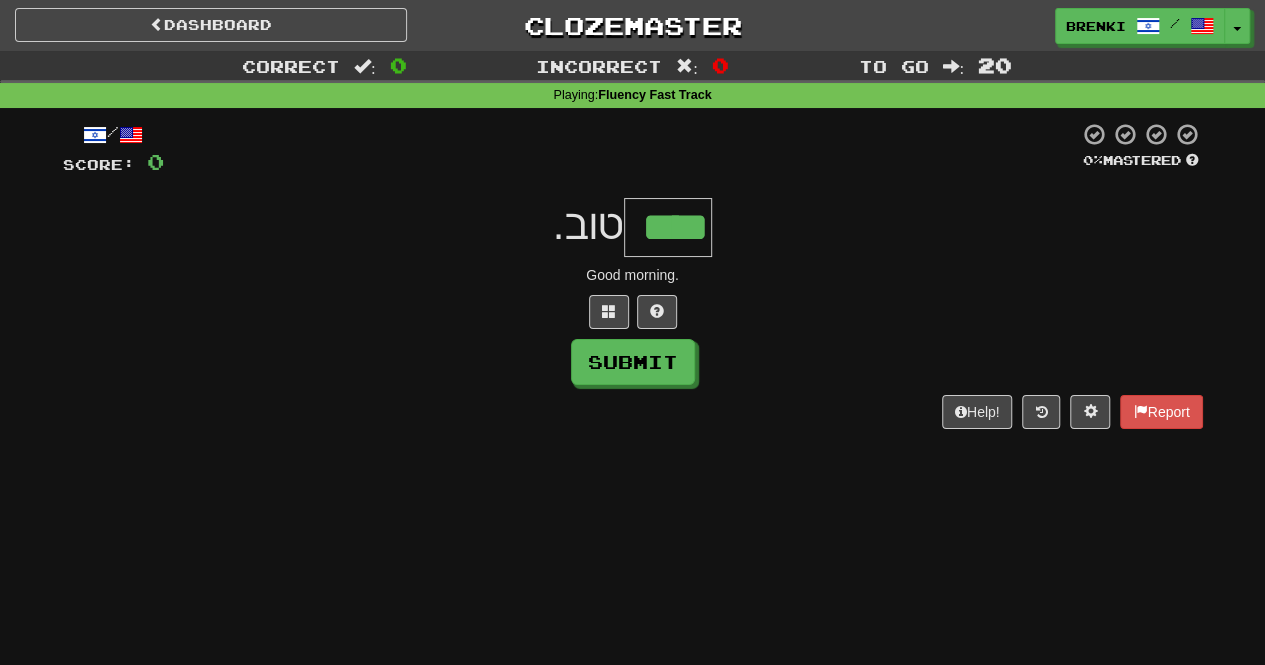 type on "****" 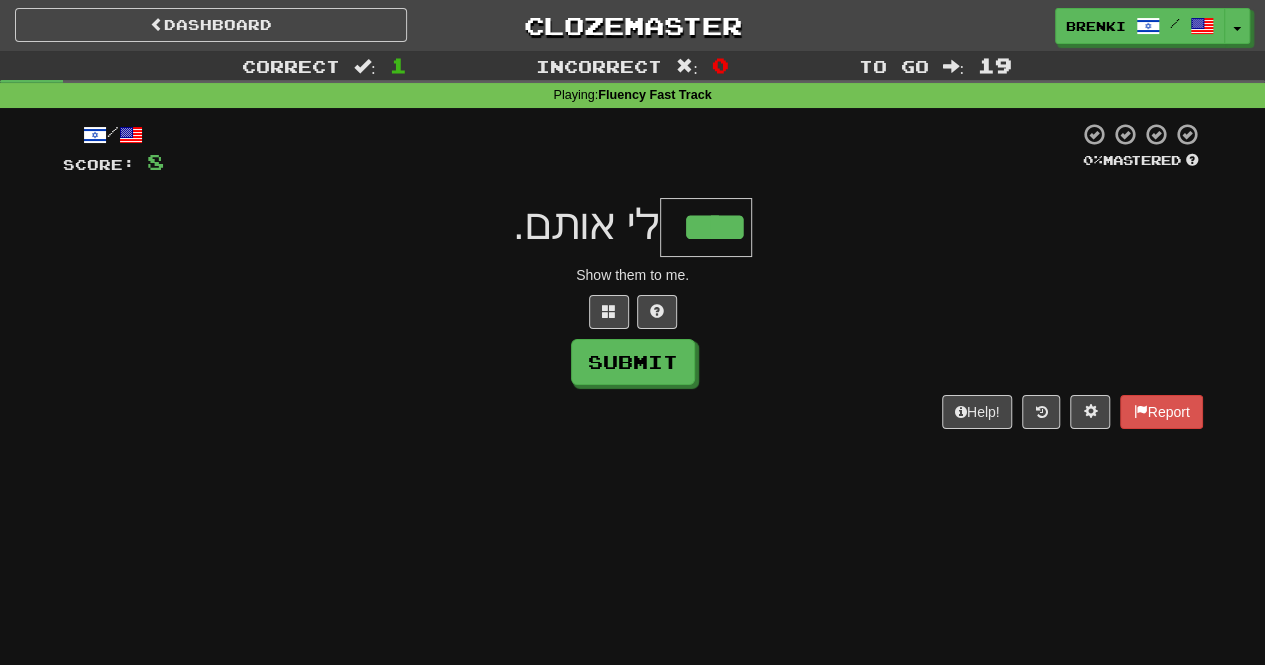 type on "****" 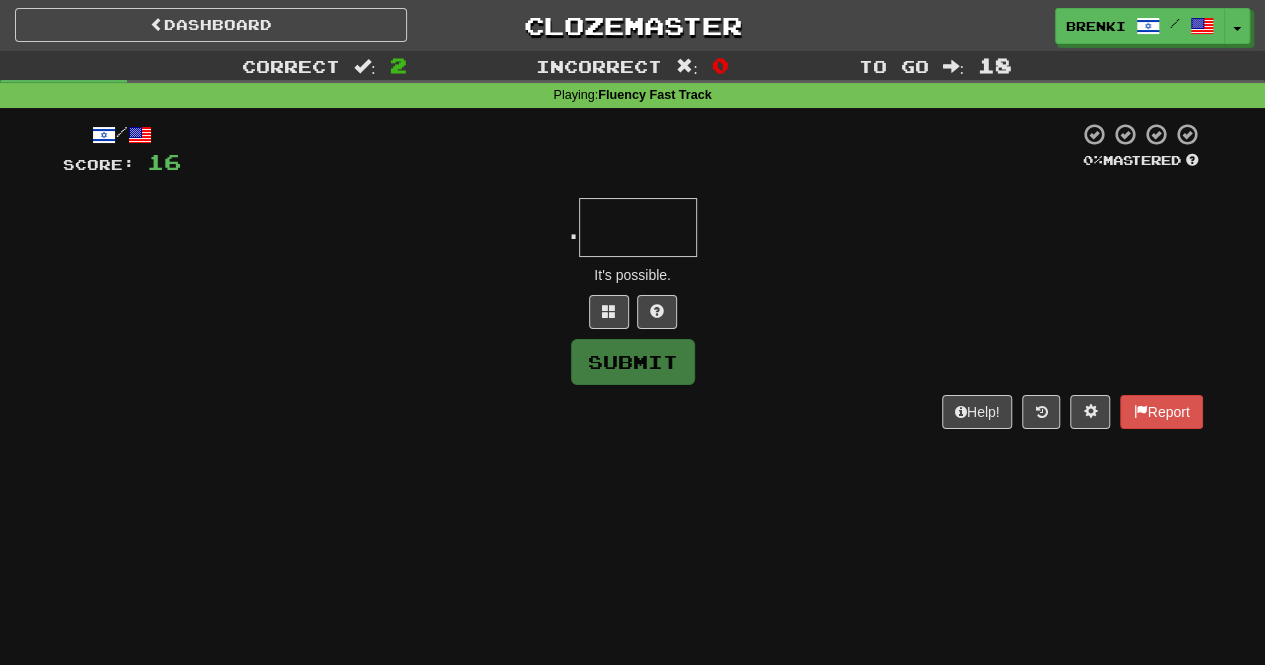 type on "*" 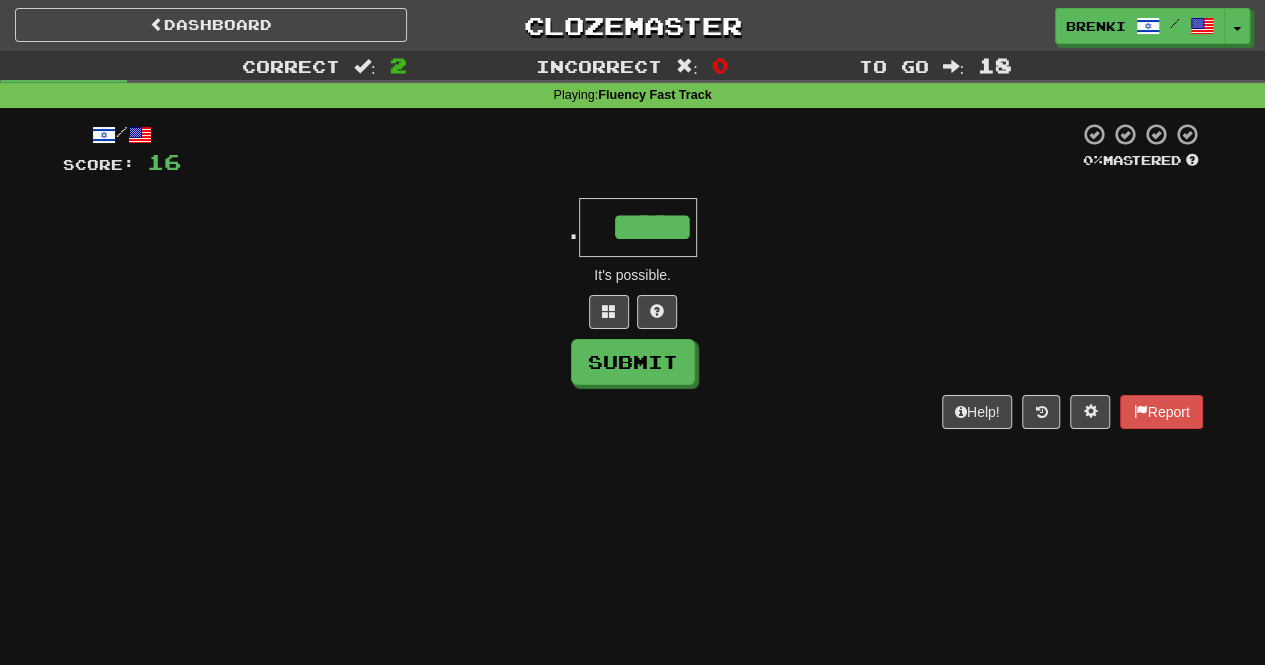 type on "*****" 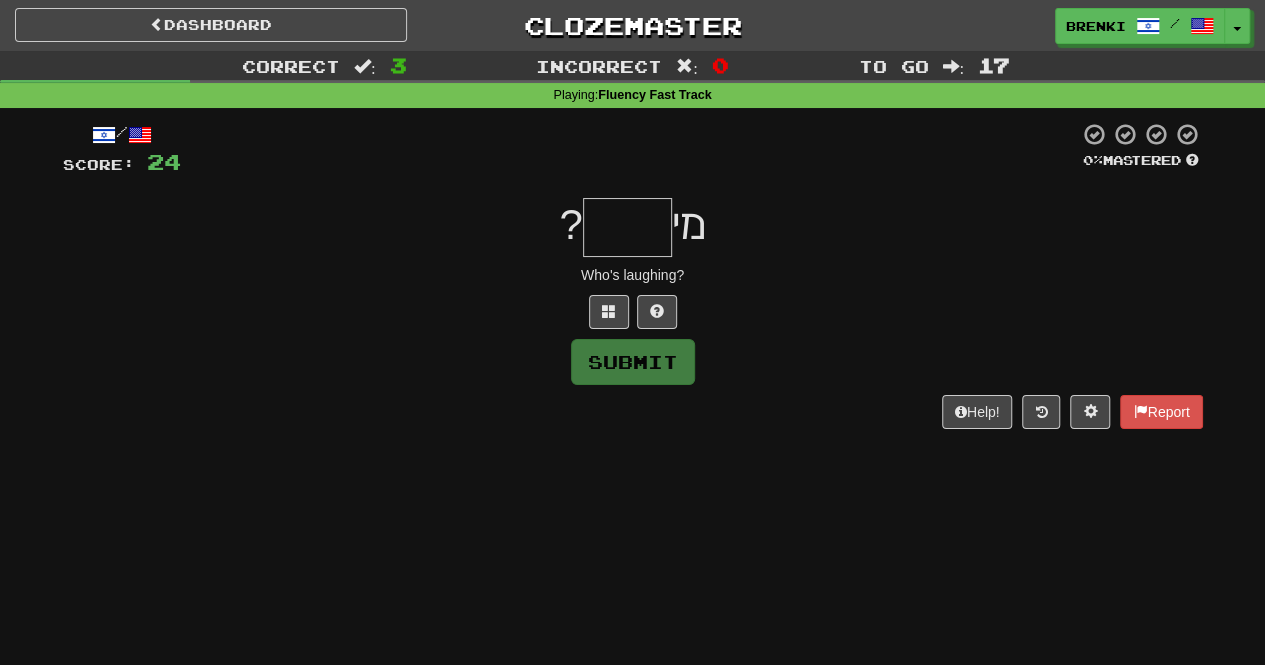 type on "*" 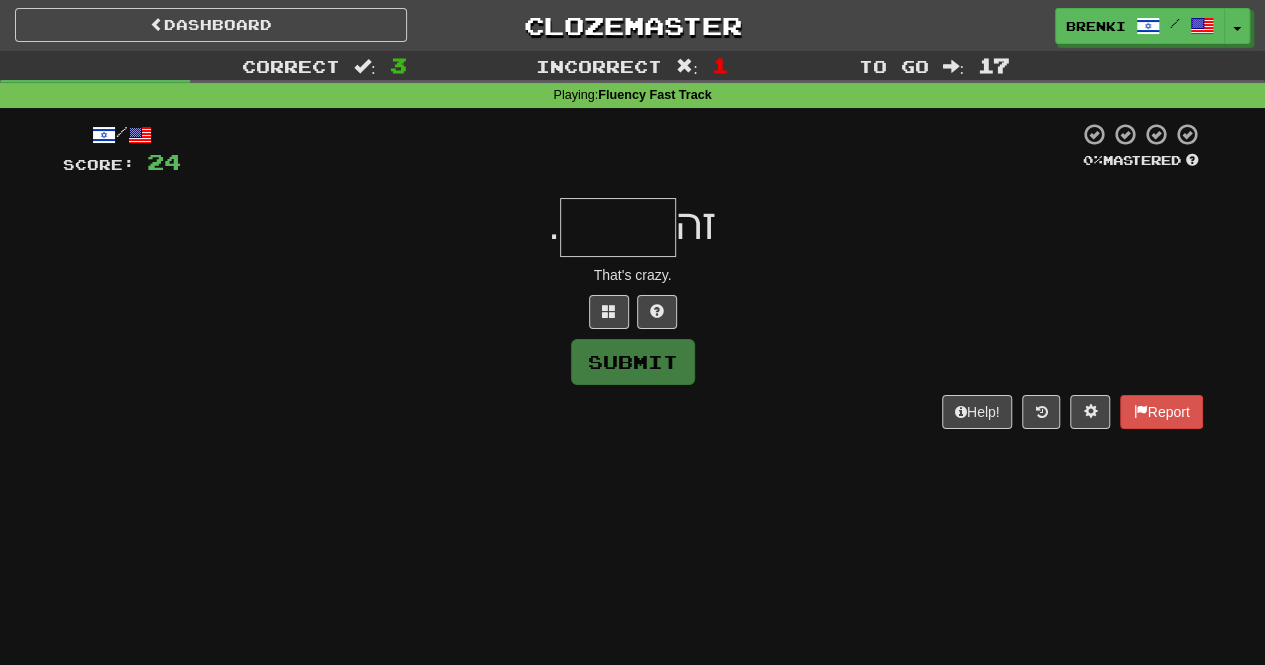 type on "*" 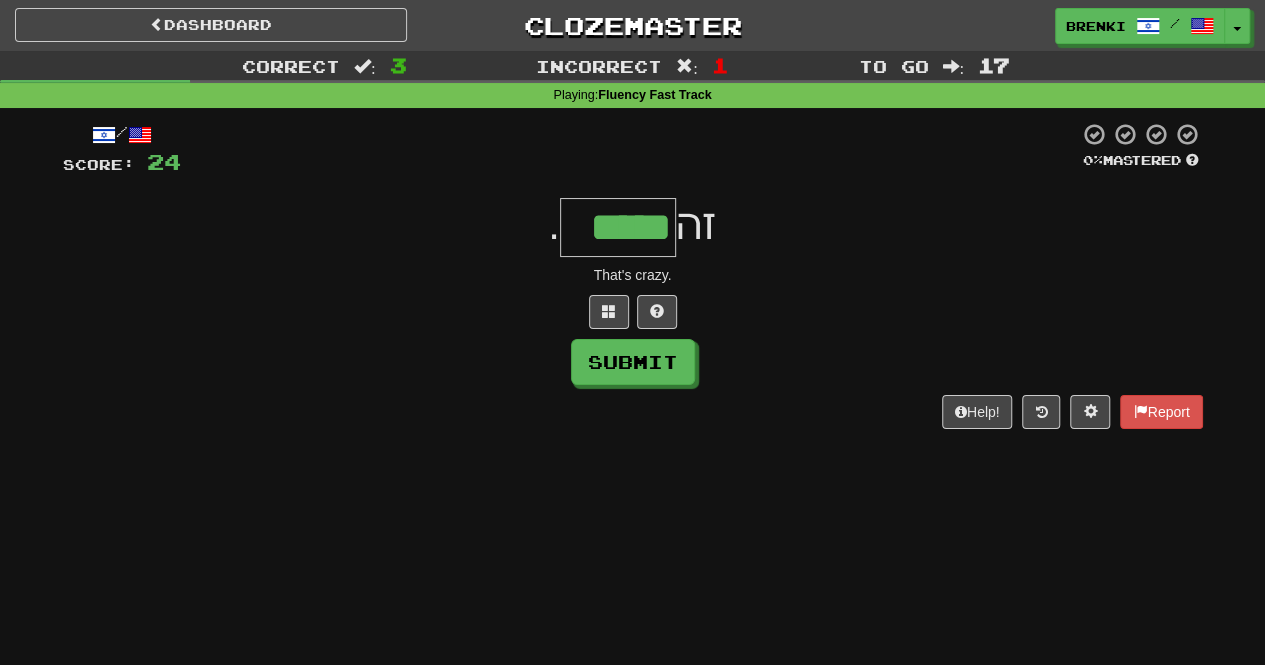 type on "*****" 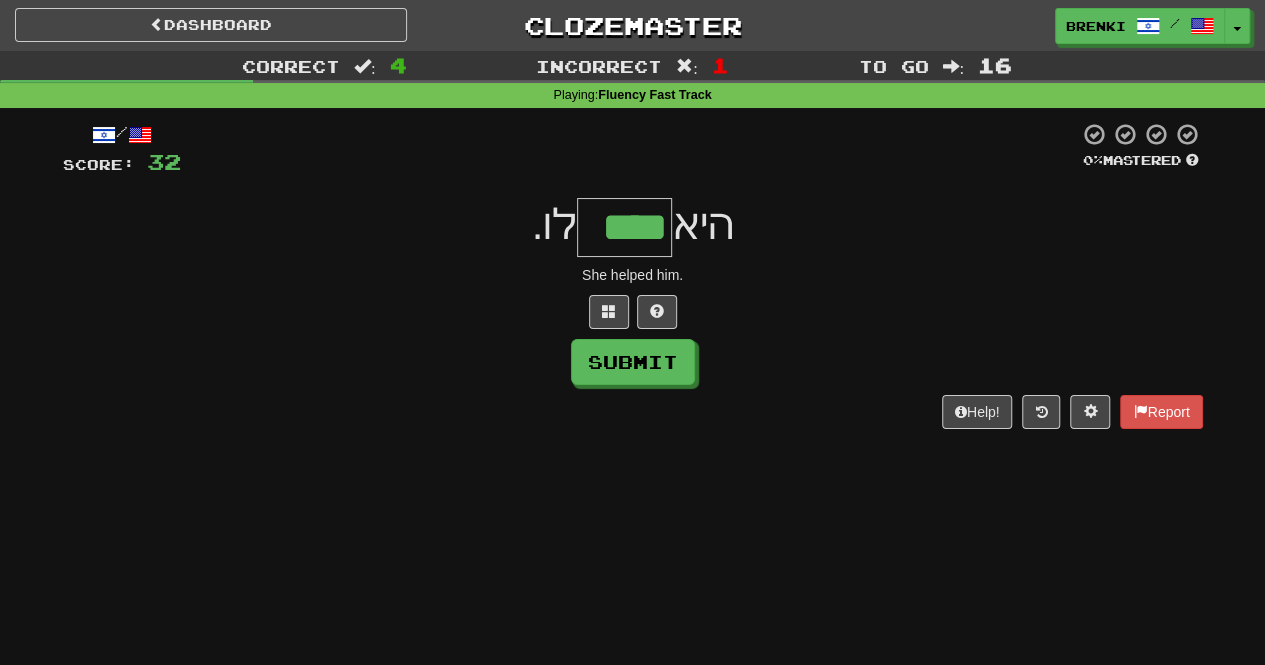 type on "****" 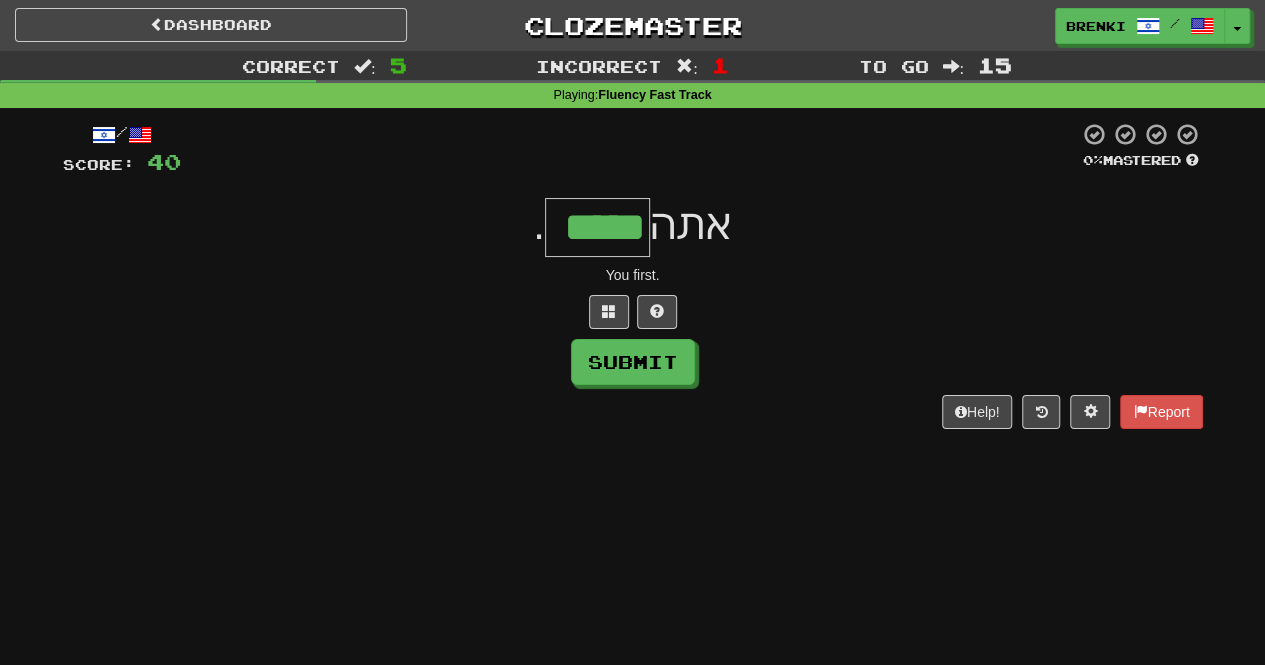 type on "*****" 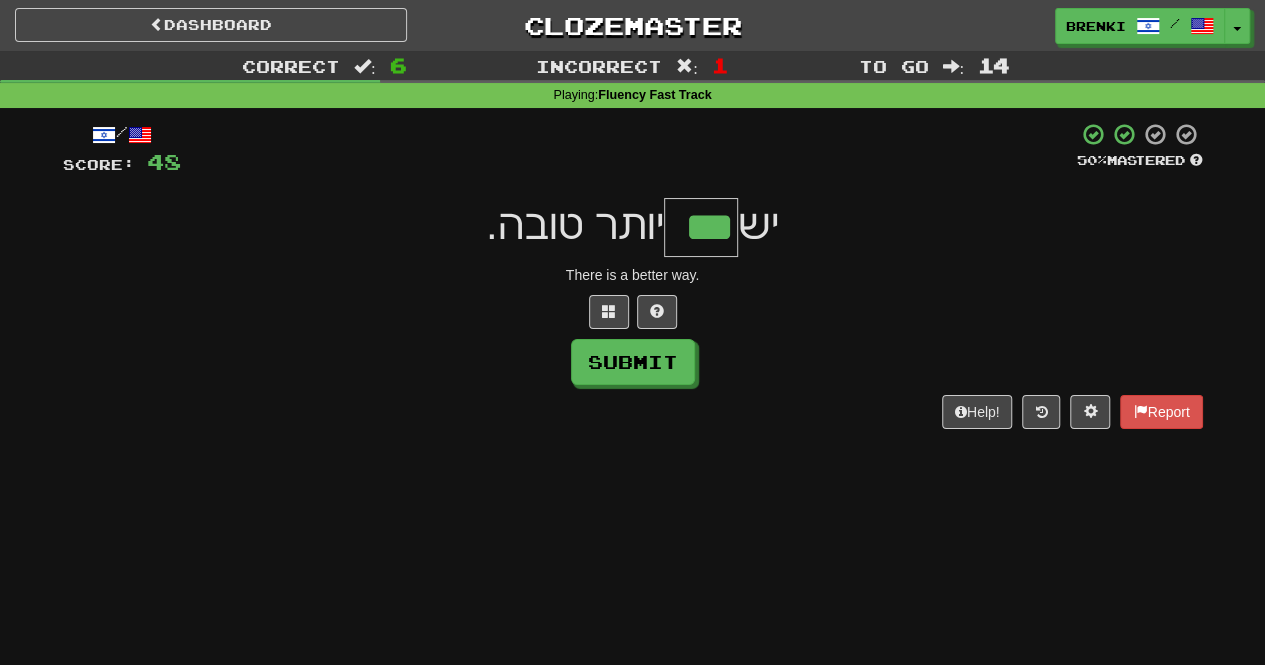 type on "***" 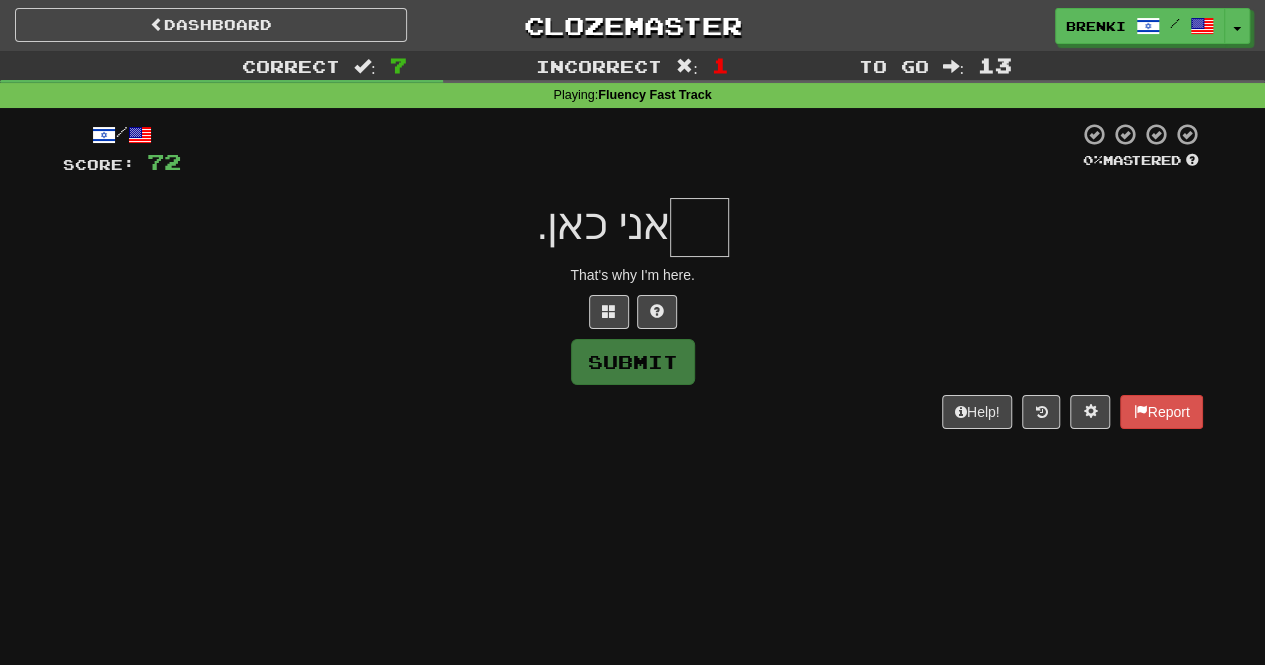 type on "*" 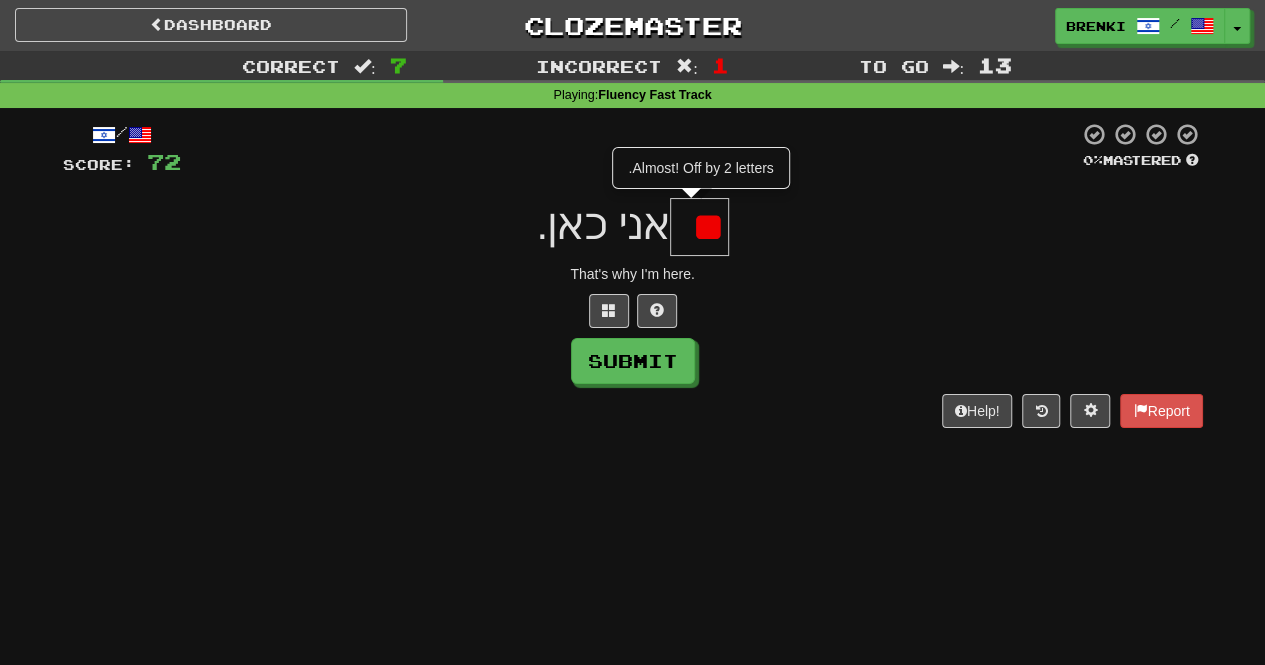 scroll, scrollTop: 0, scrollLeft: 0, axis: both 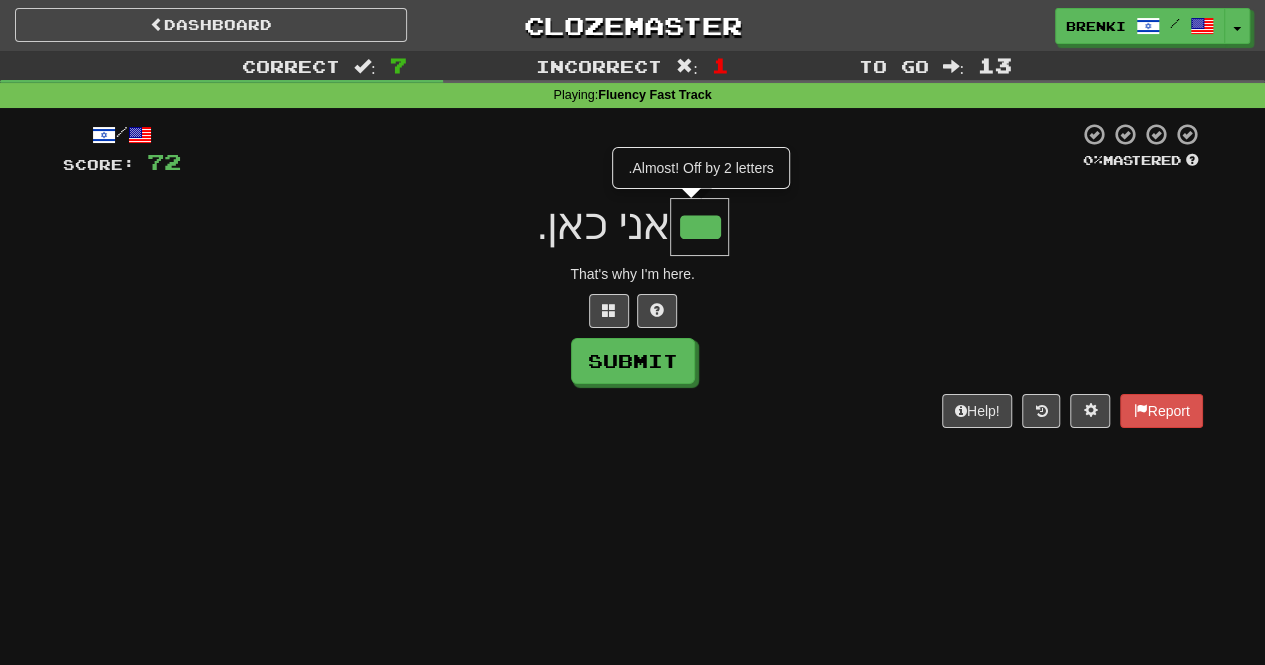 type on "***" 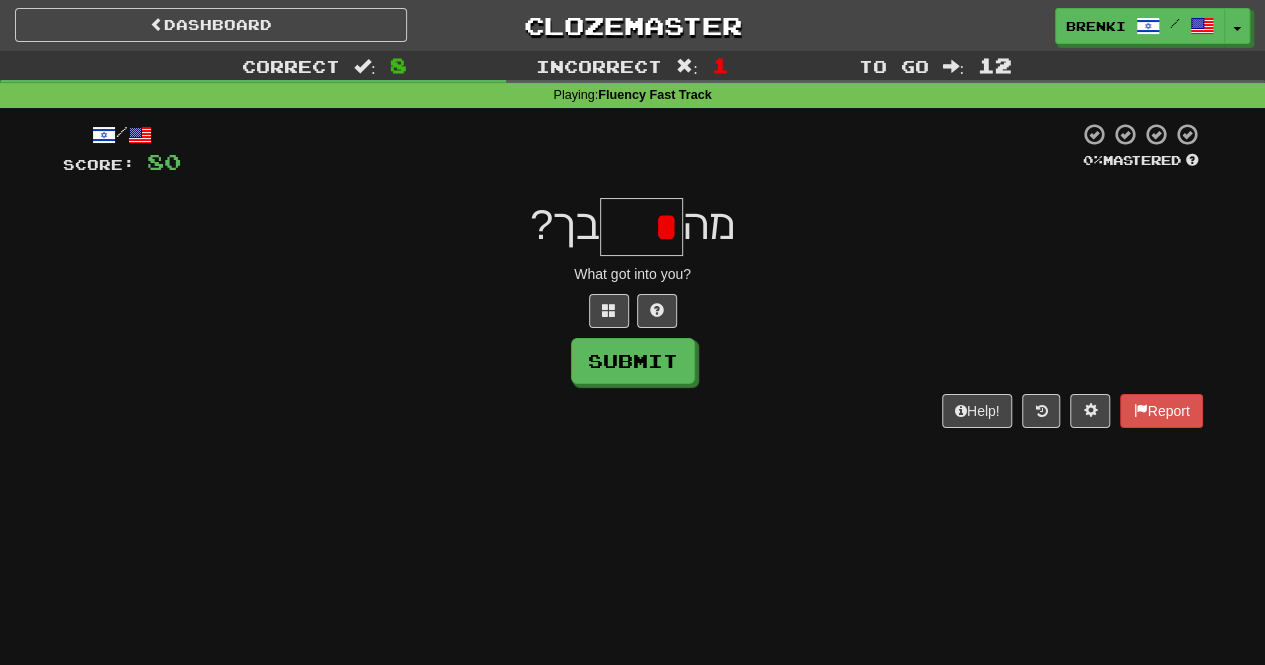 type on "****" 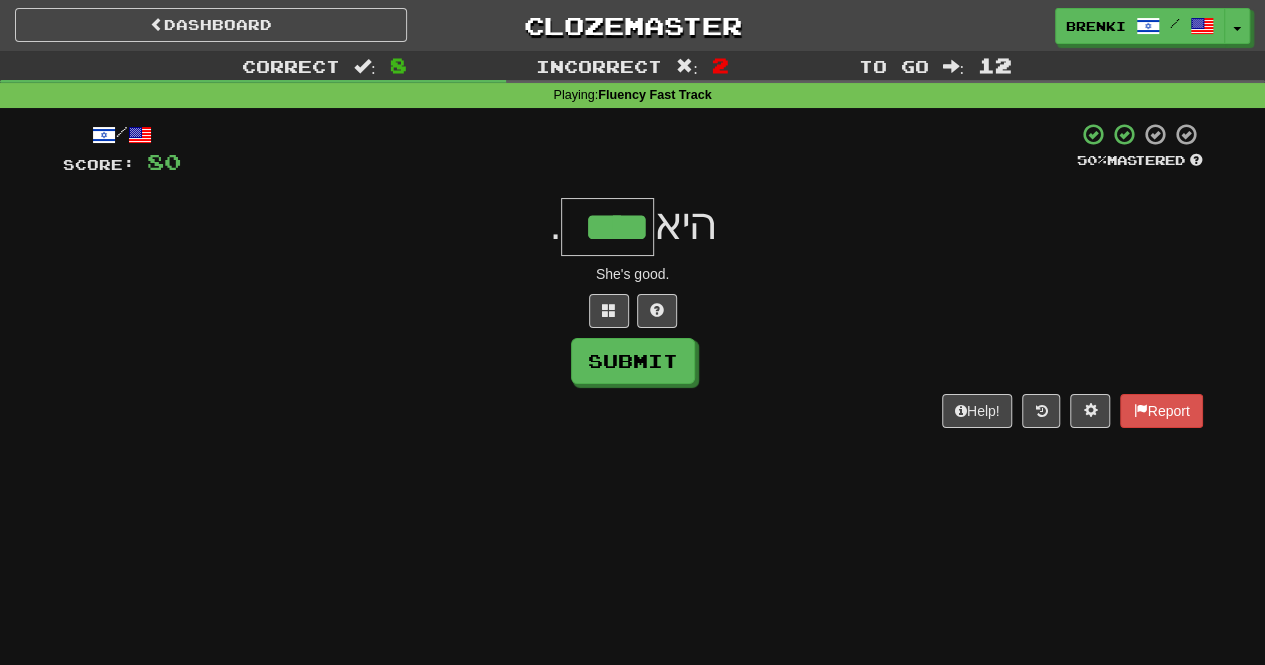 type on "****" 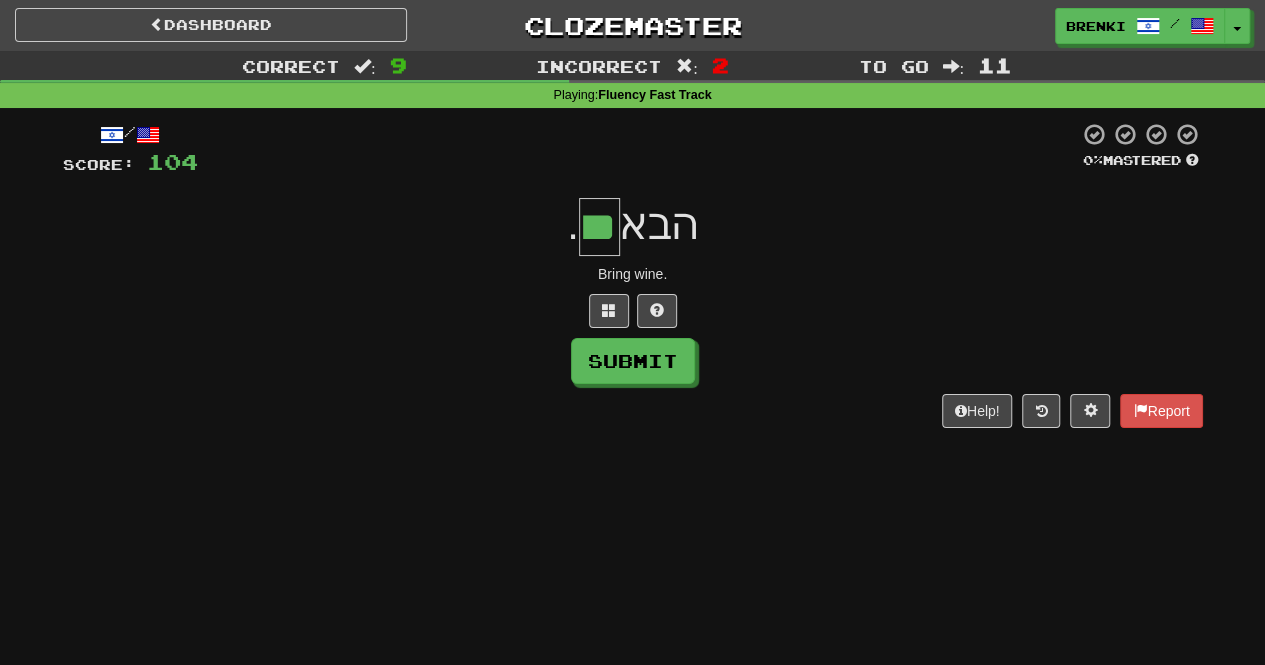 type on "***" 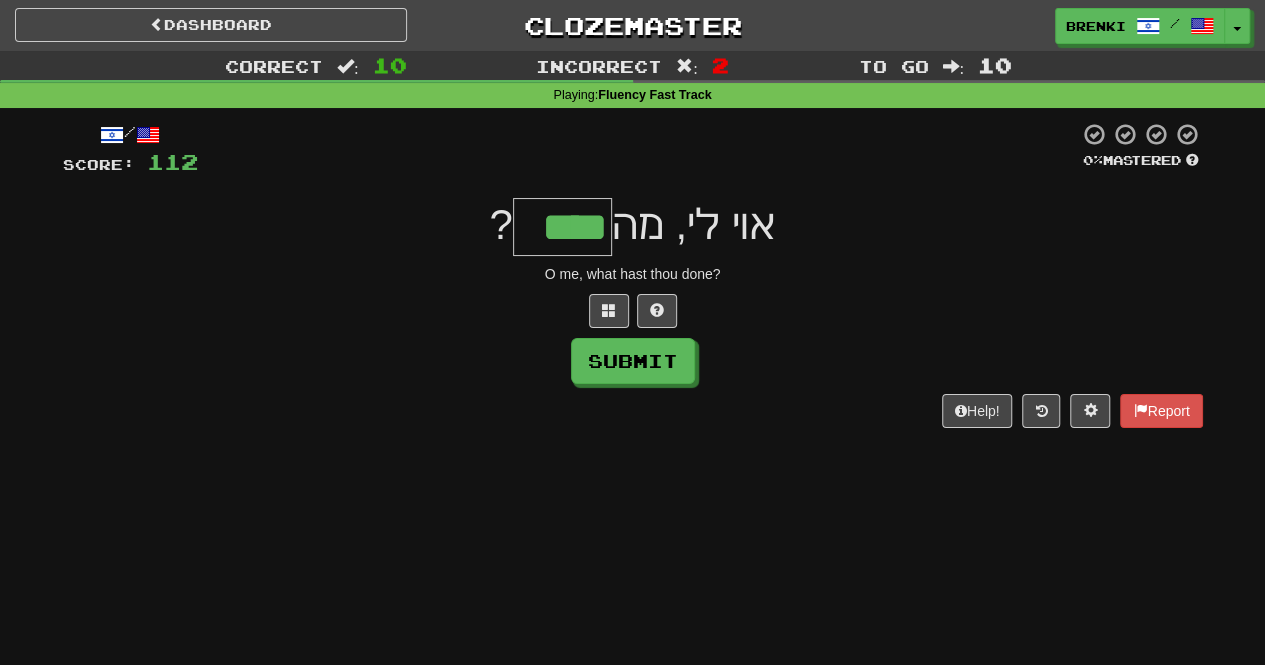 type on "****" 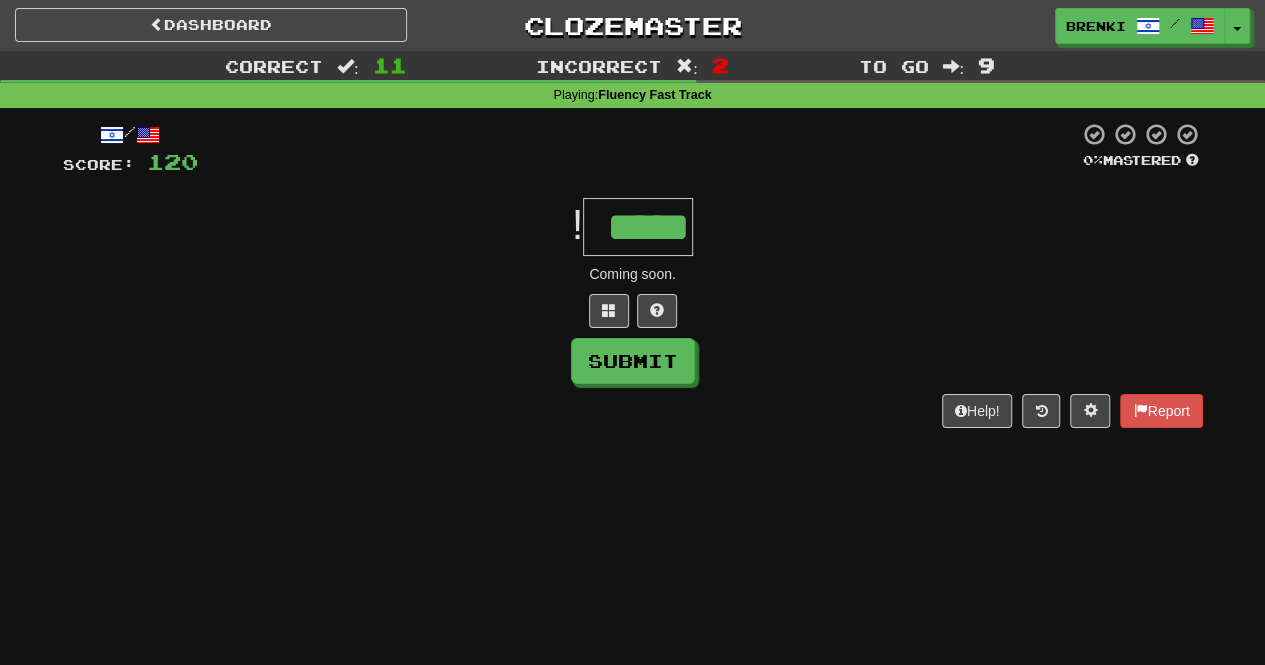 type on "*****" 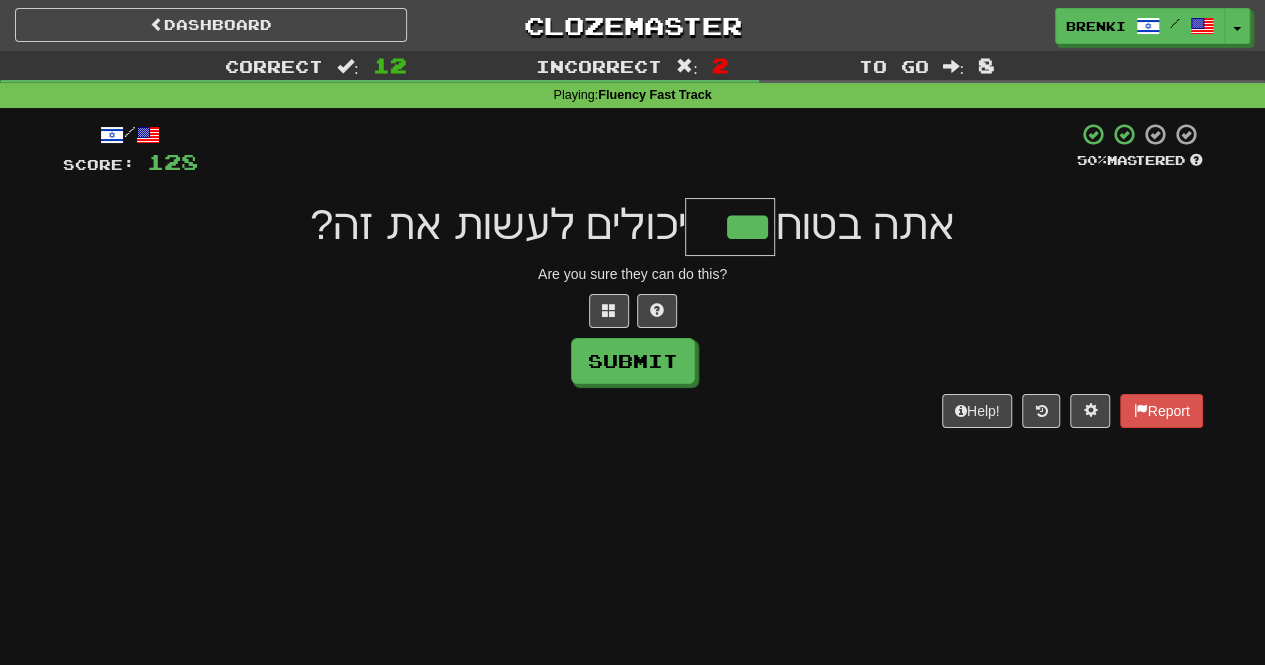type on "***" 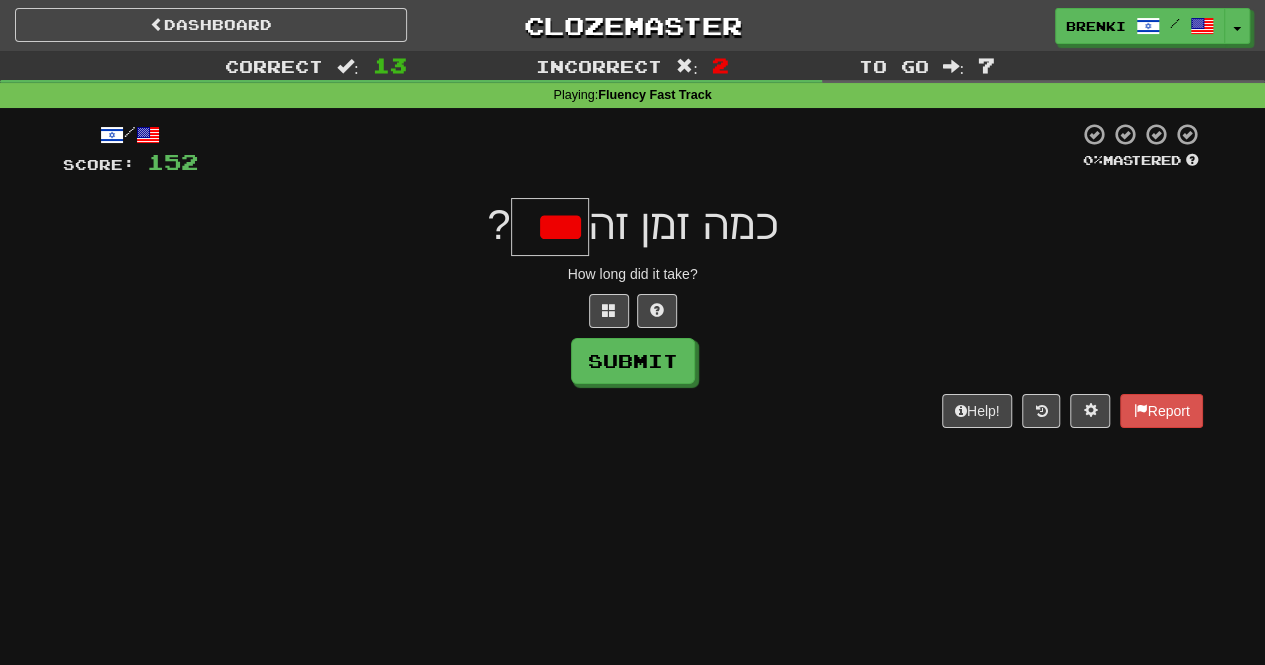 scroll, scrollTop: 0, scrollLeft: 0, axis: both 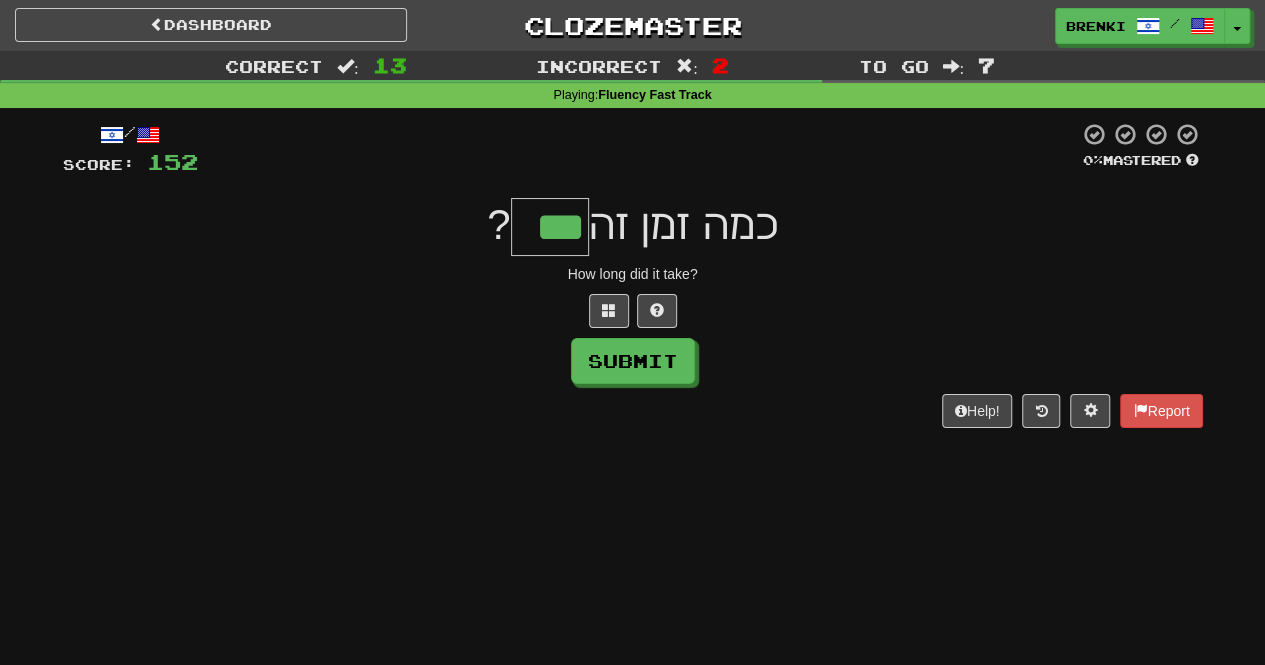 type on "***" 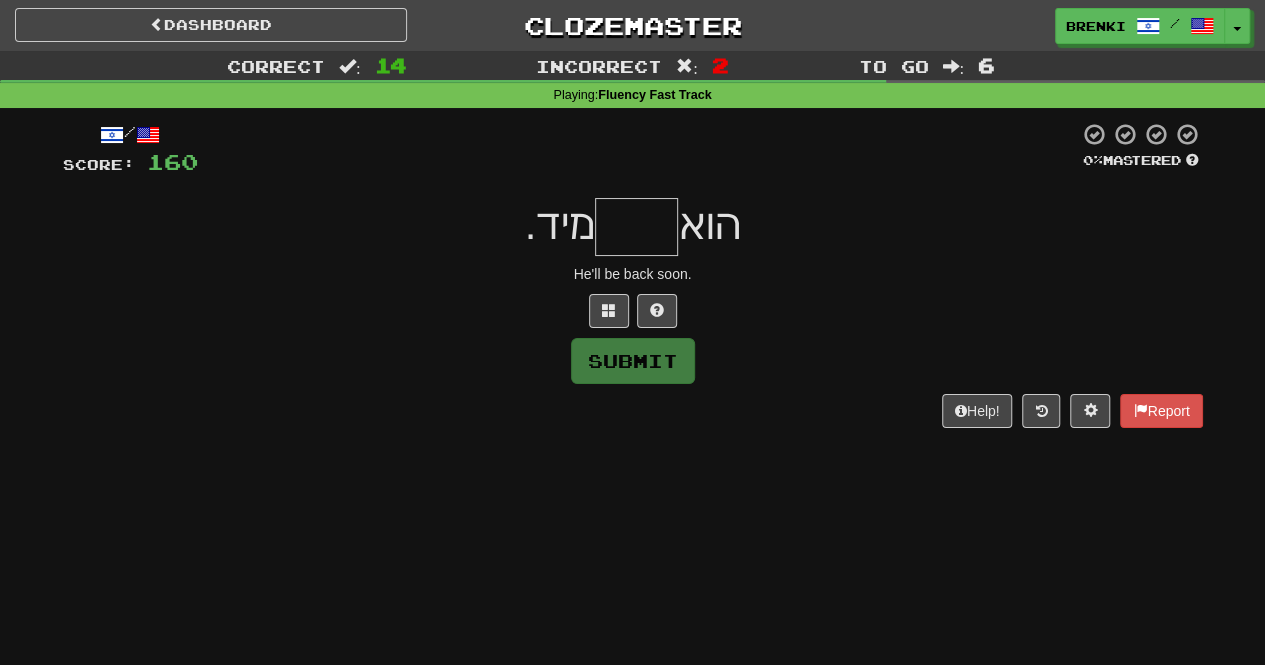 type on "*" 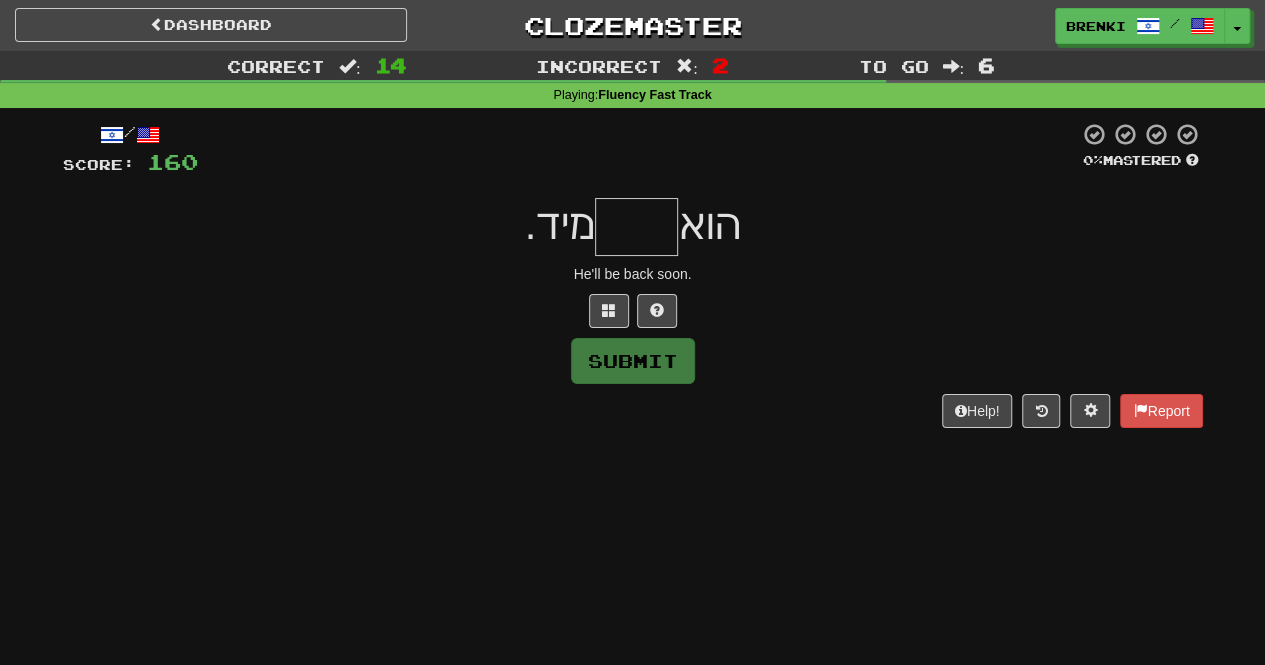 type on "*" 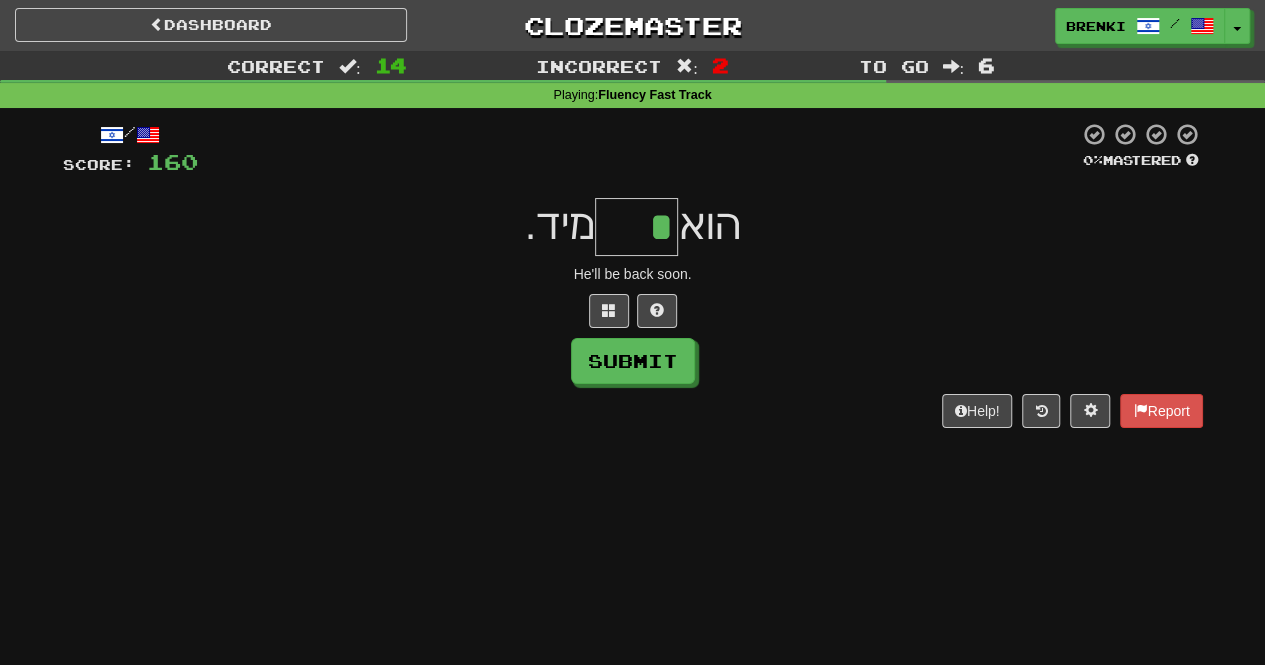 type on "****" 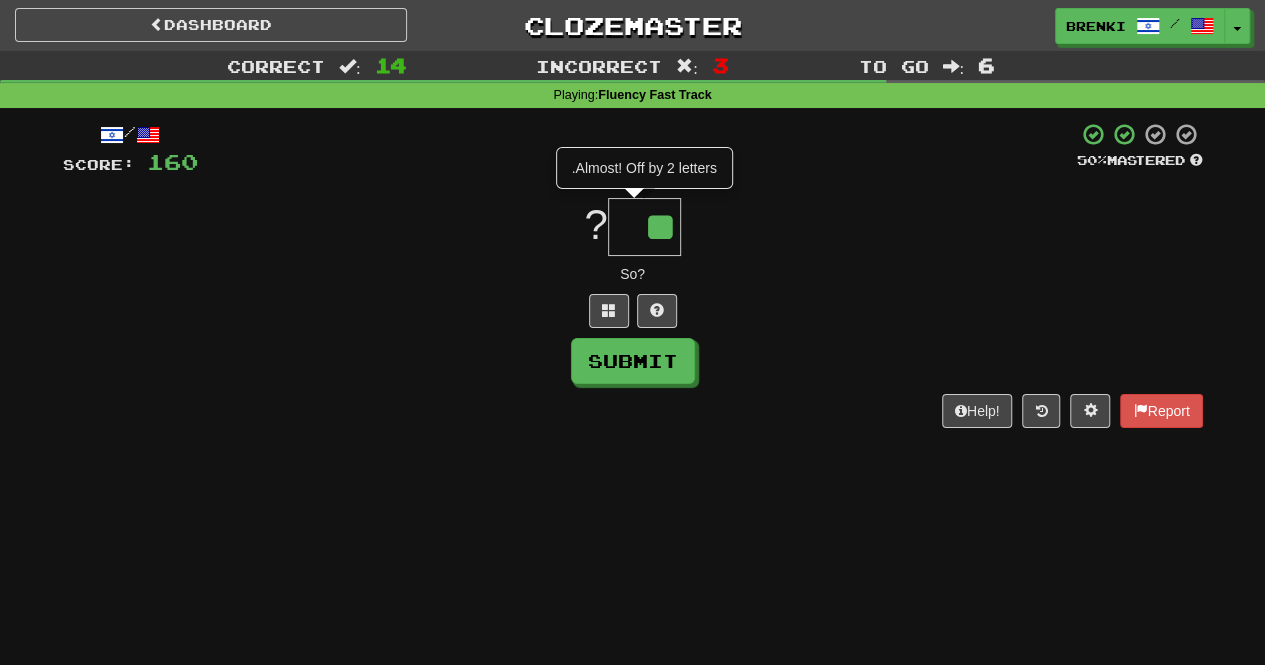 type on "****" 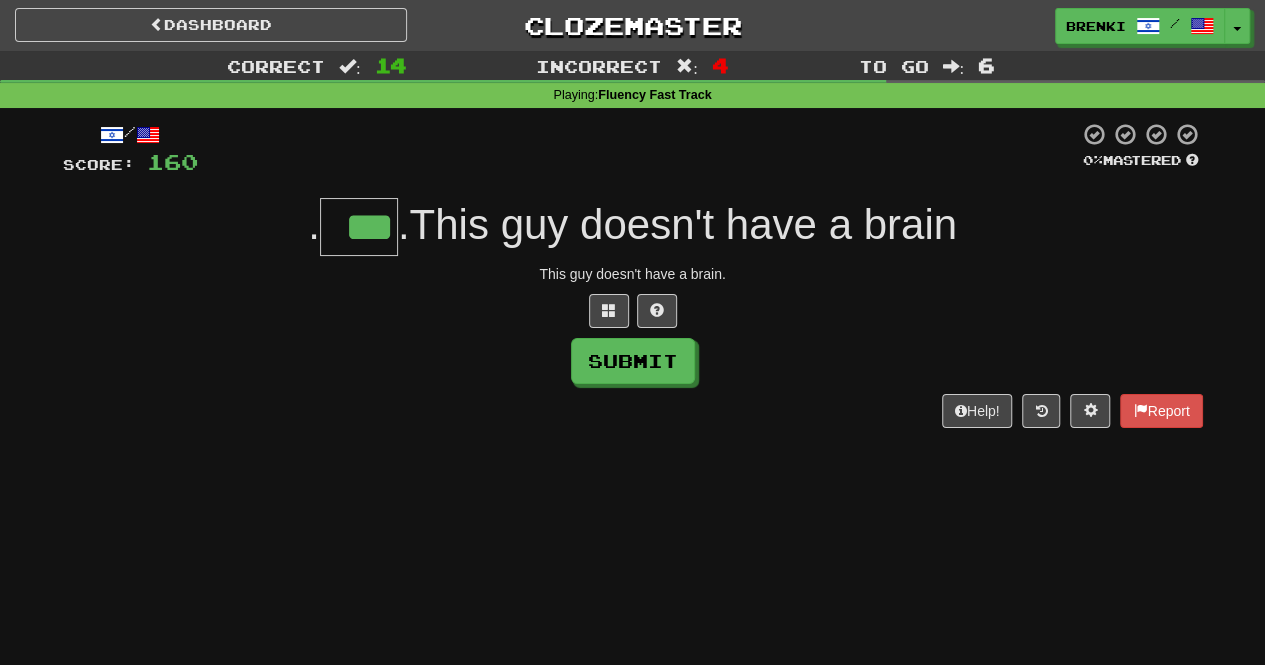 type on "***" 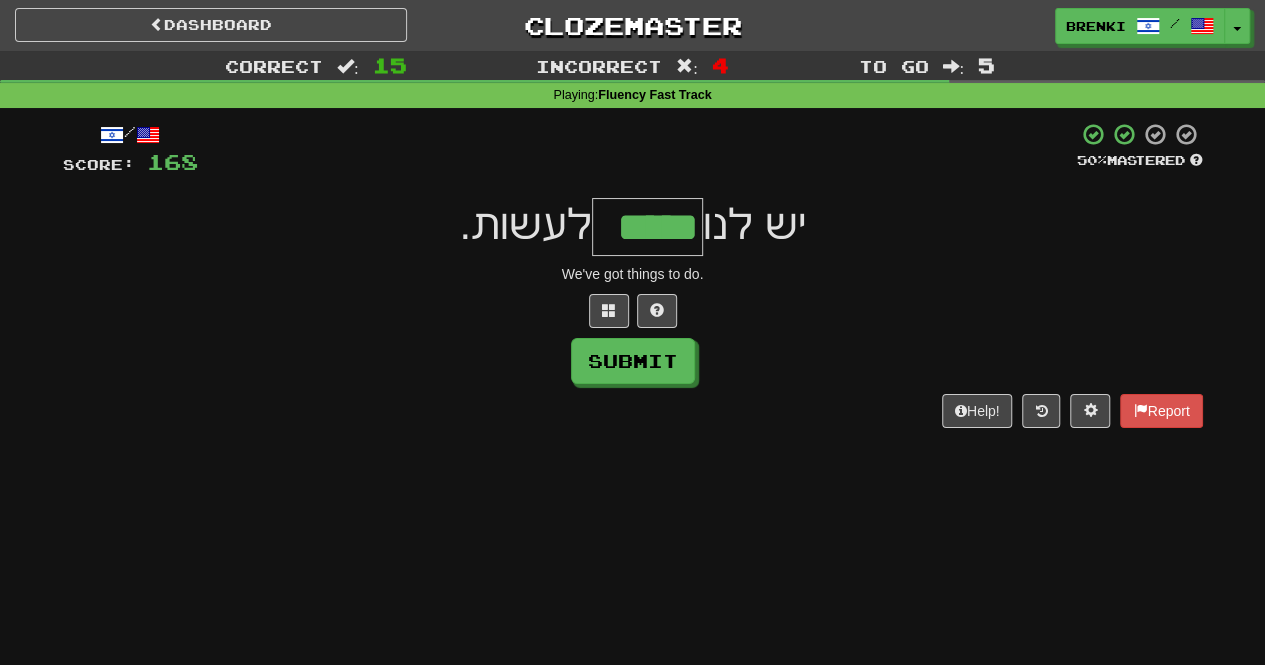 type on "*****" 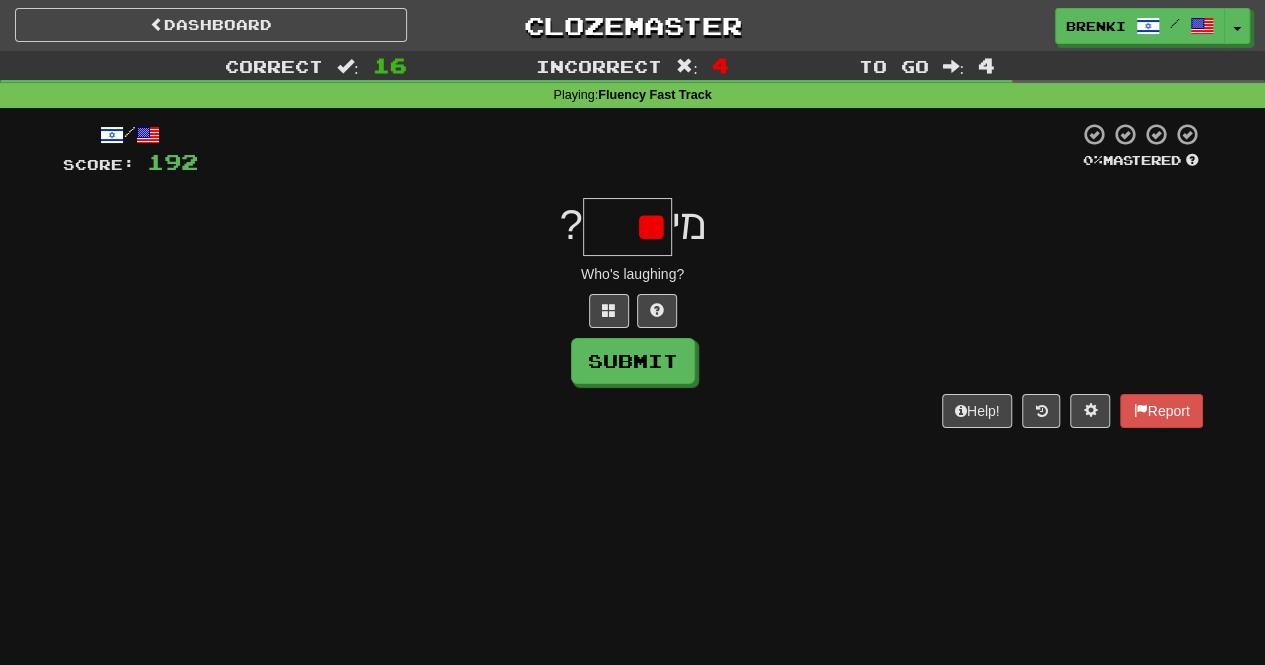 type on "*" 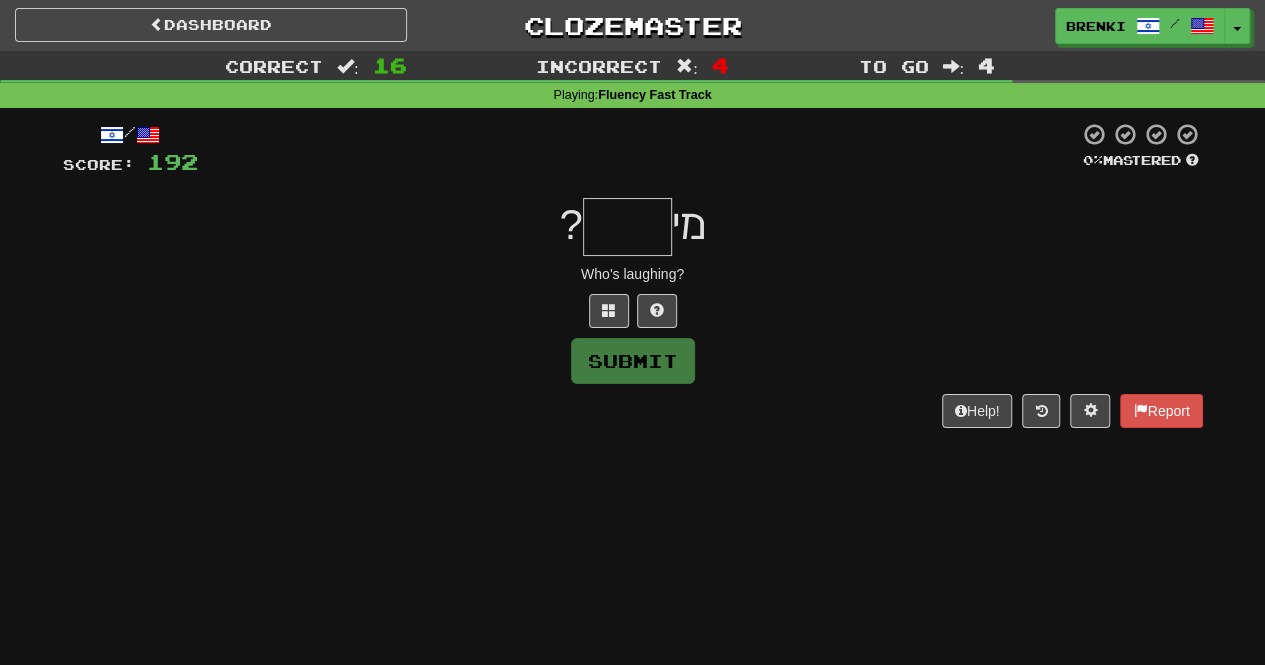type on "*" 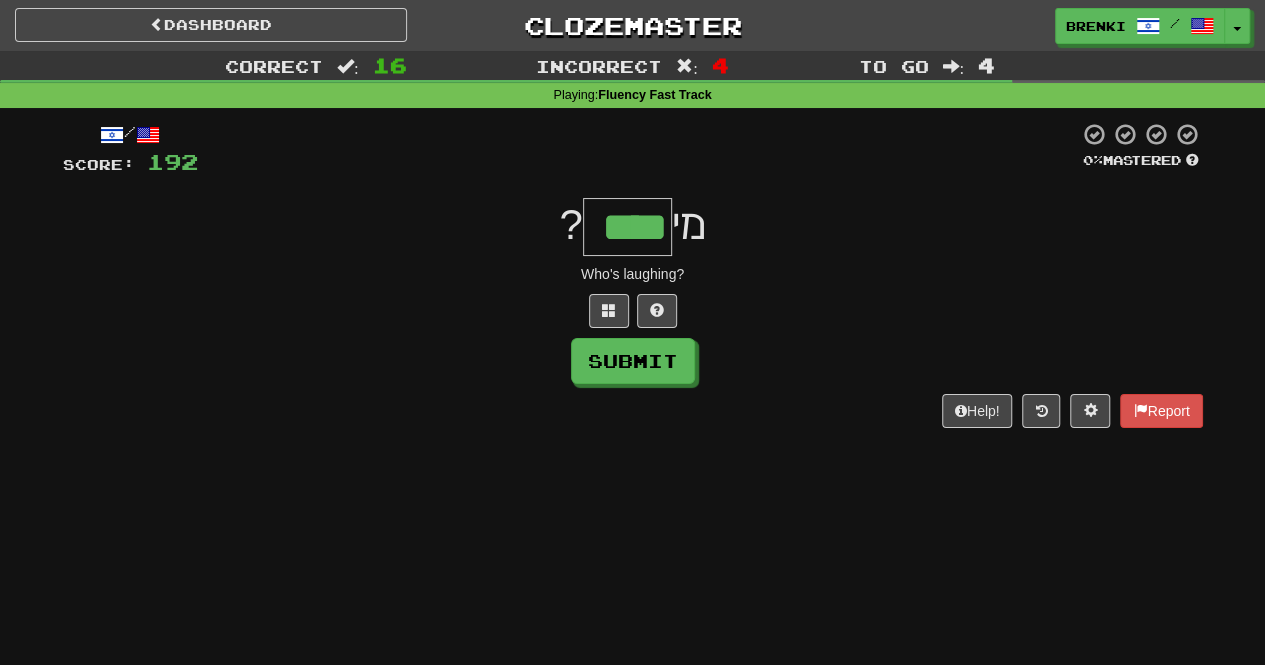 type on "****" 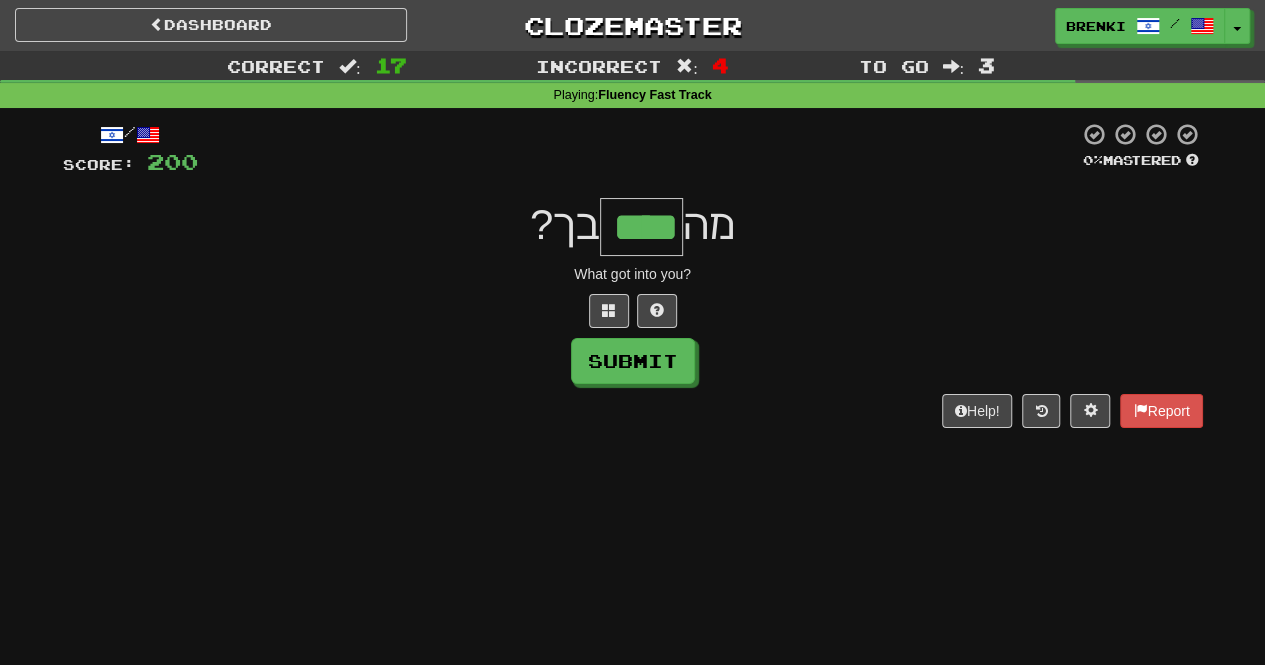 type on "****" 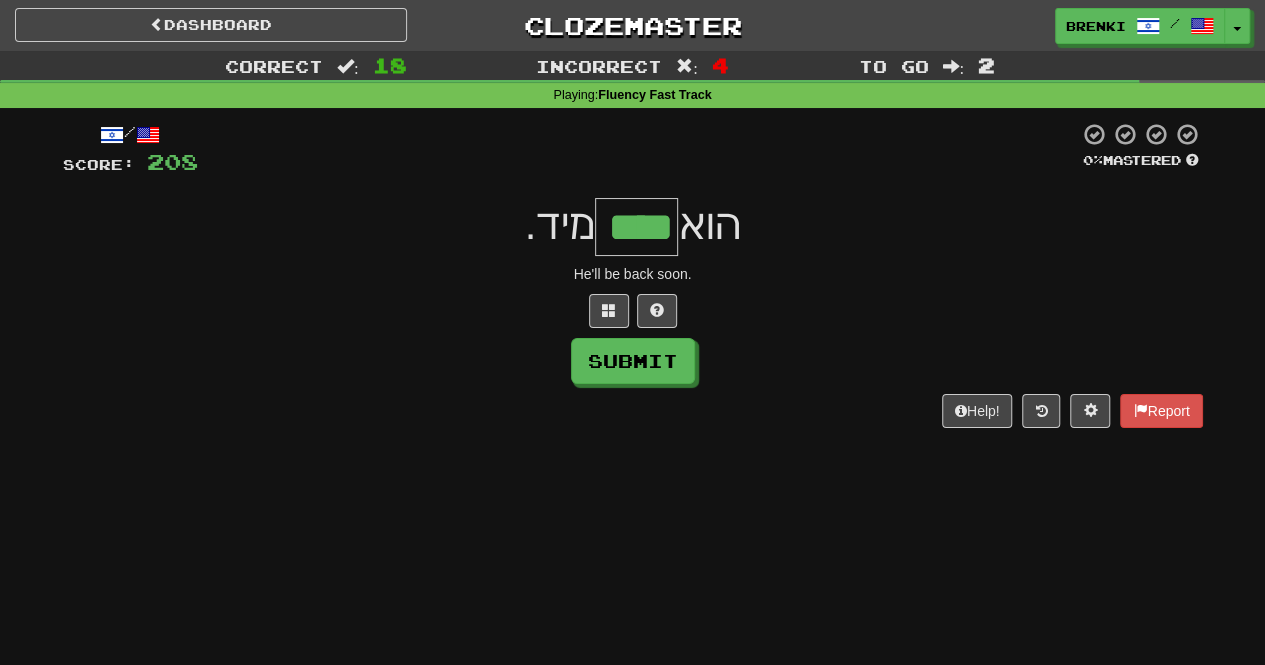 type on "****" 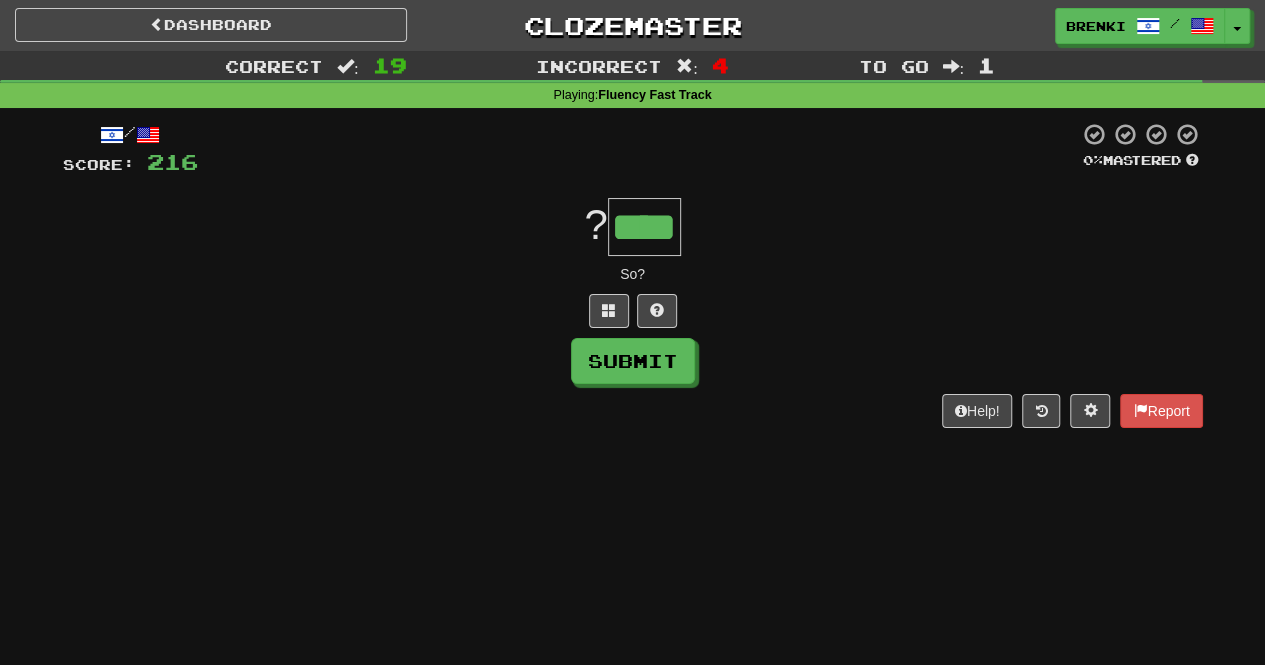 type on "****" 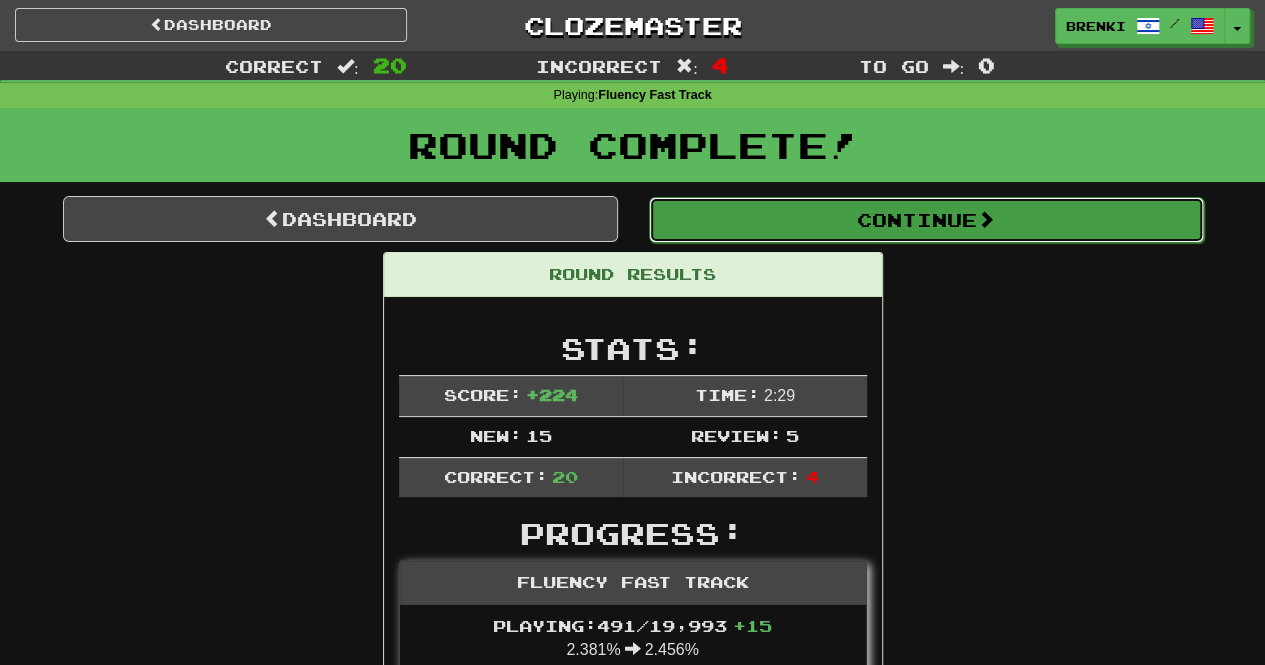 click on "Continue" at bounding box center [926, 220] 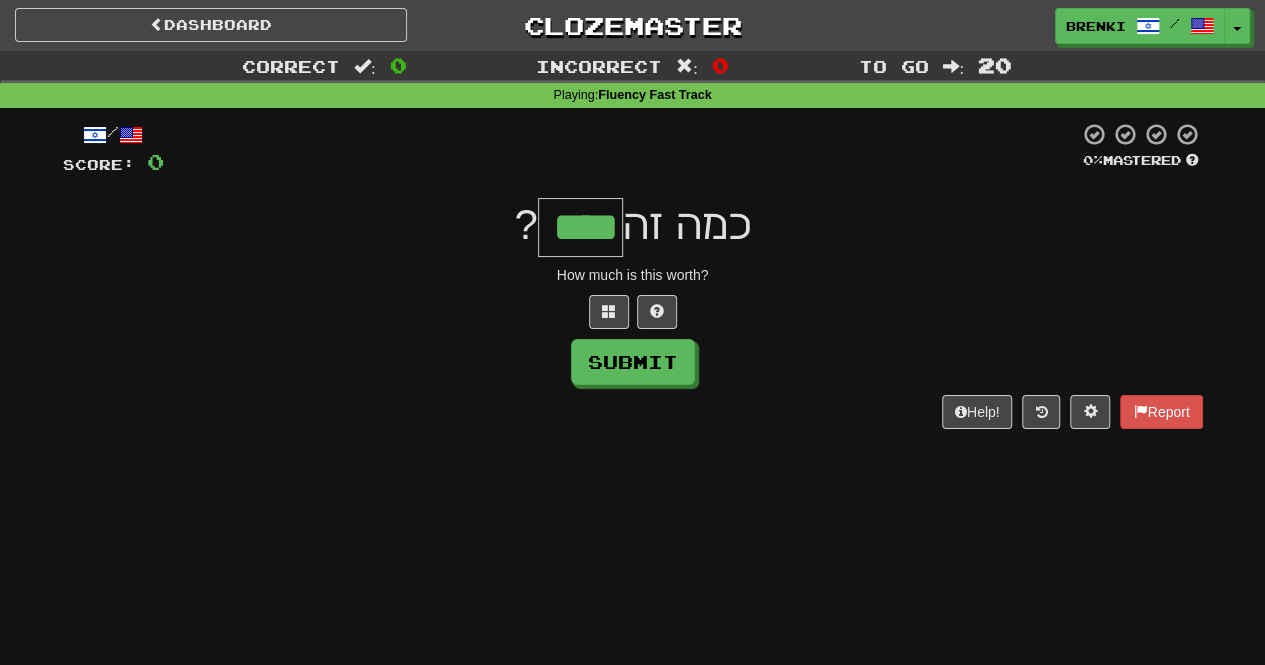type on "****" 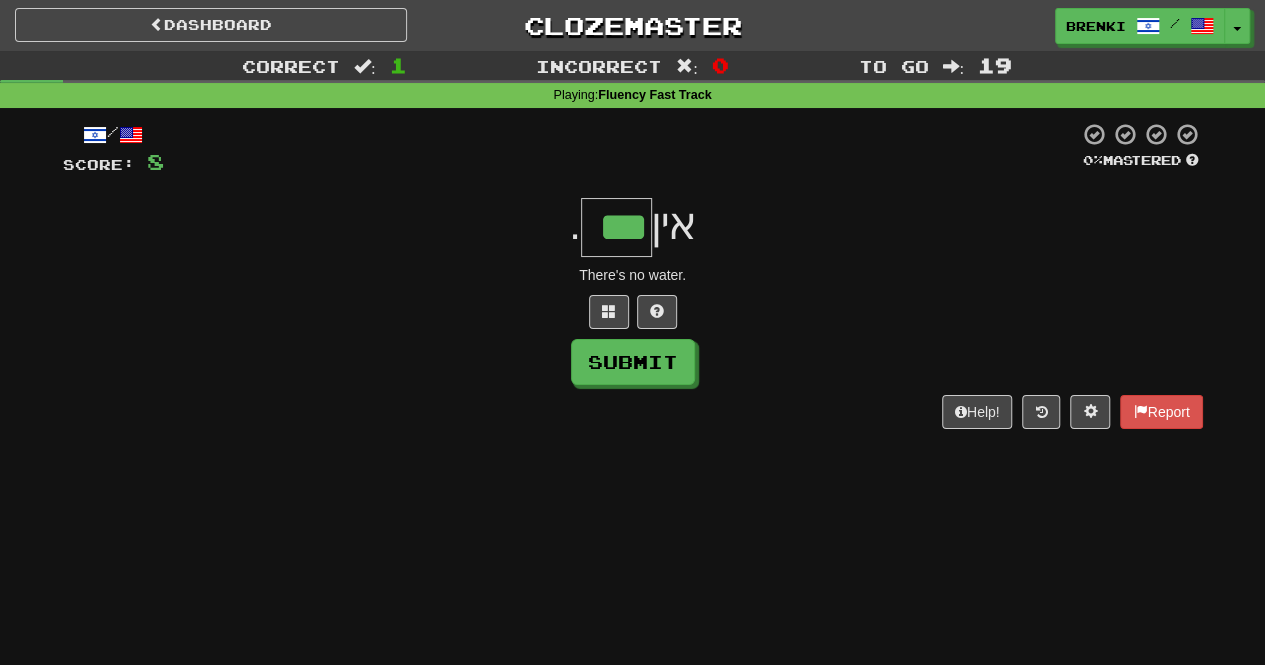 type on "***" 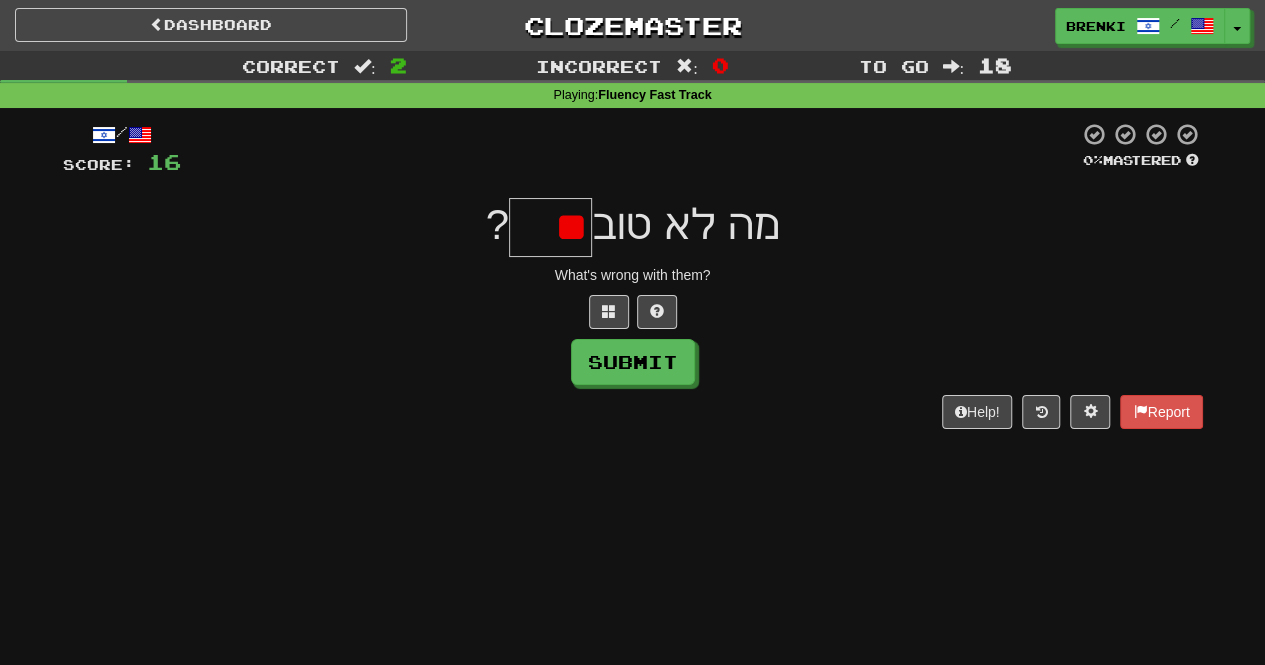 type on "*" 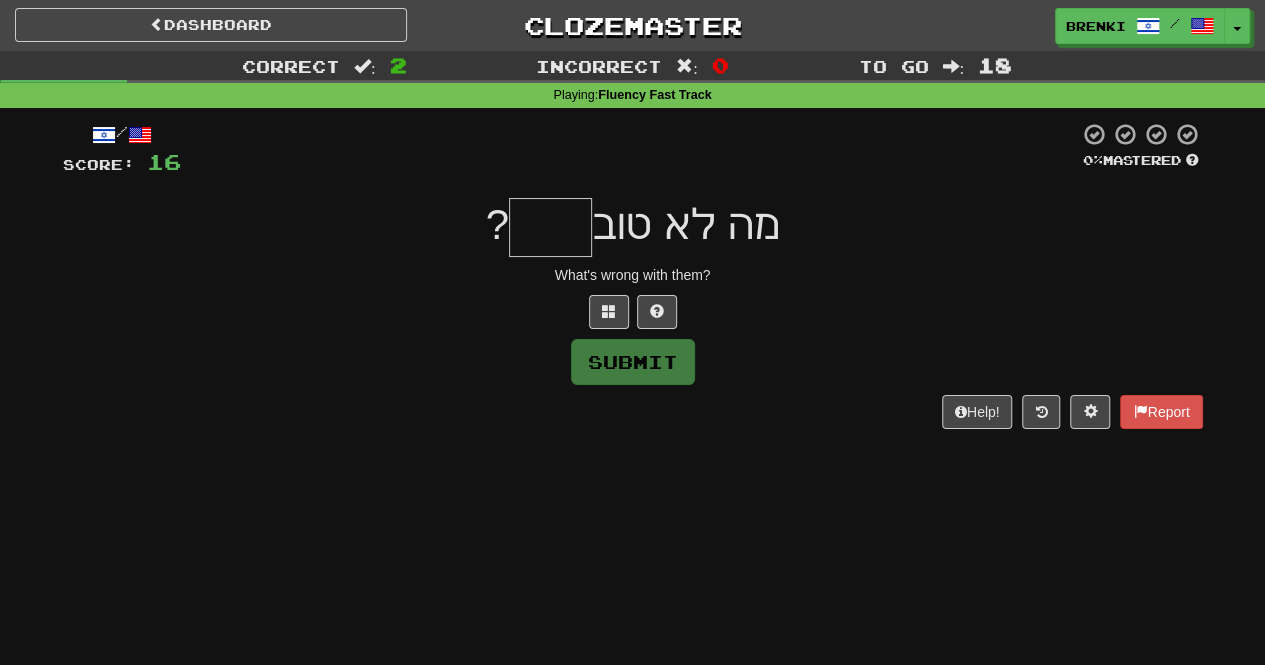 type on "*" 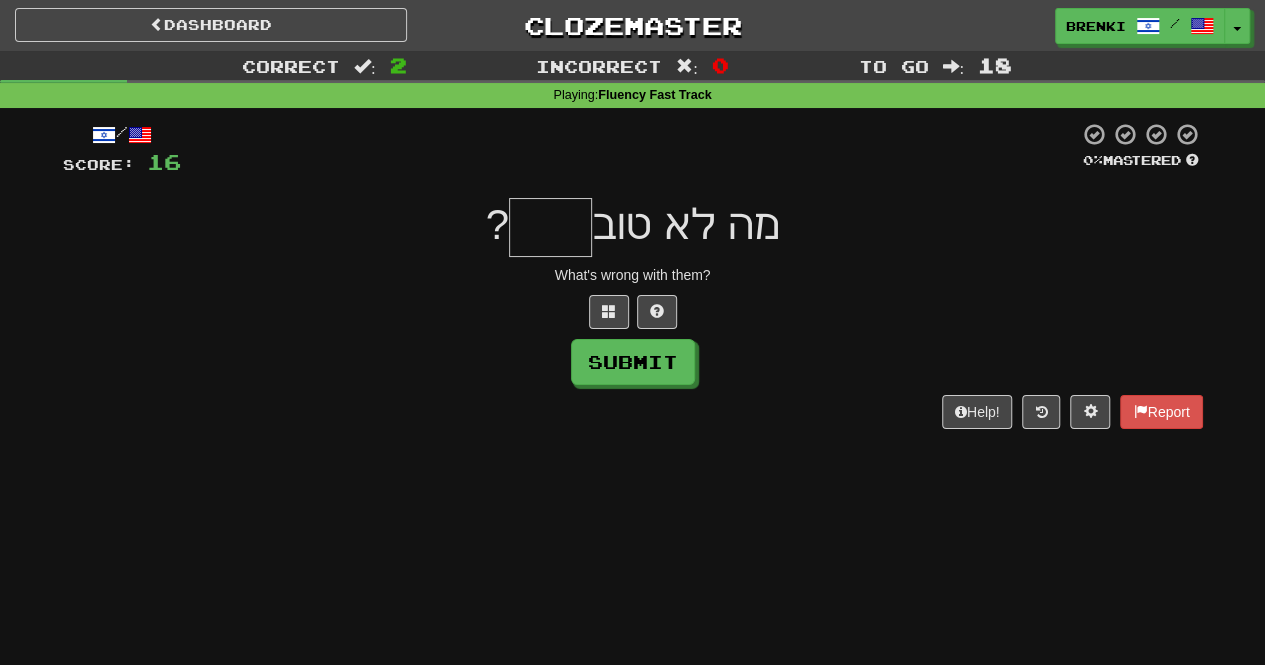 type on "*" 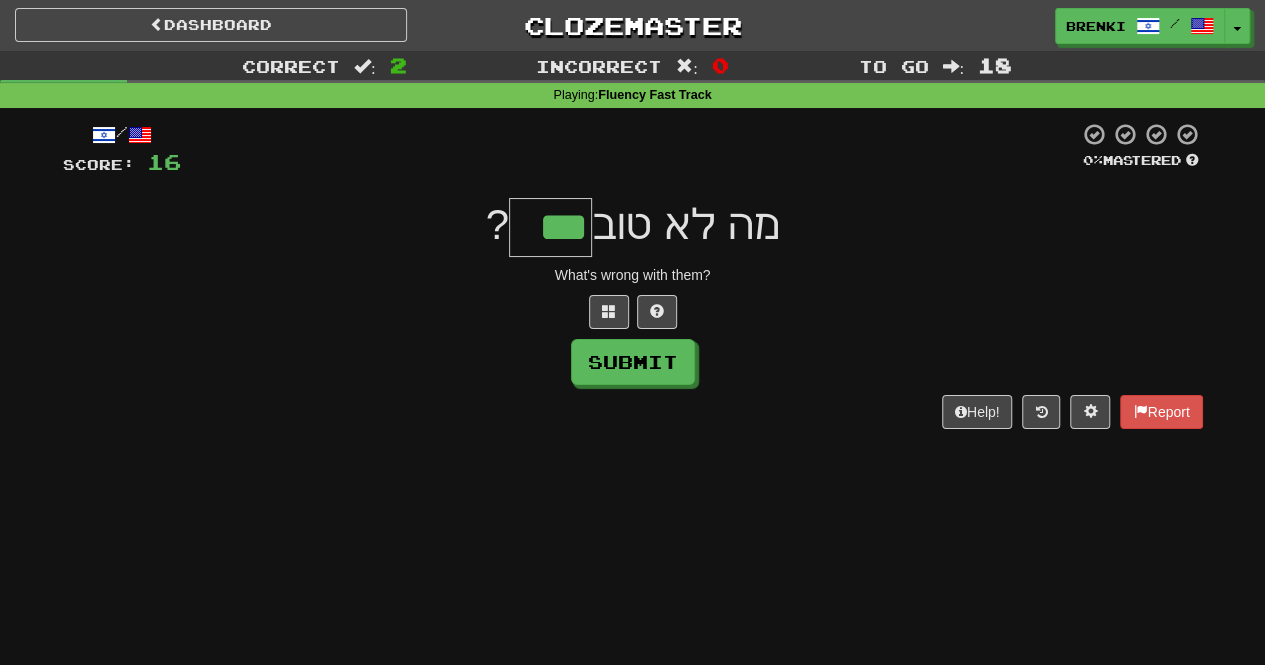 type on "***" 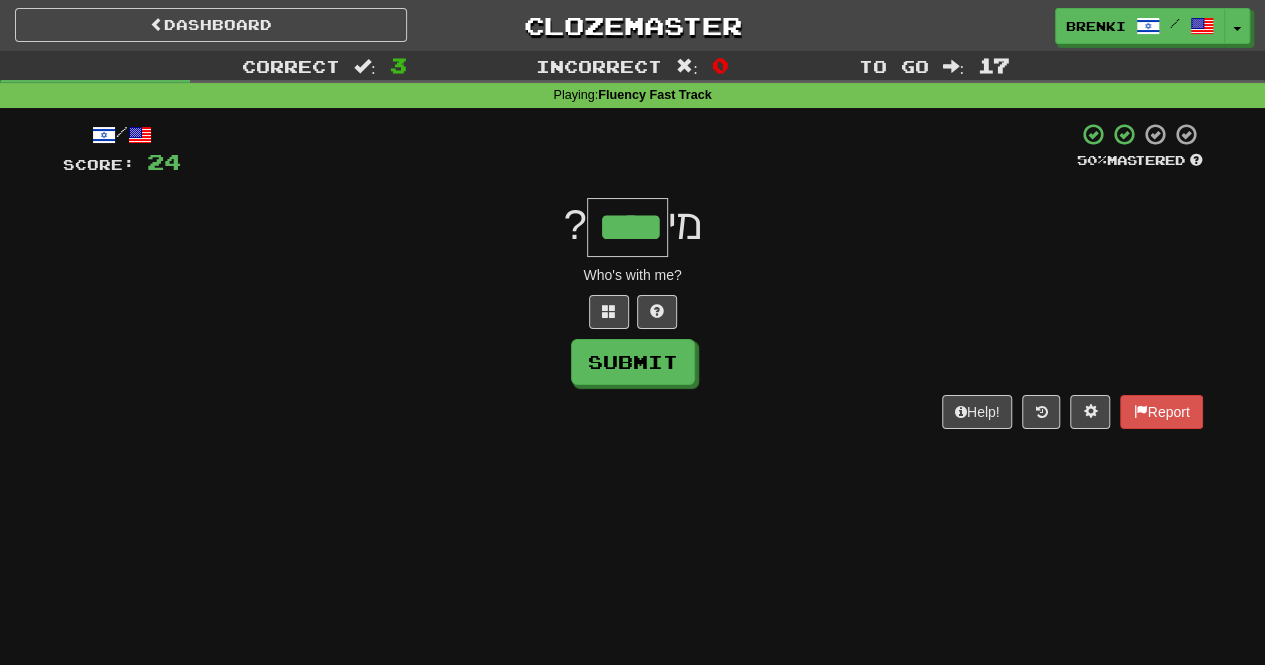 type on "****" 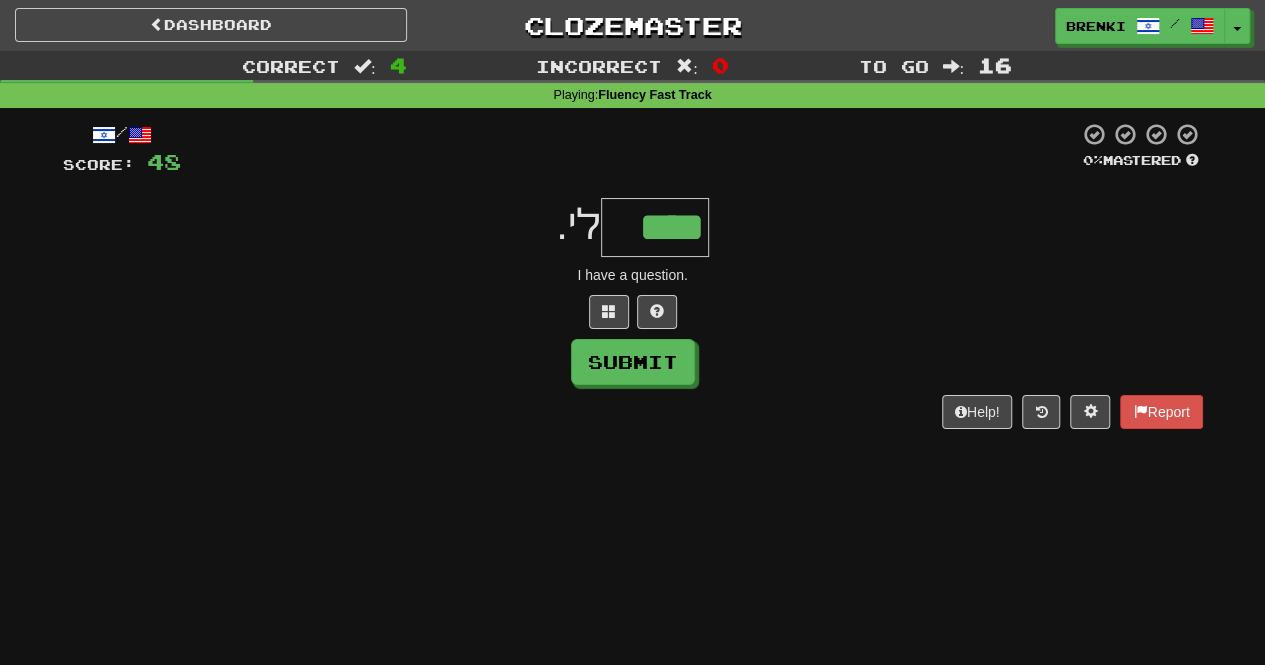 type on "****" 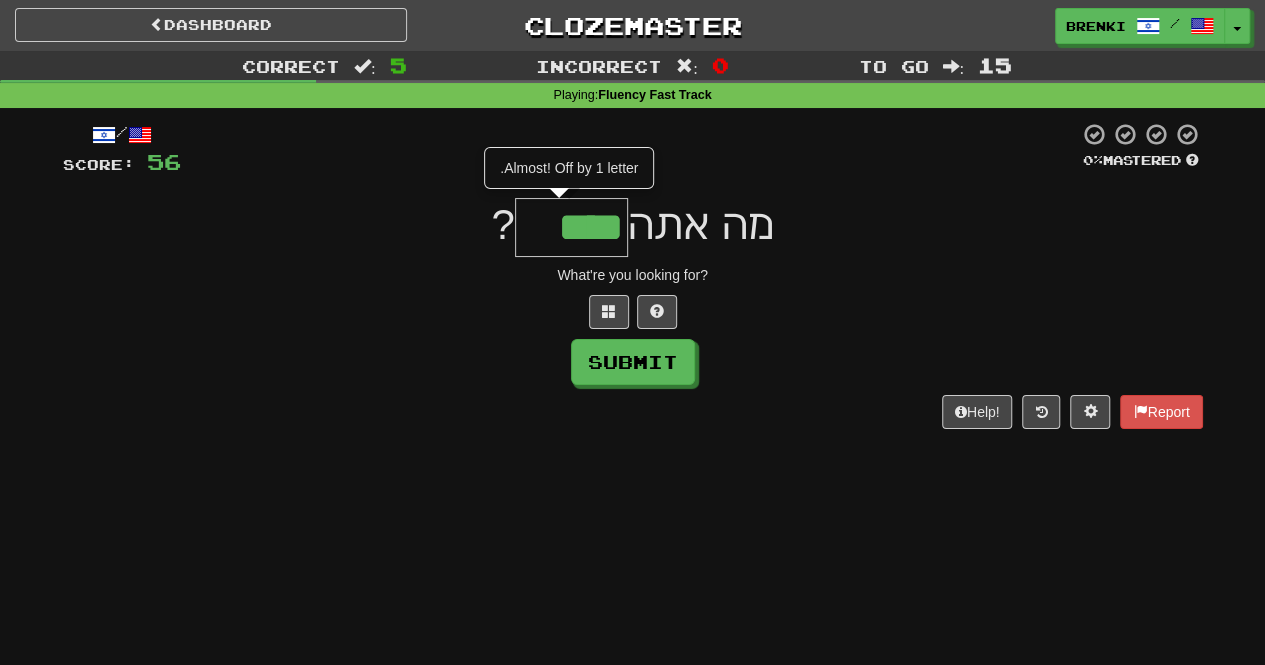 type on "****" 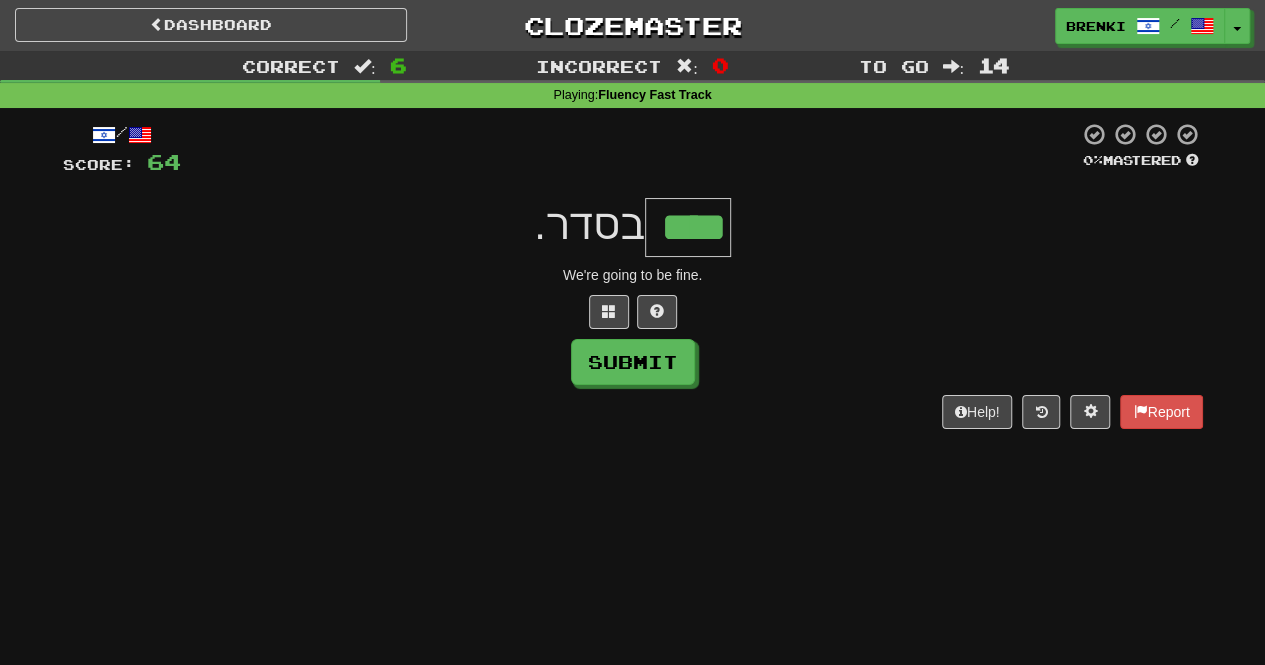 type on "****" 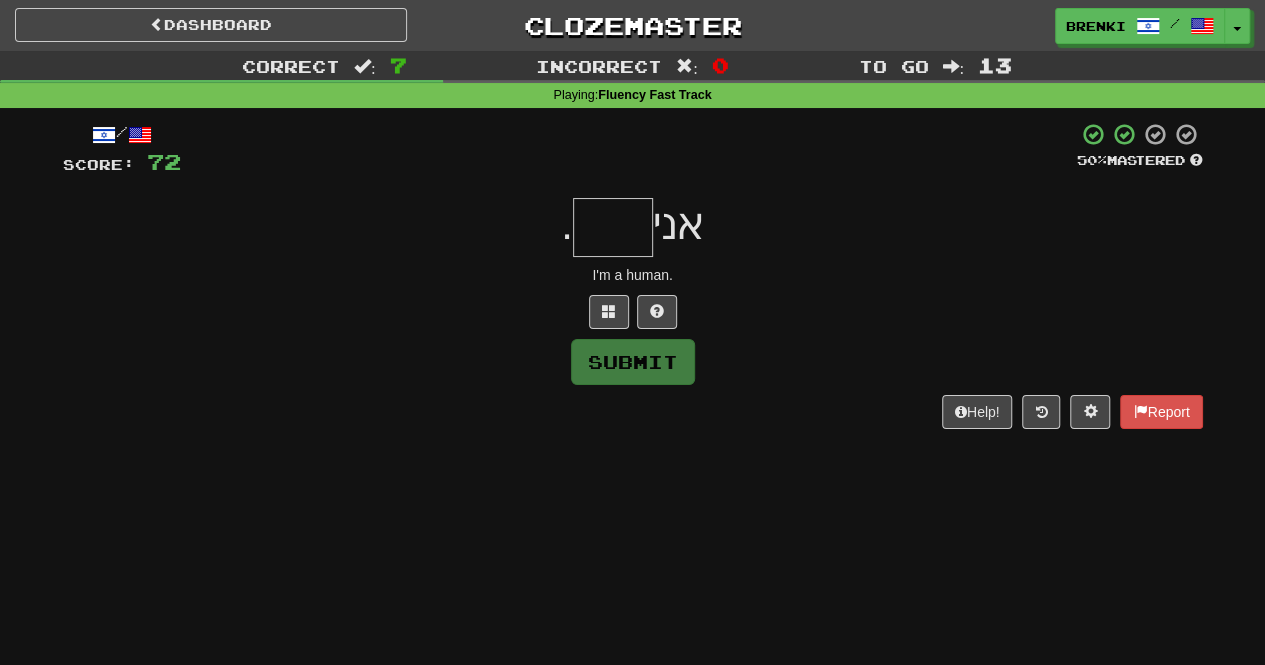 type on "*" 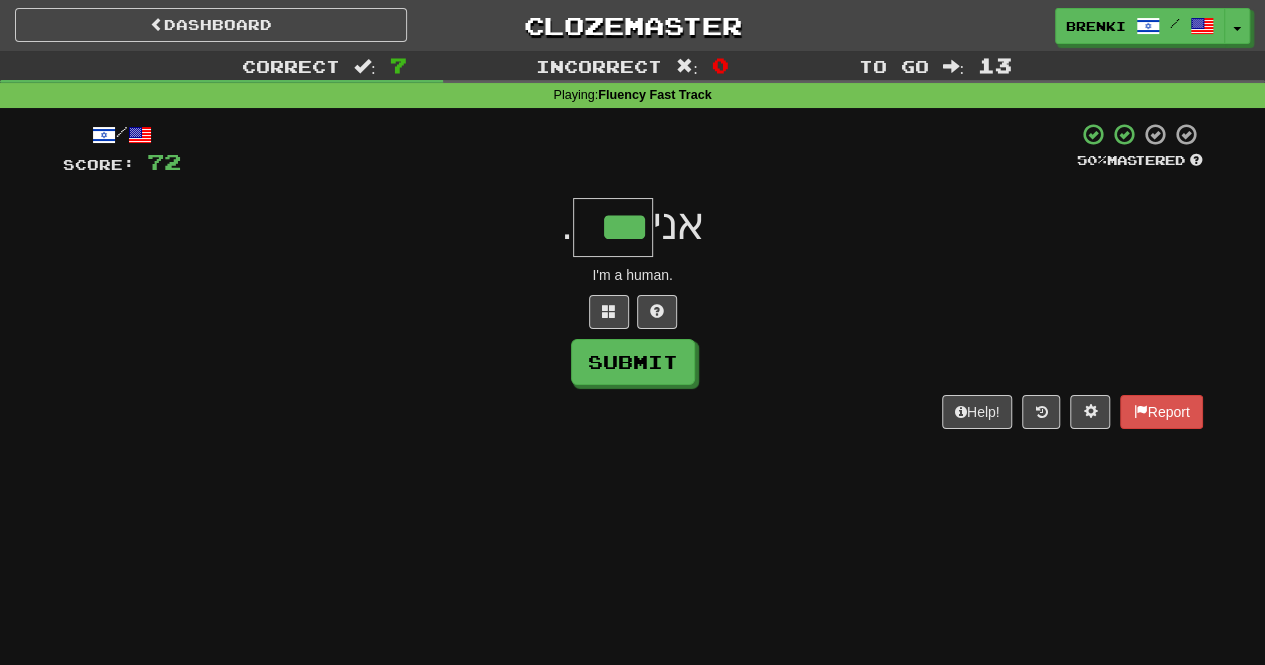 type on "***" 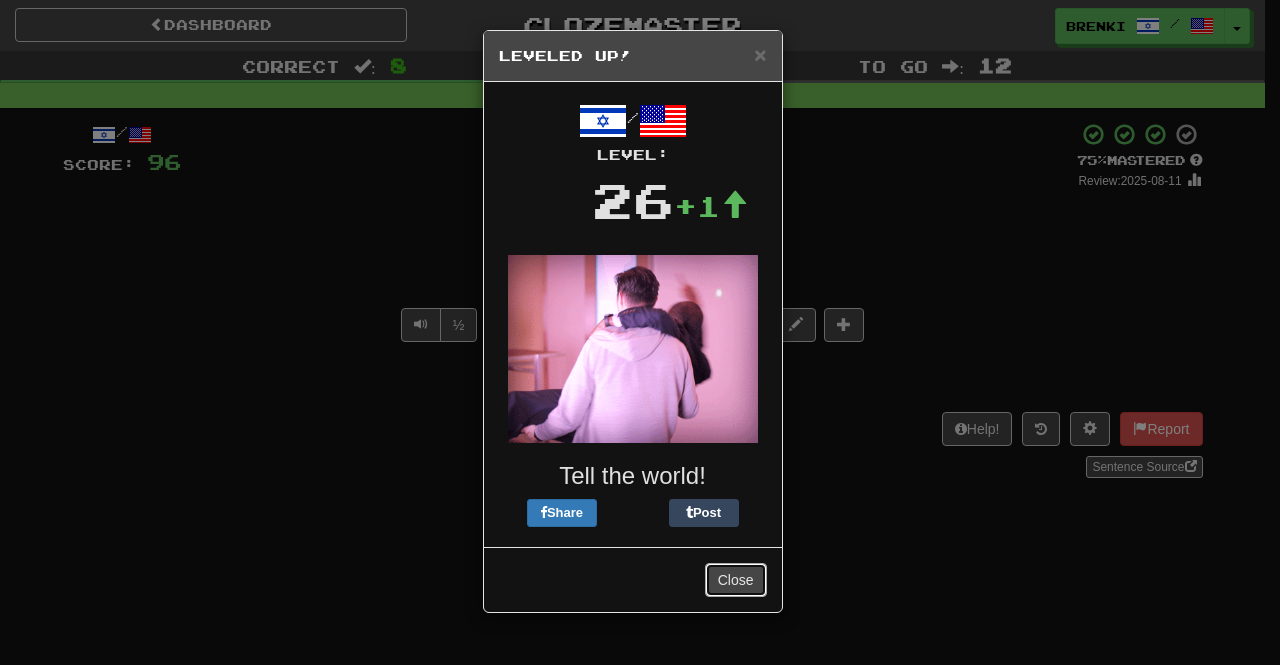 click on "Close" at bounding box center [736, 580] 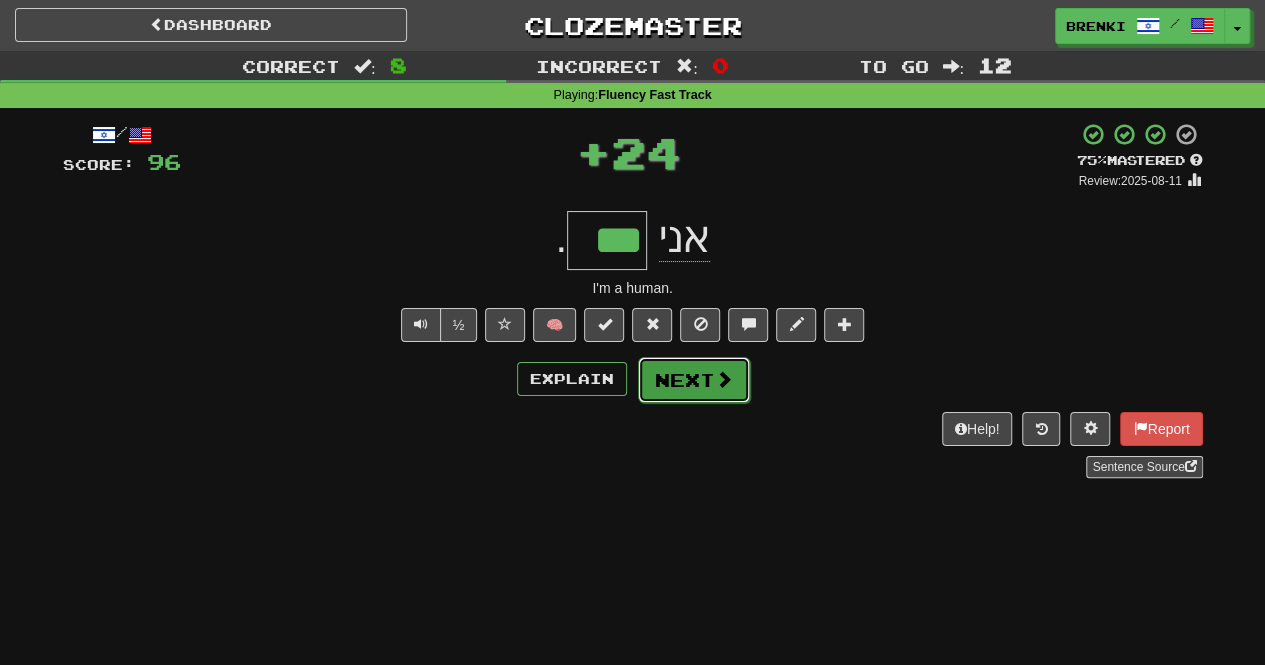 click on "Next" at bounding box center (694, 380) 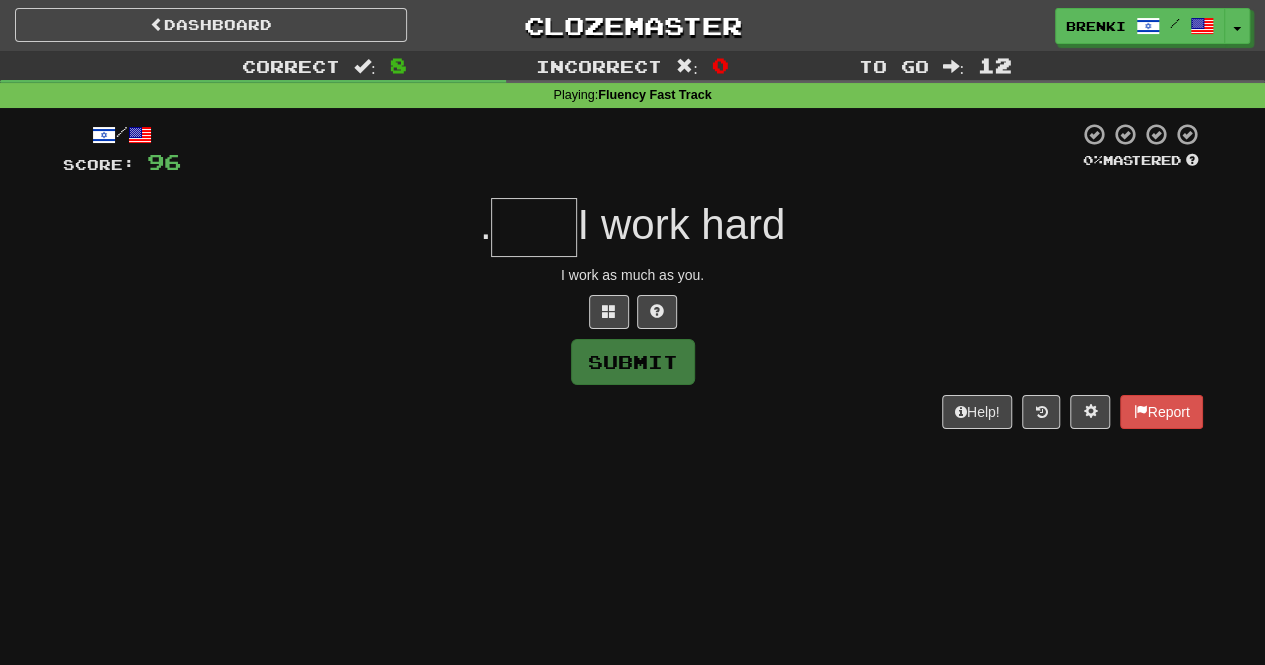 type on "*" 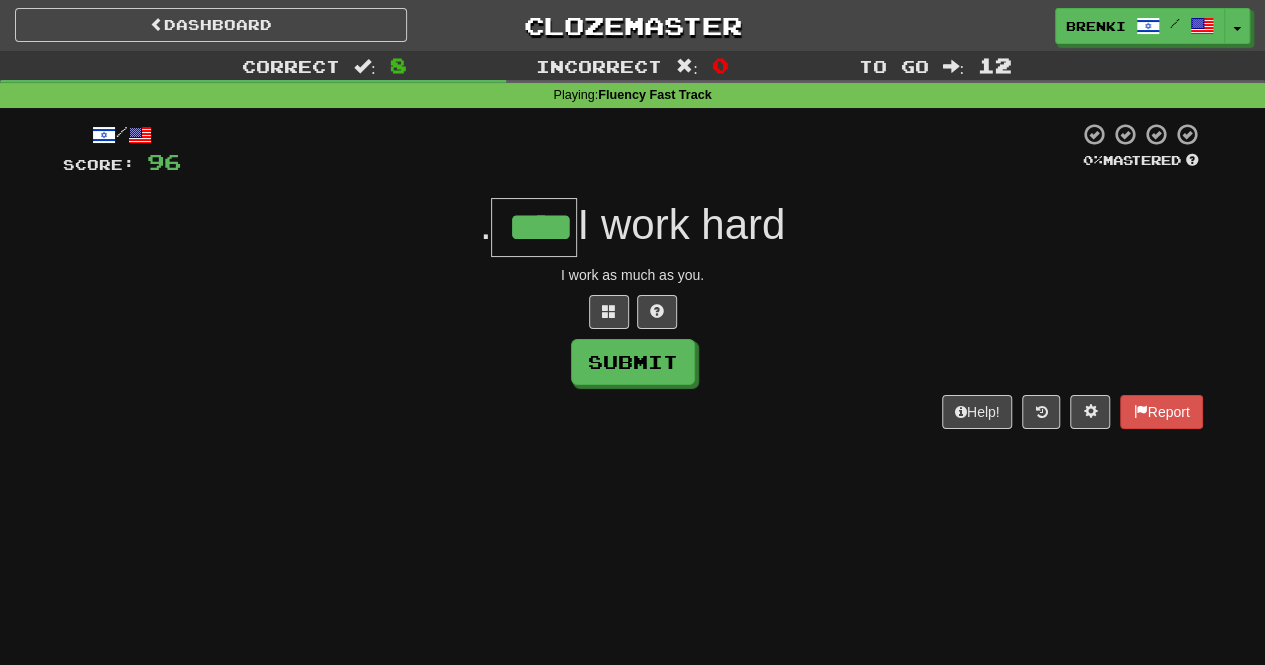 type on "****" 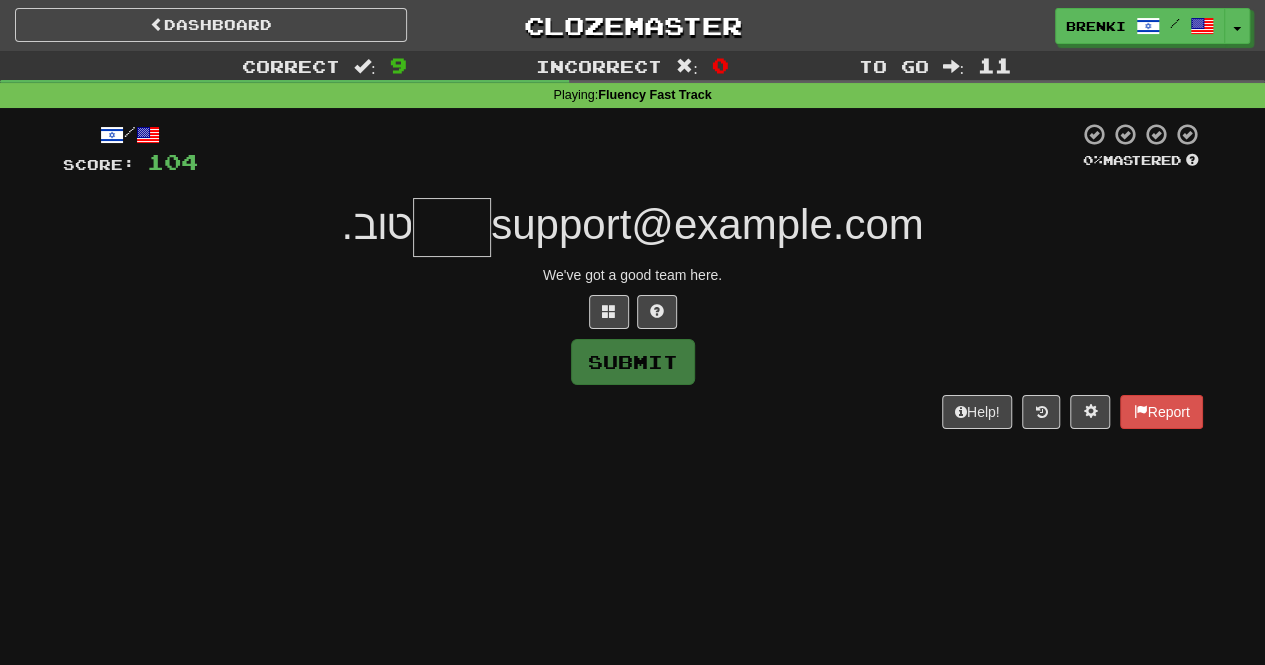 type on "*" 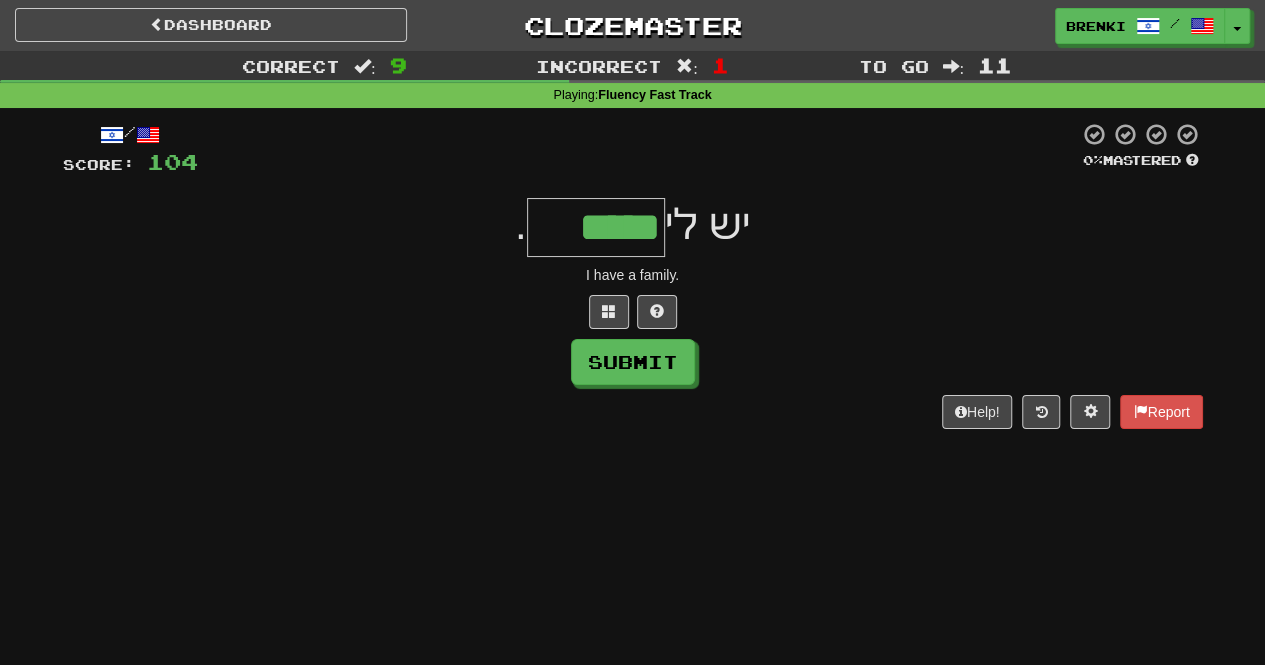 type on "*****" 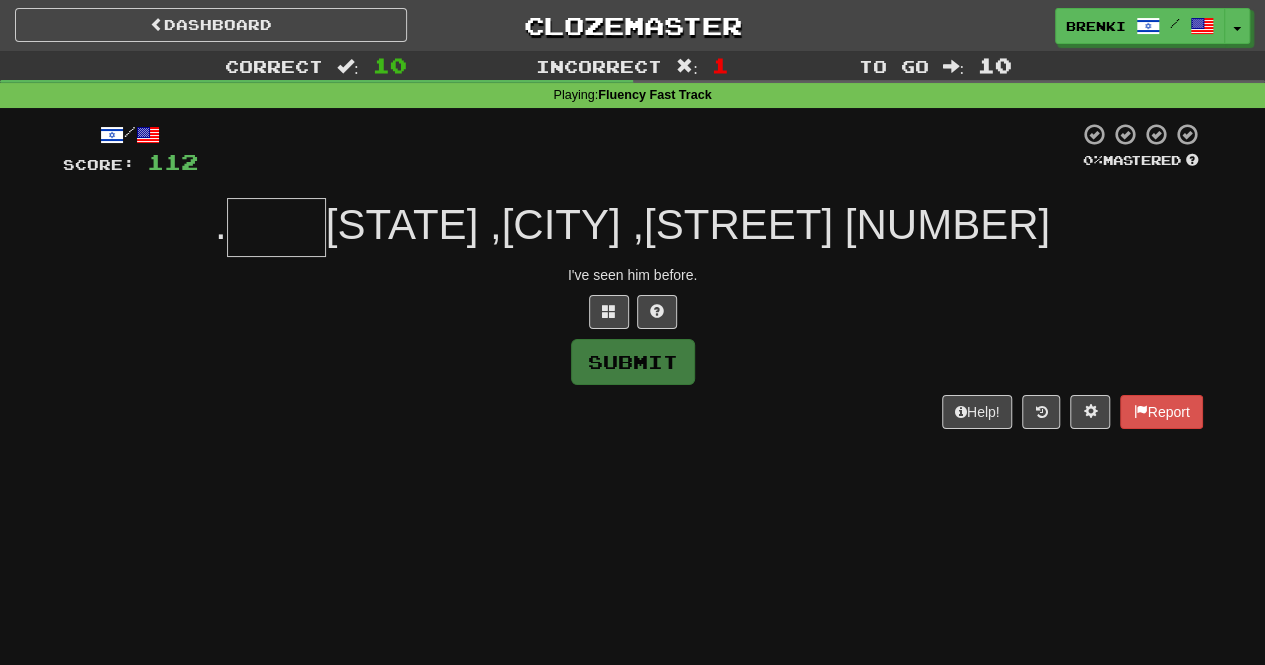 type on "*" 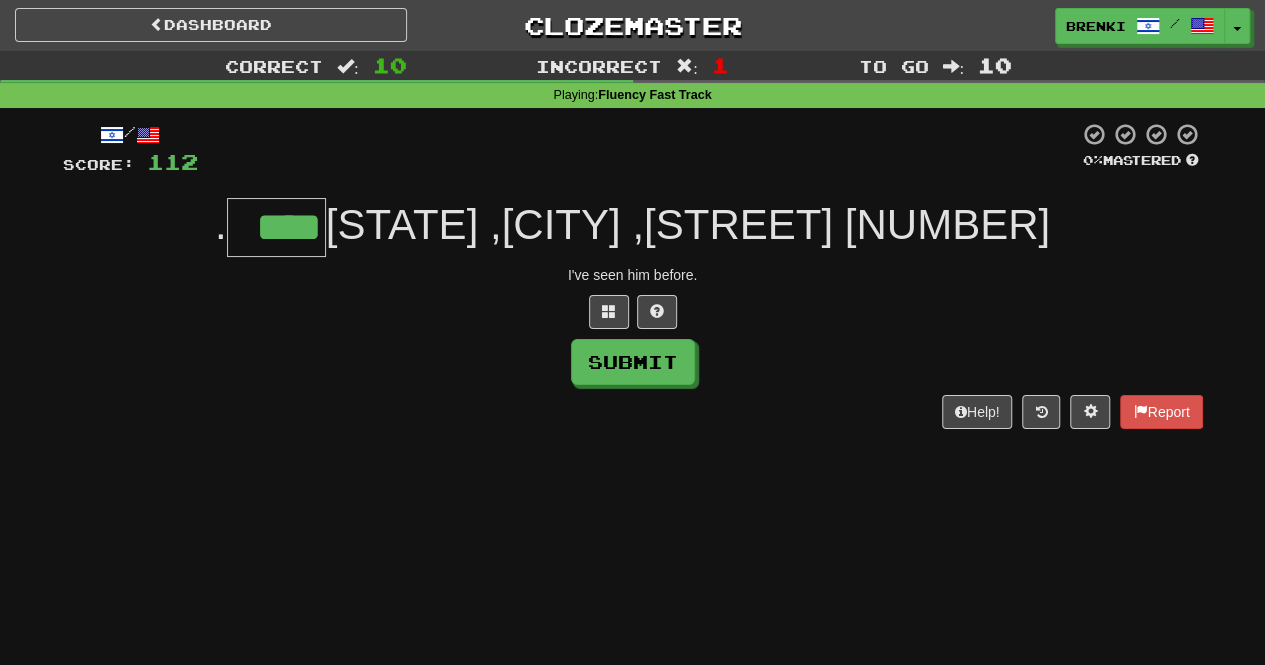 type on "****" 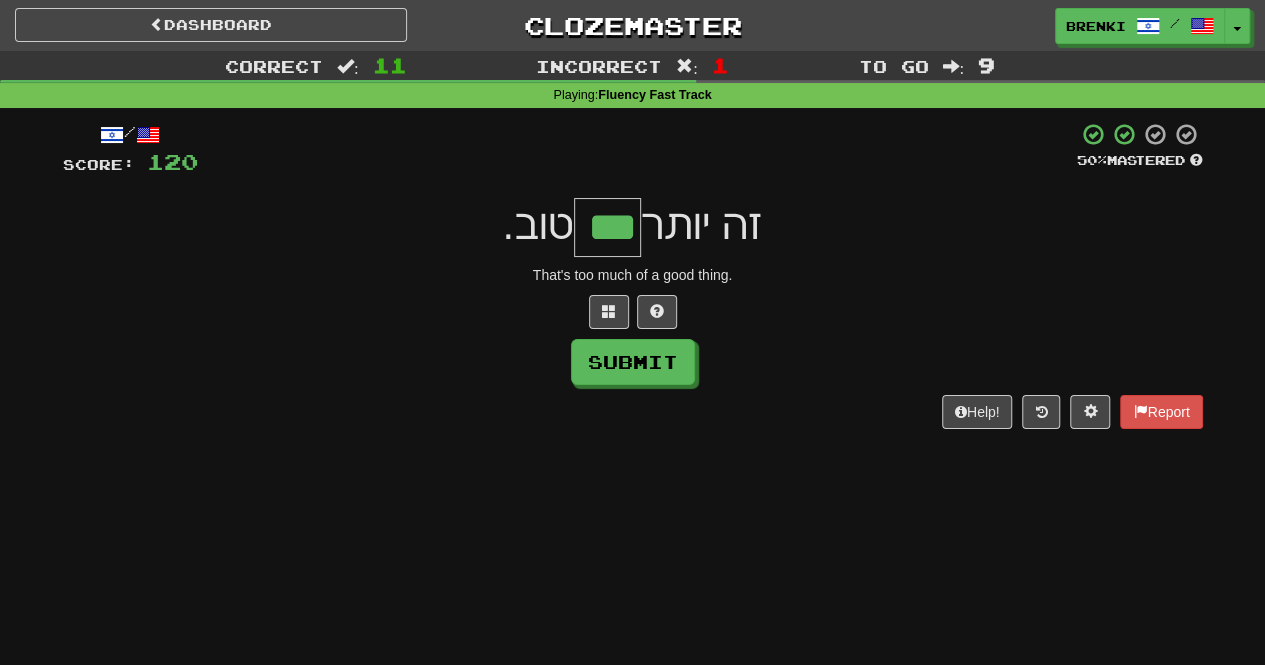 type on "***" 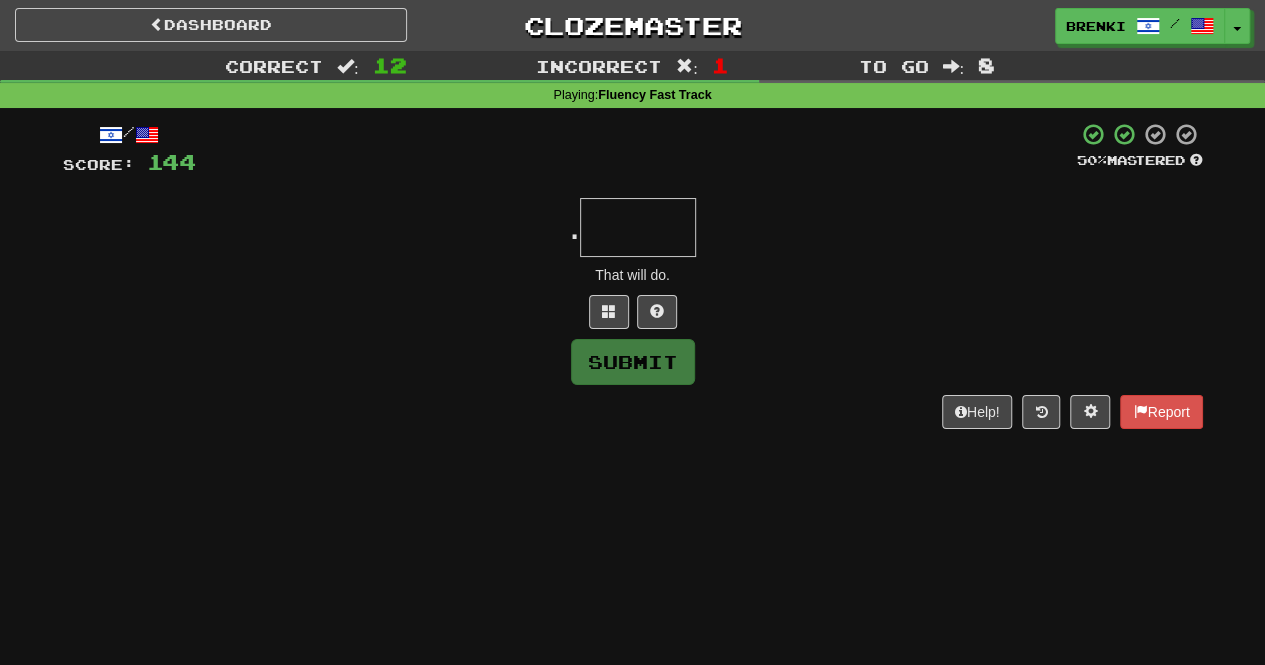 type on "*" 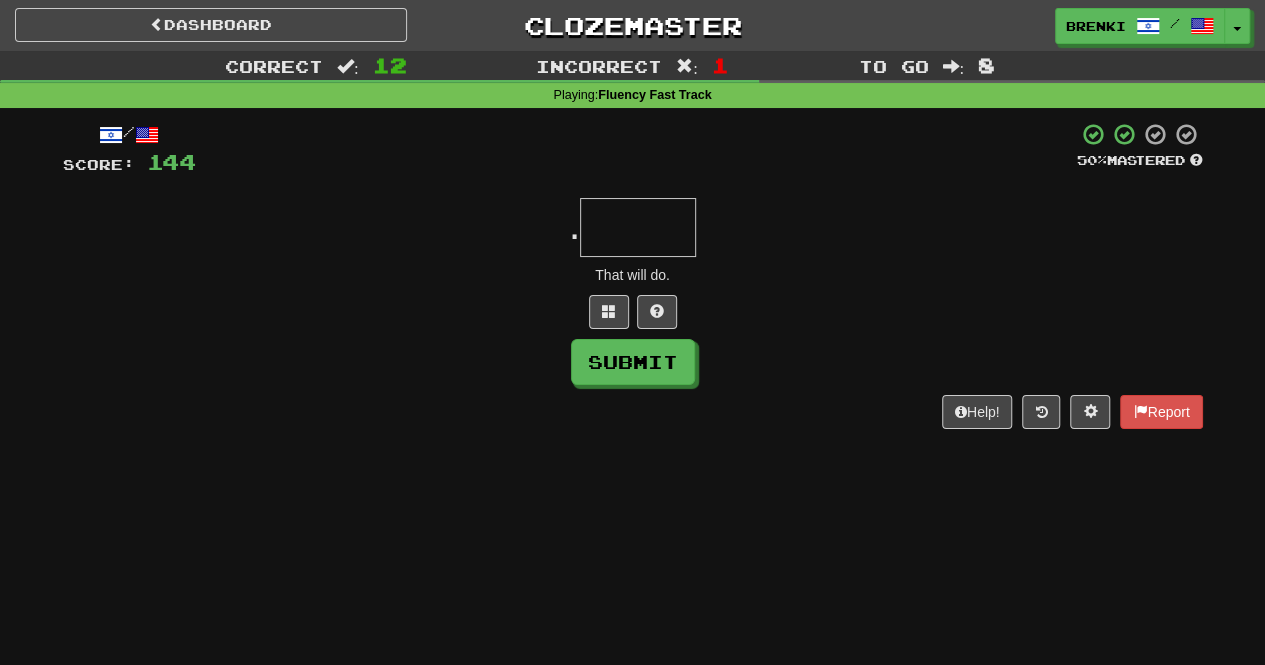 type on "*" 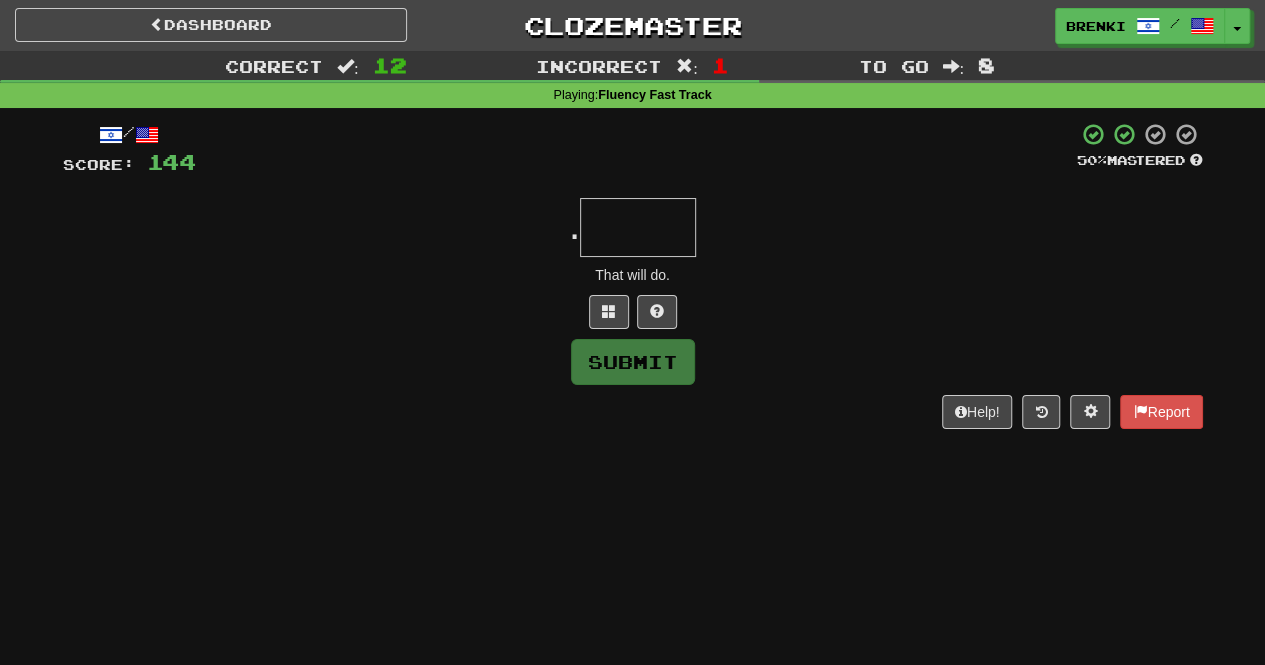 type on "*" 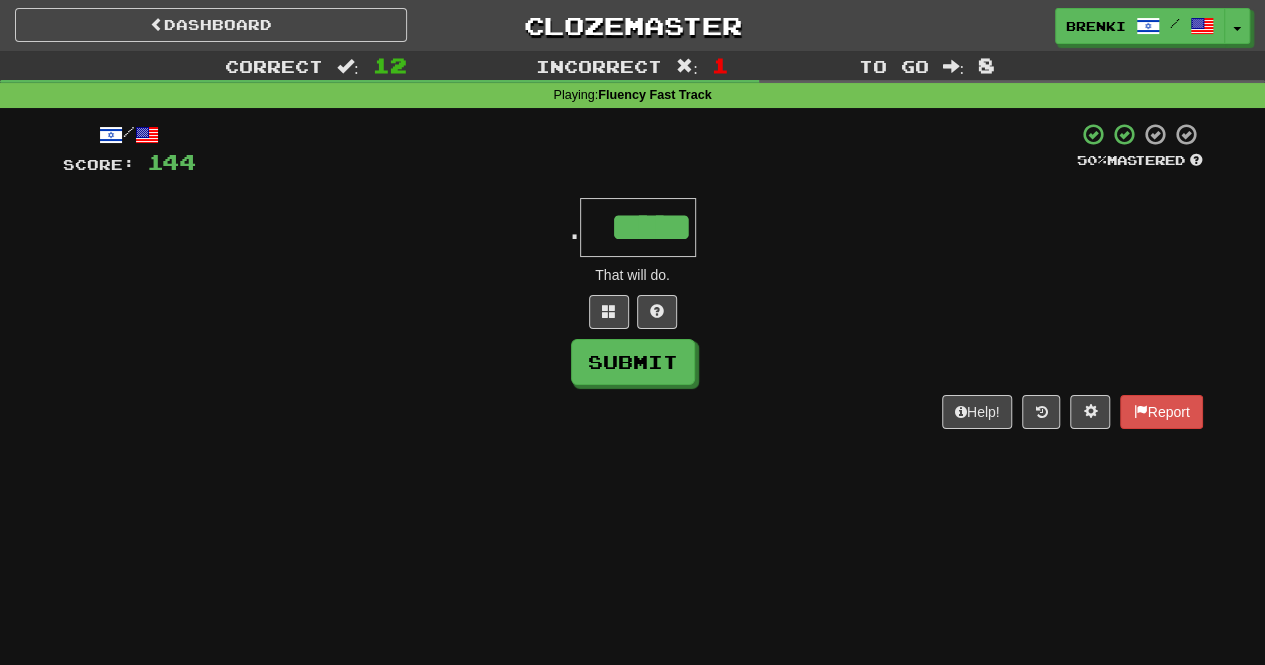 type on "*****" 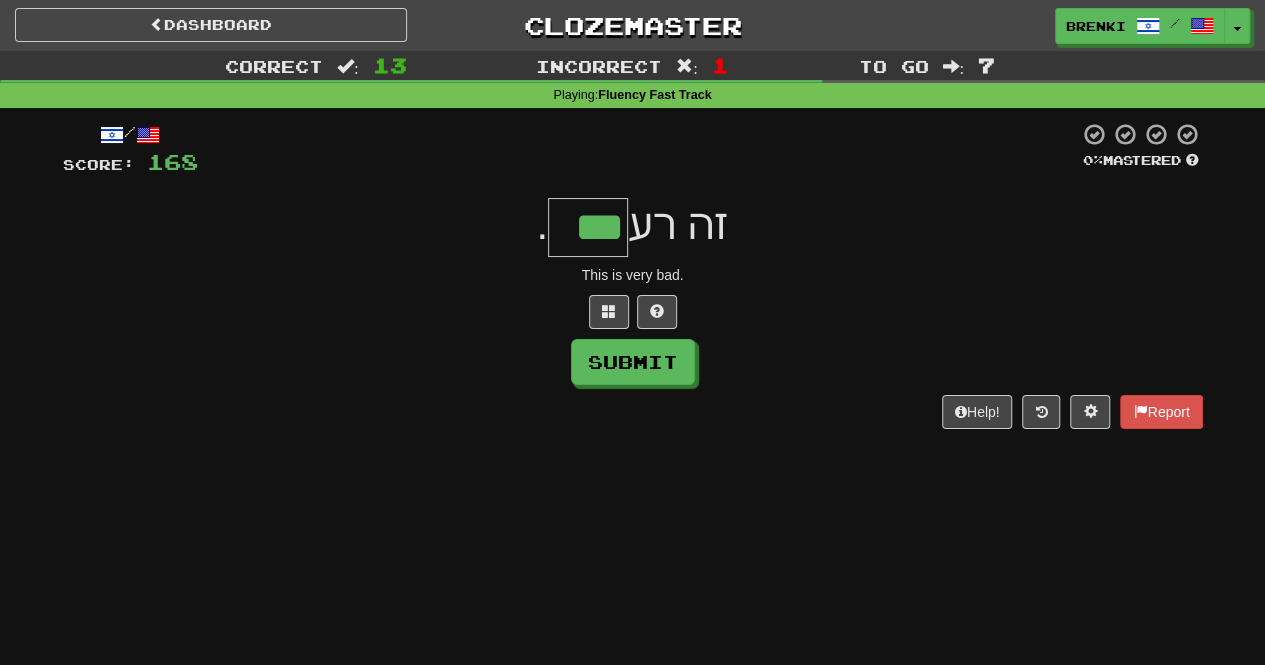 type on "***" 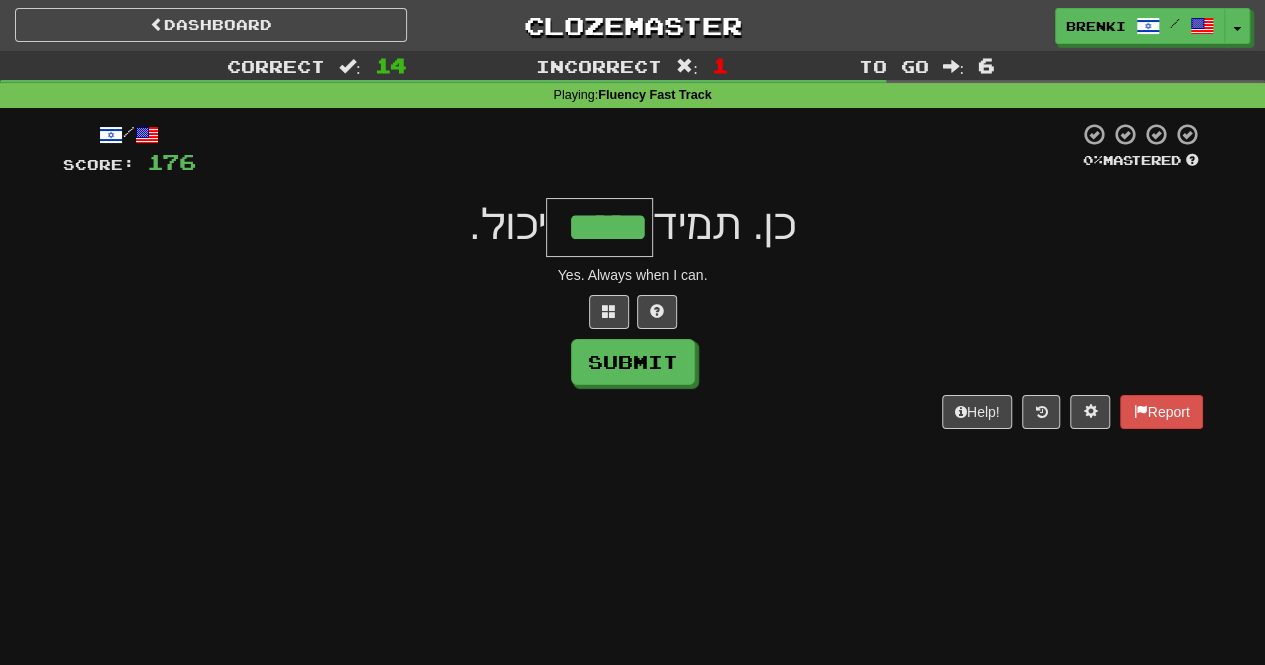 type on "*****" 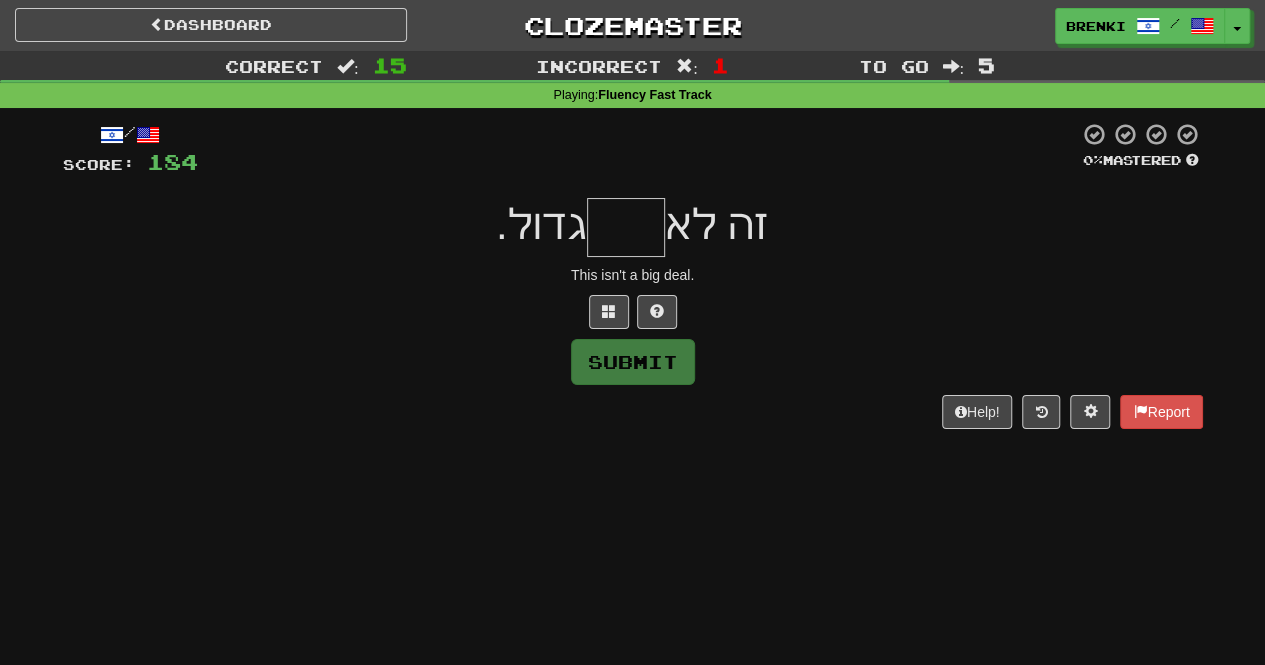 type on "*" 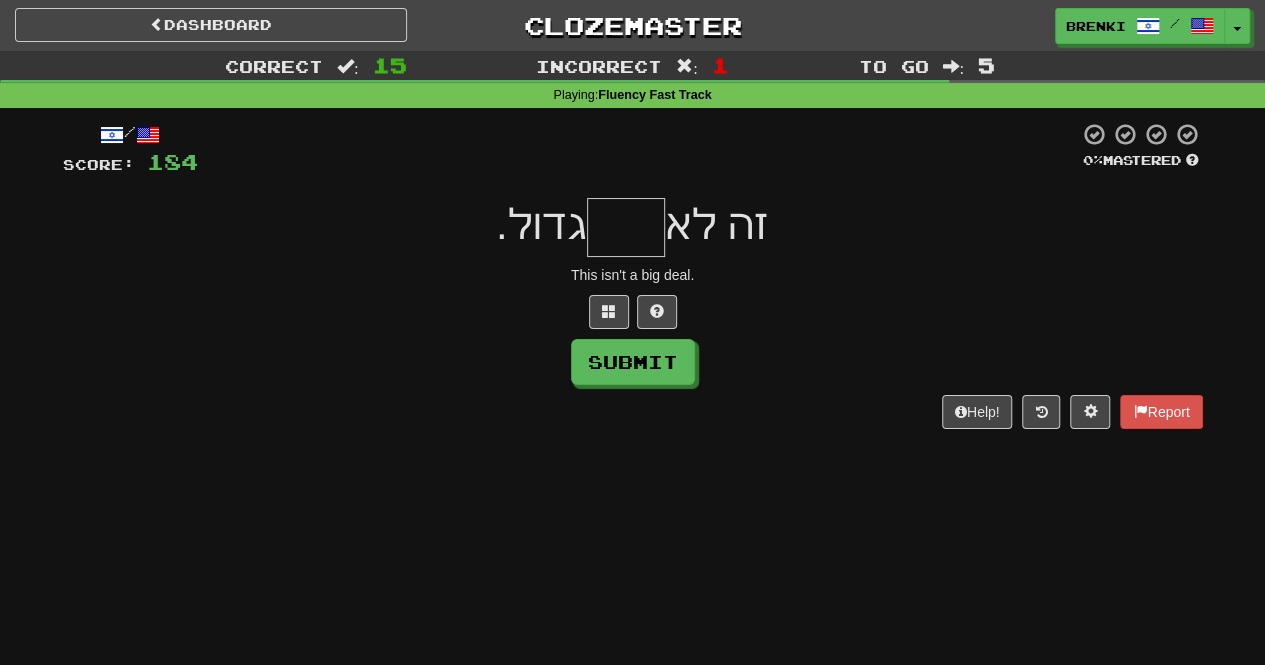 type on "*" 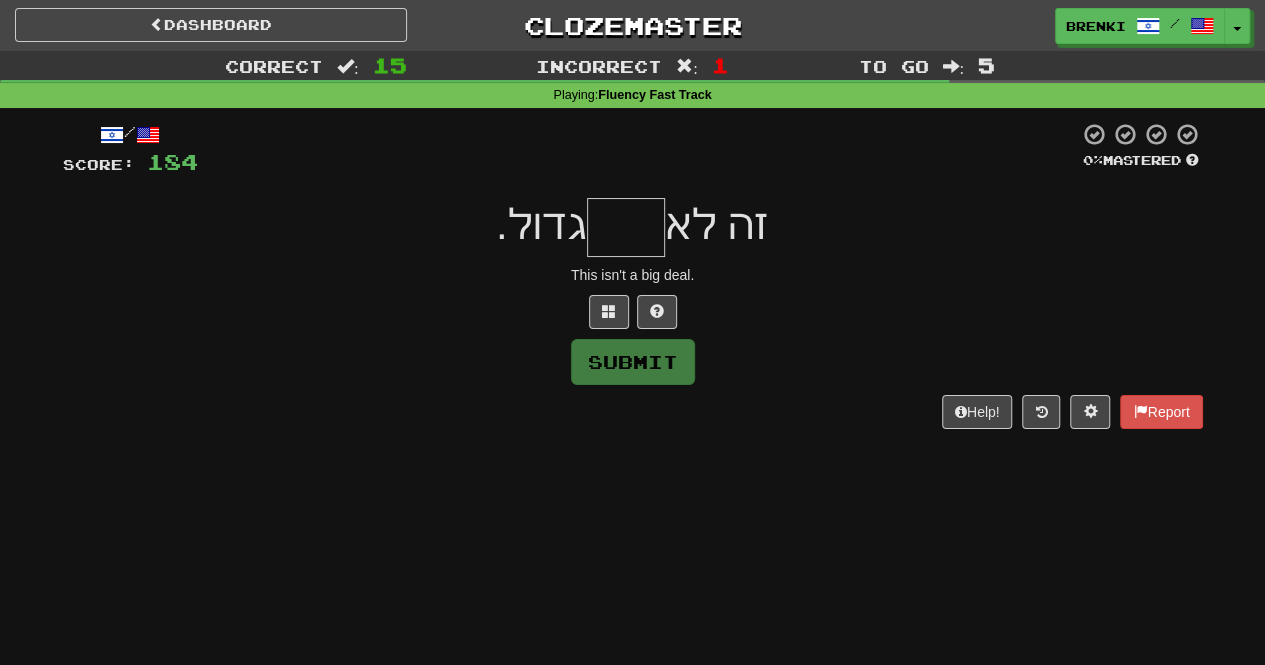 type on "*****" 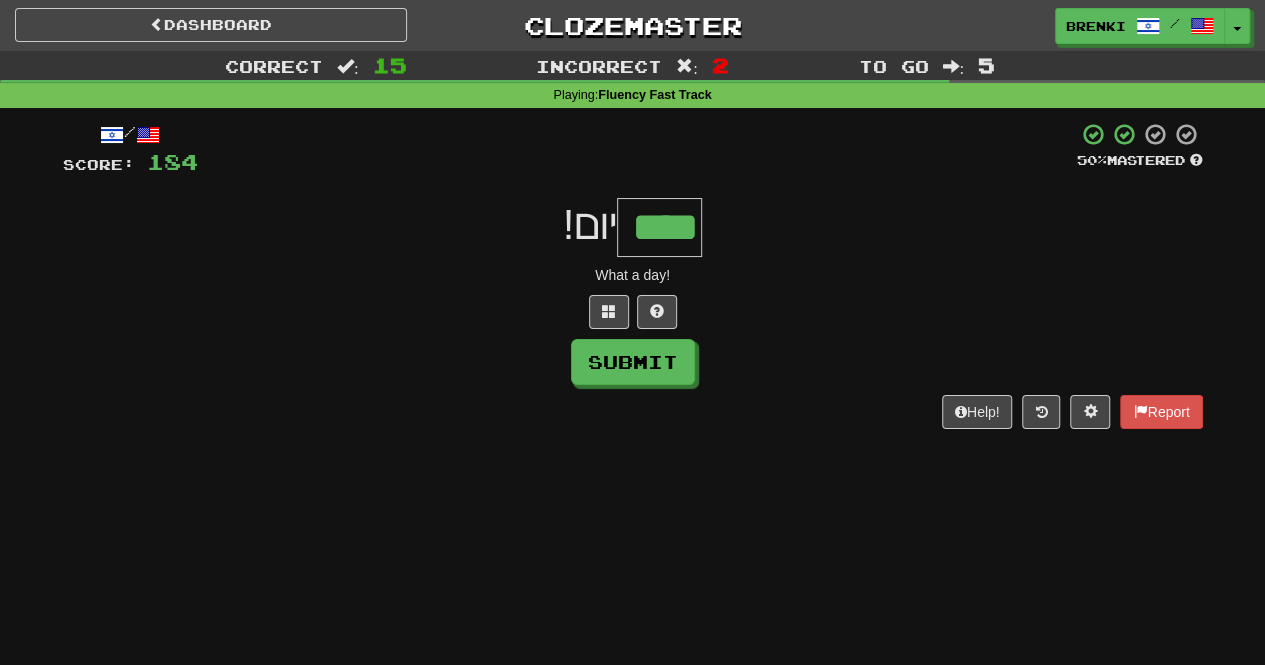 type on "****" 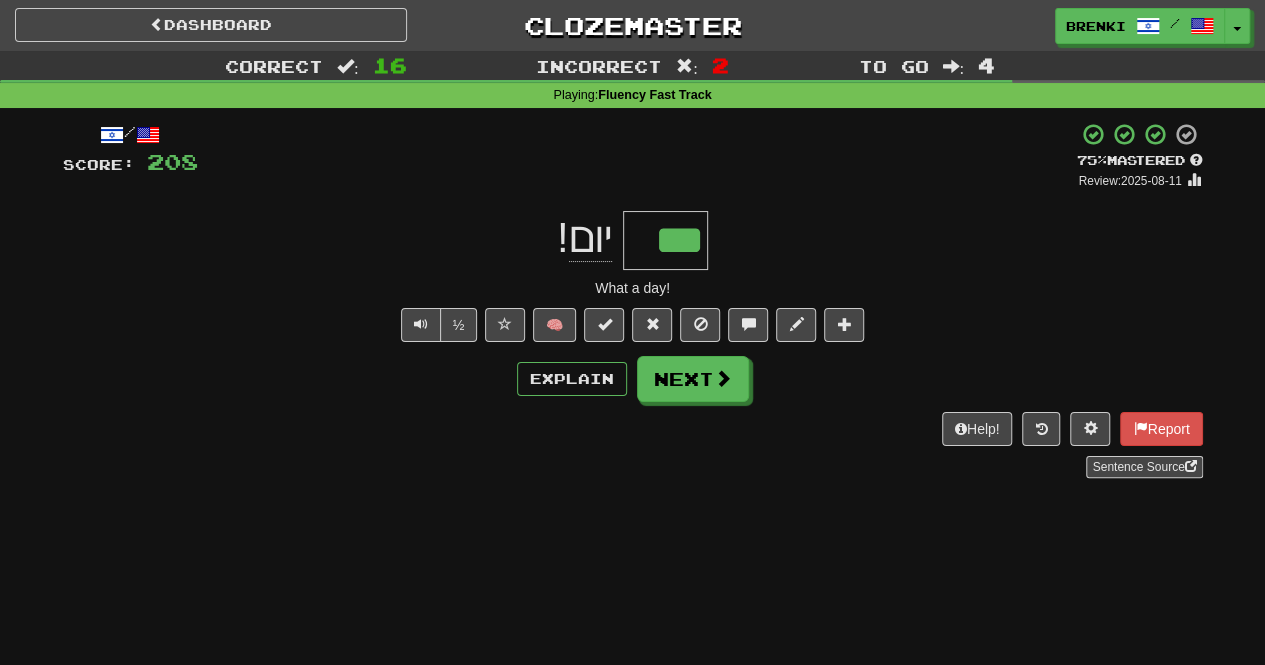 type on "****" 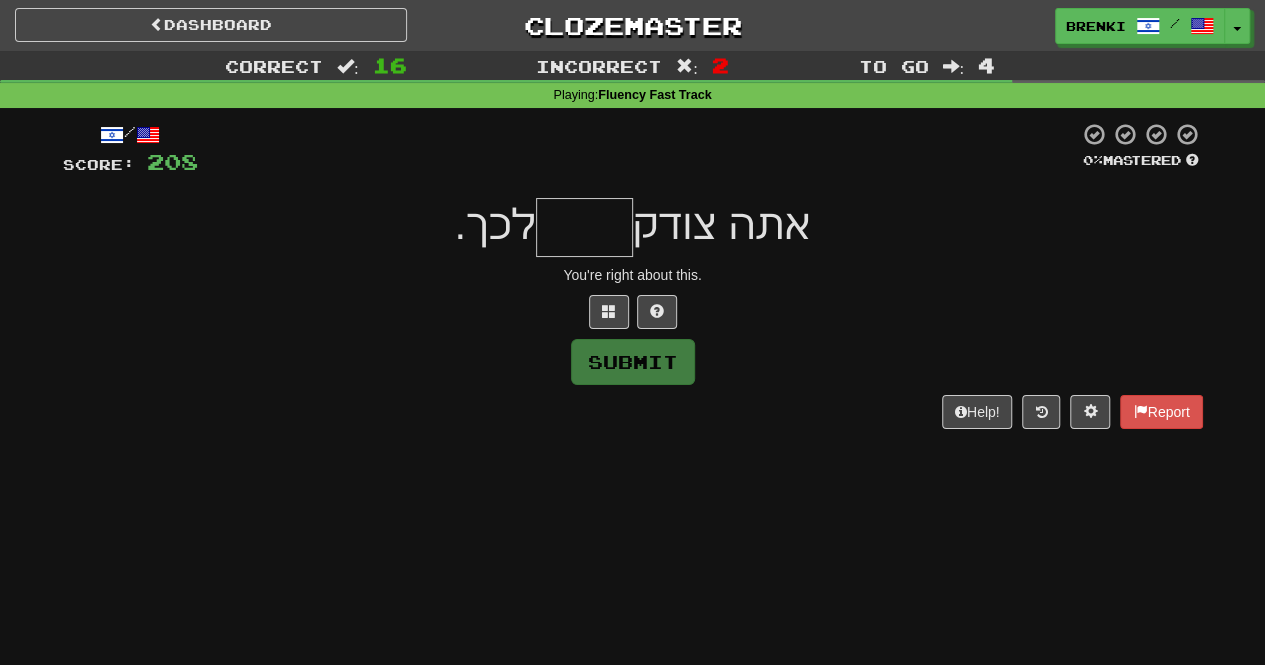 type on "*" 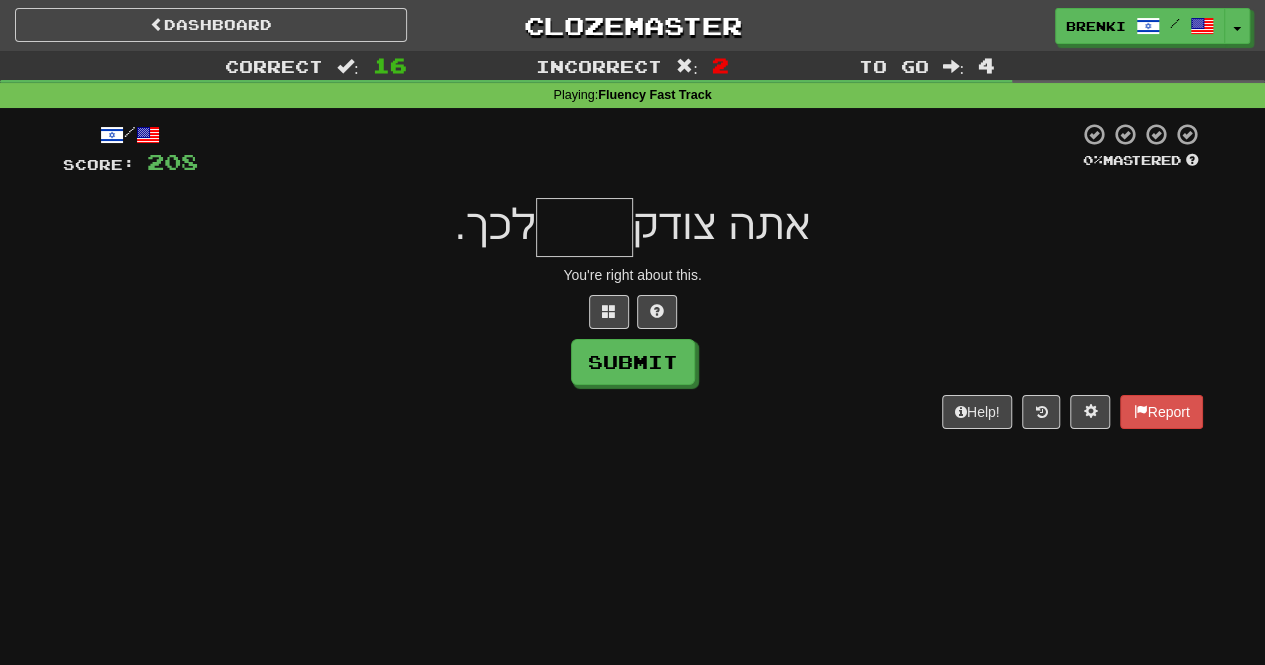 type on "*" 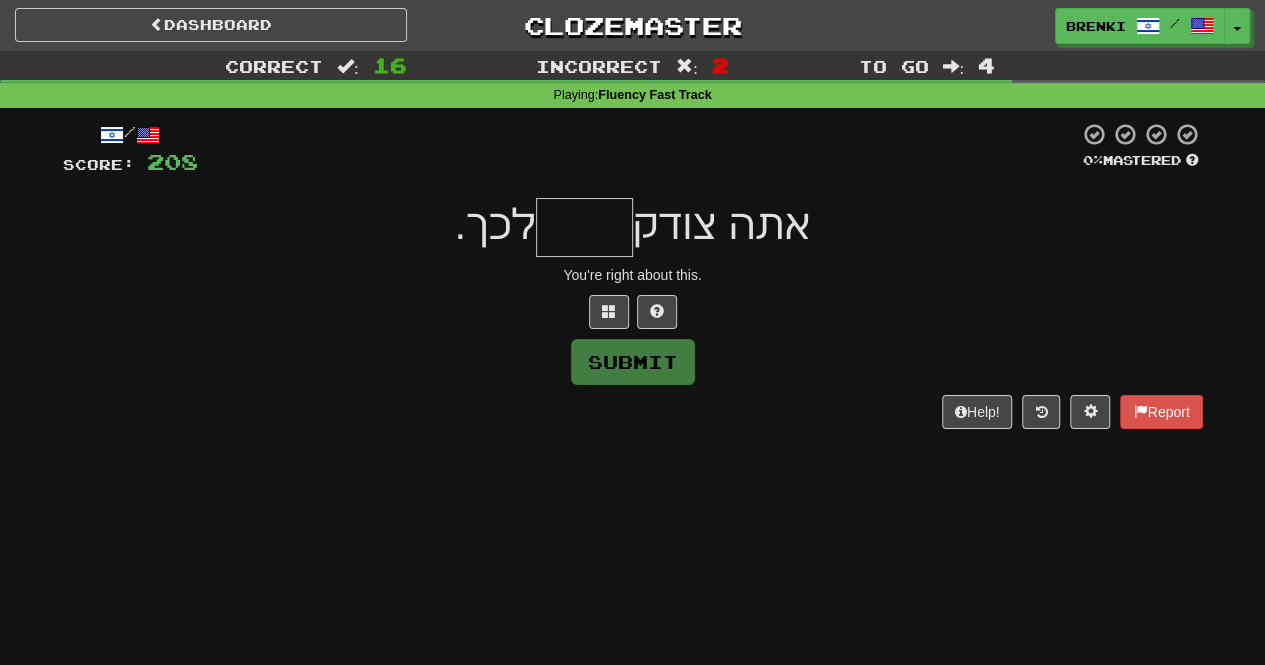 type on "*****" 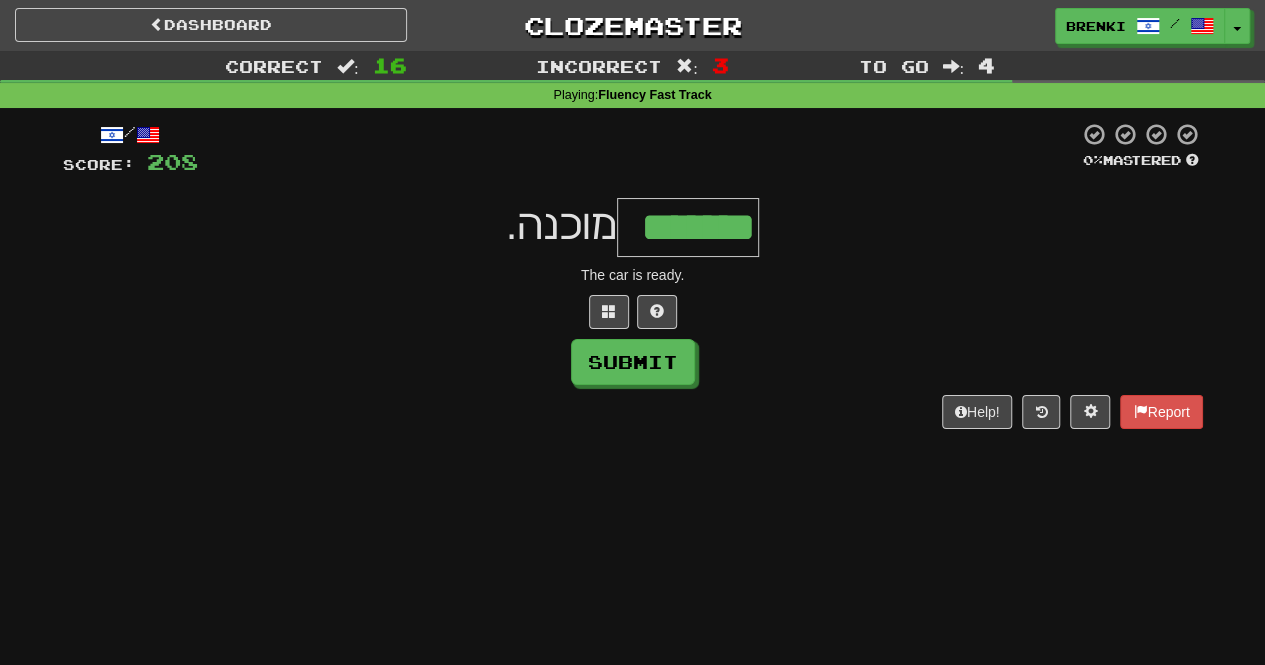 type on "*******" 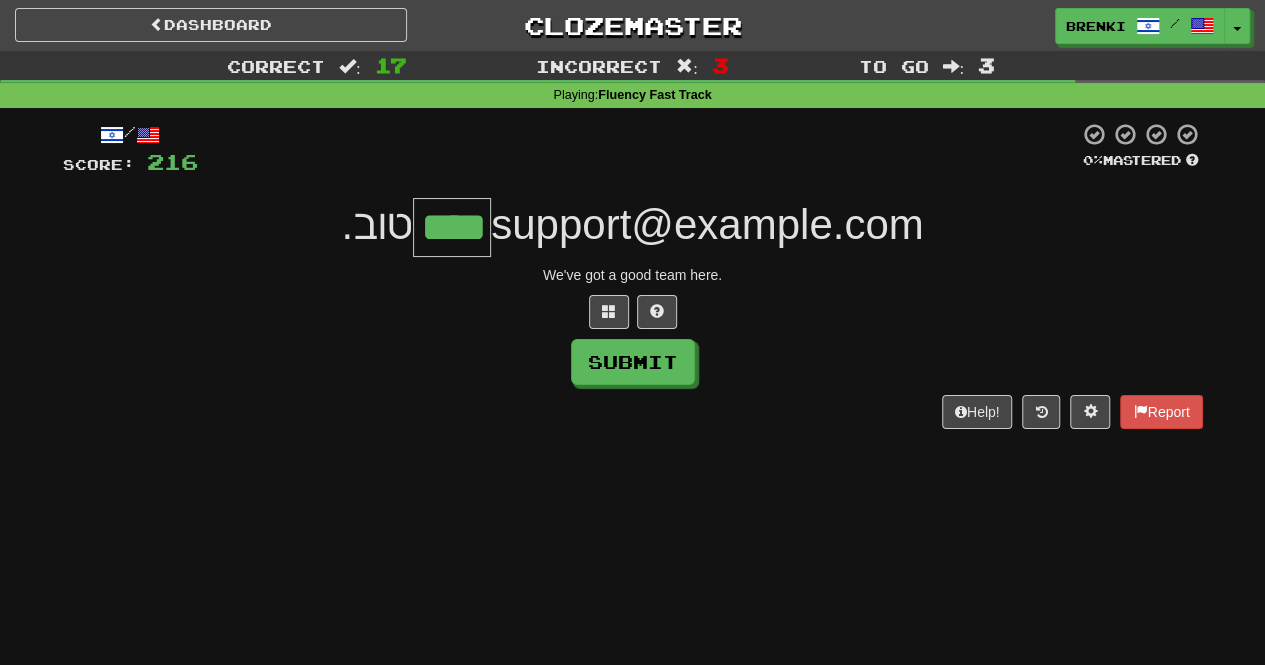 type on "****" 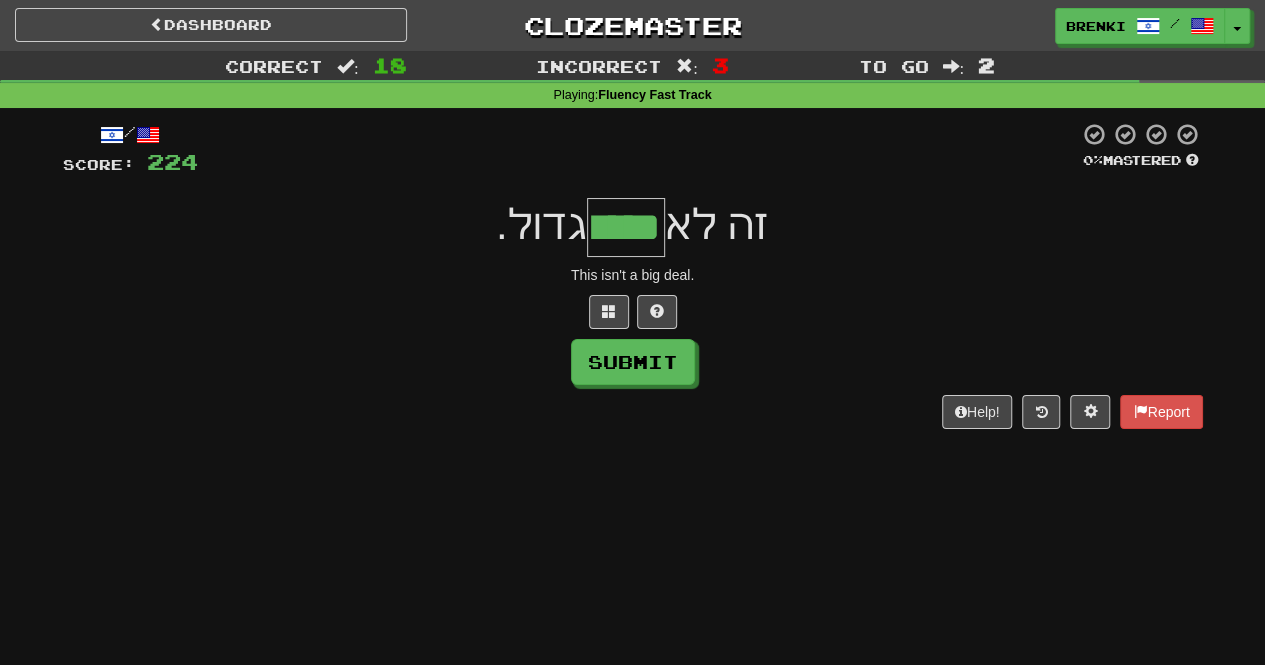 type on "*****" 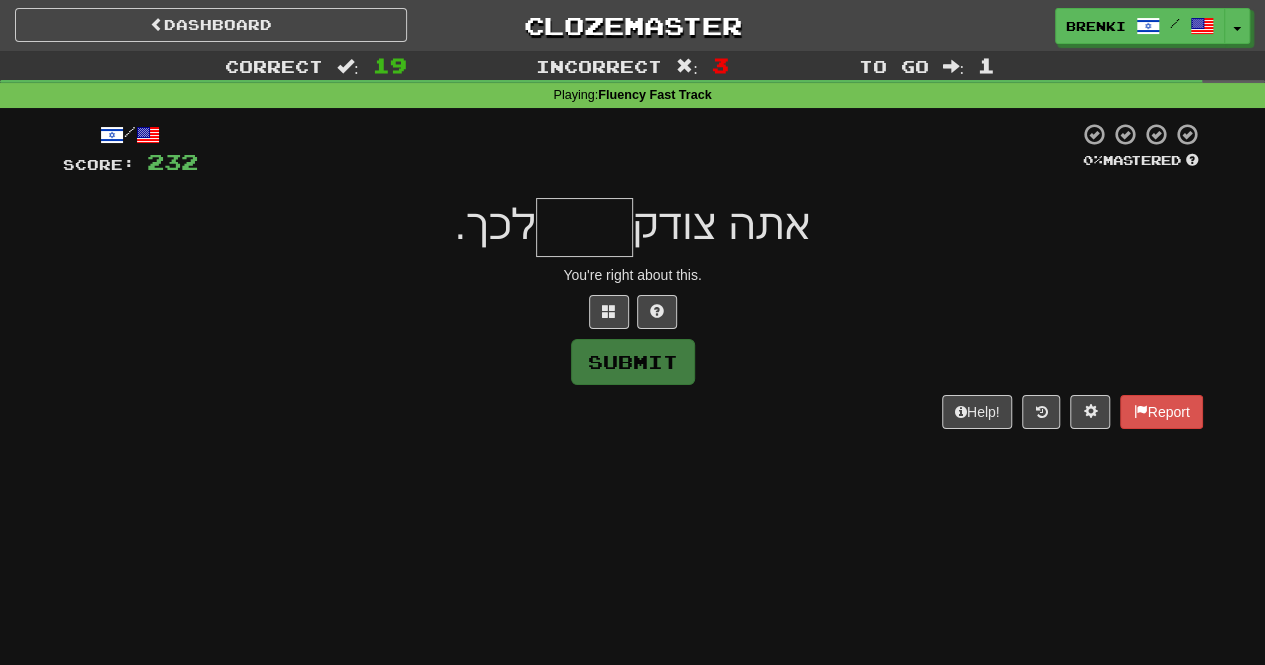 type on "*" 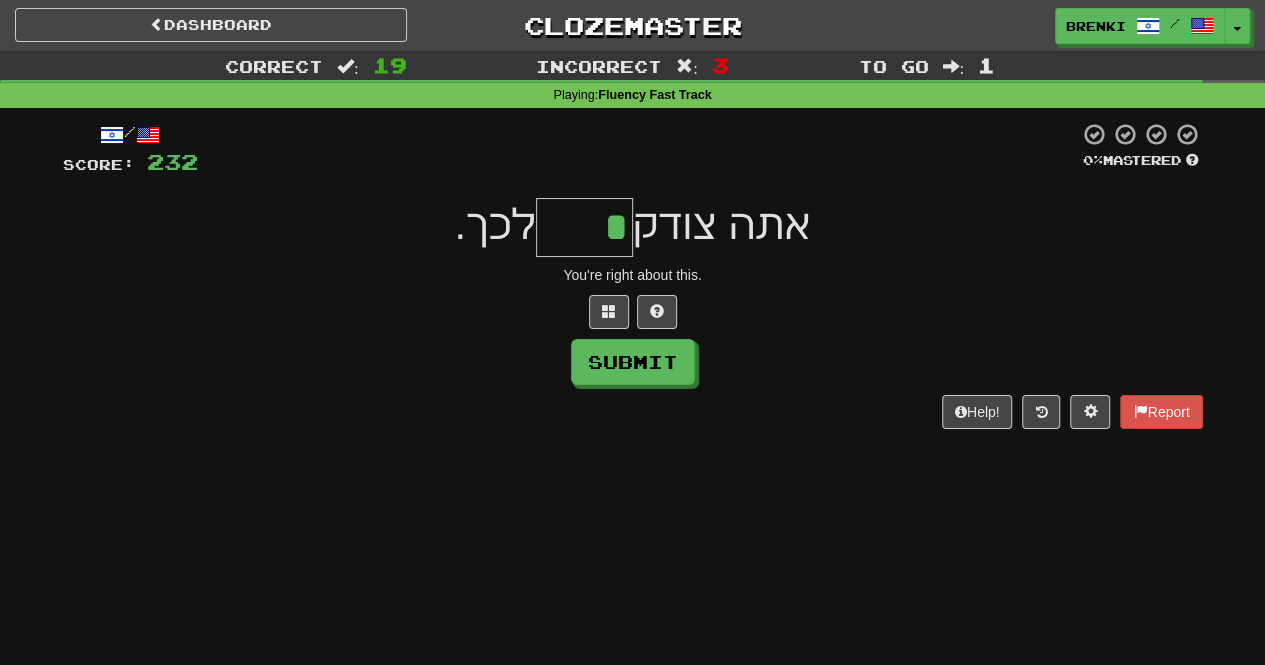 type on "*****" 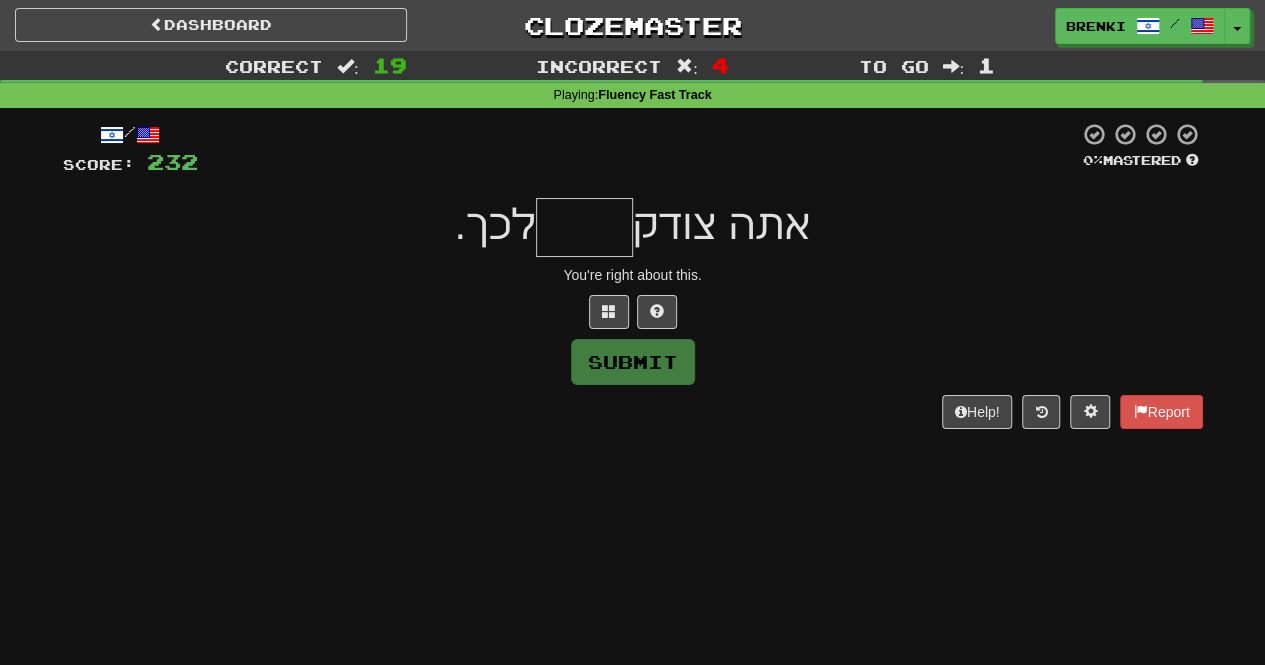 type on "*" 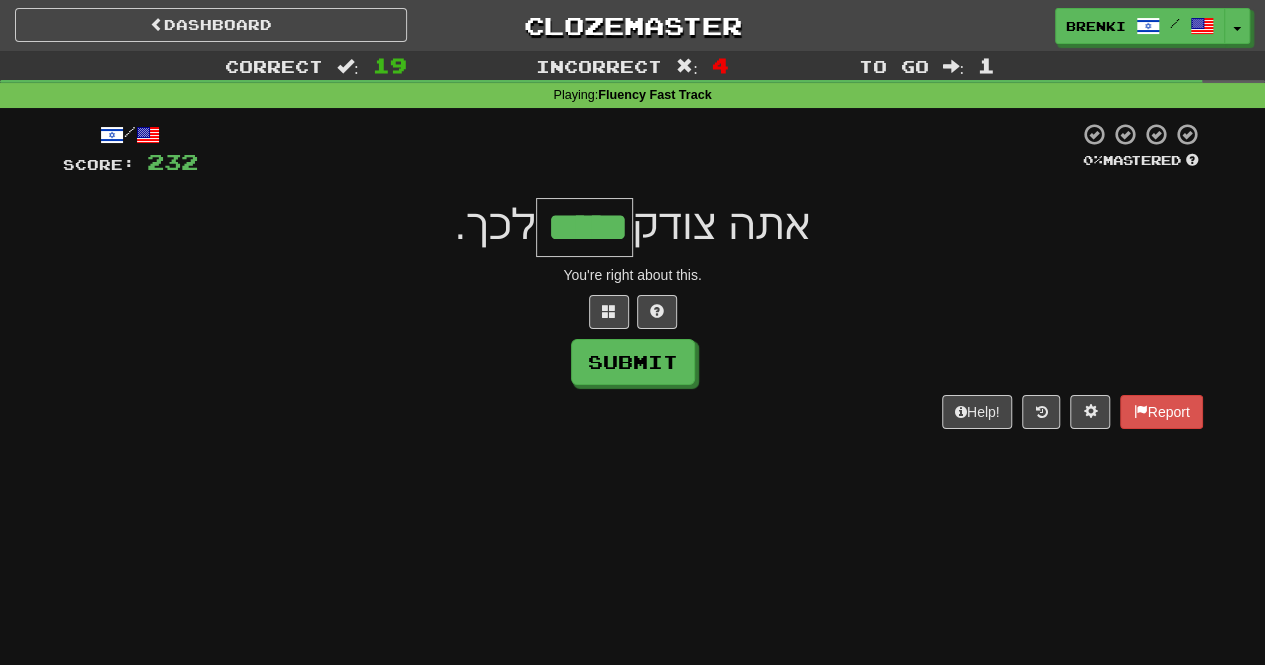 type on "*****" 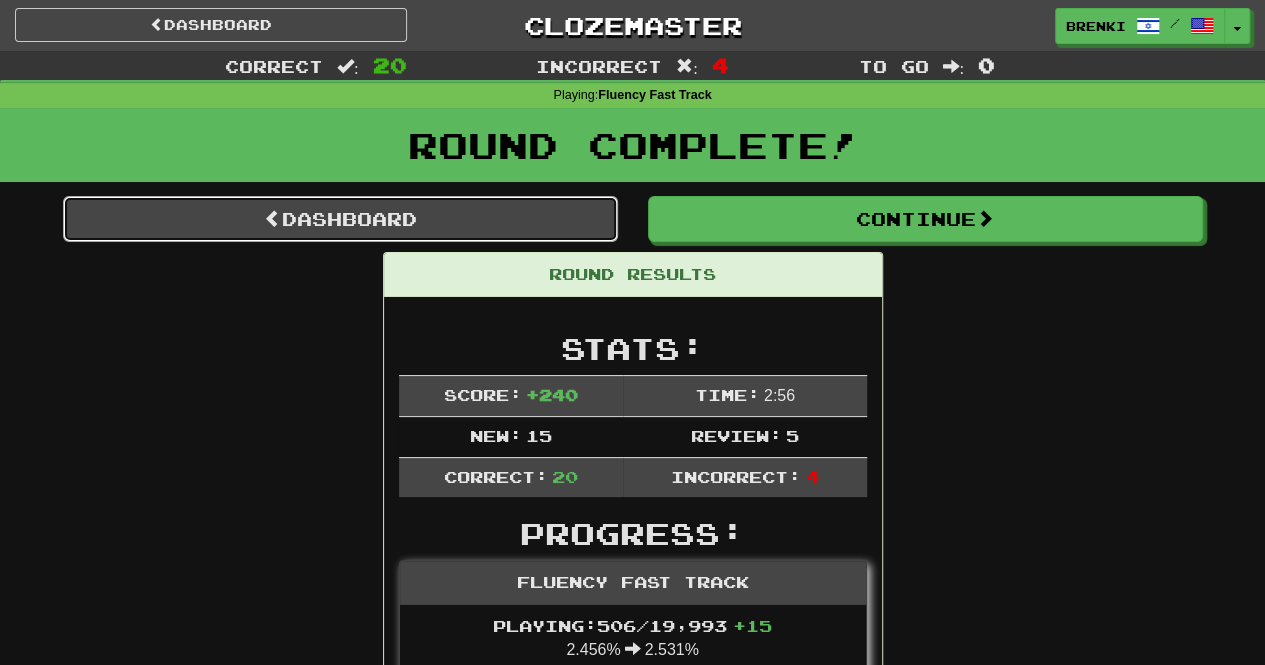 click on "Dashboard" at bounding box center (340, 219) 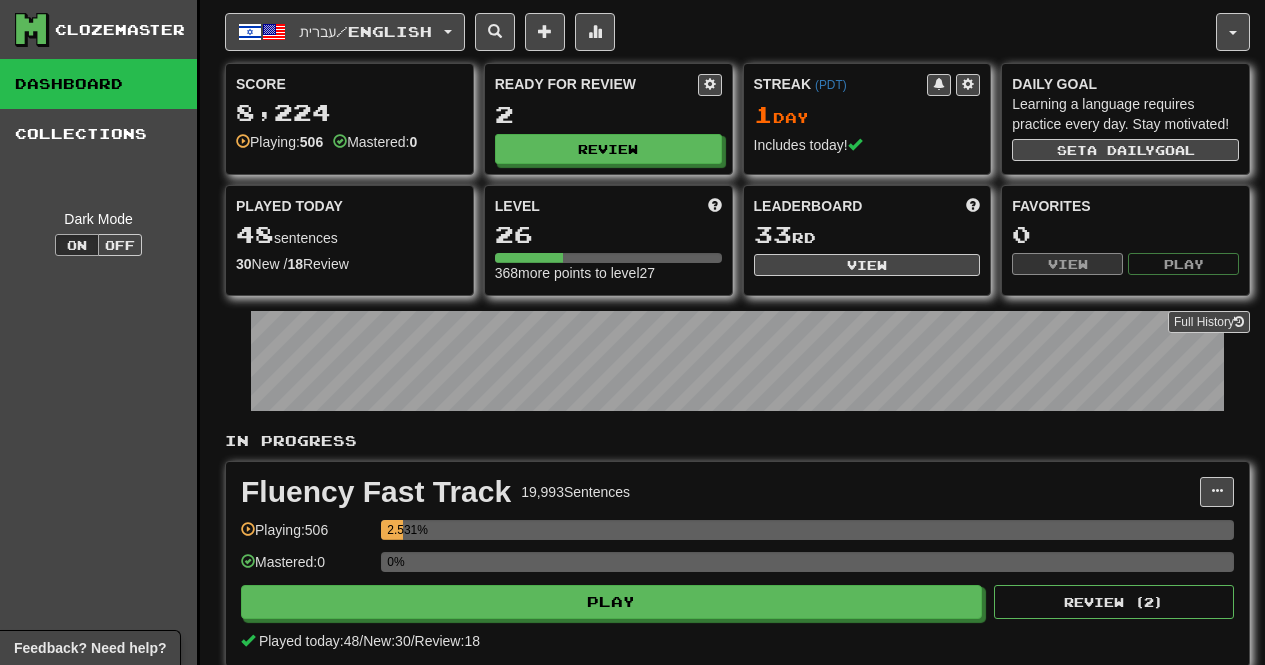 scroll, scrollTop: 0, scrollLeft: 0, axis: both 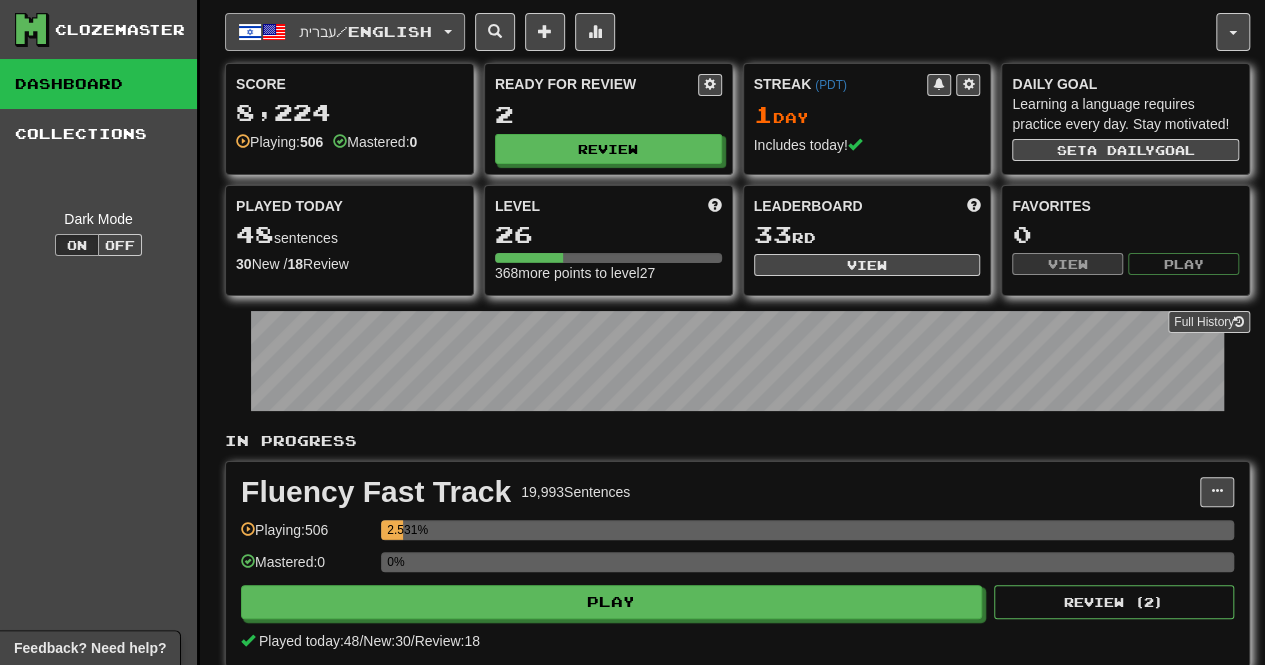 click on "עברית  /  English" at bounding box center (365, 31) 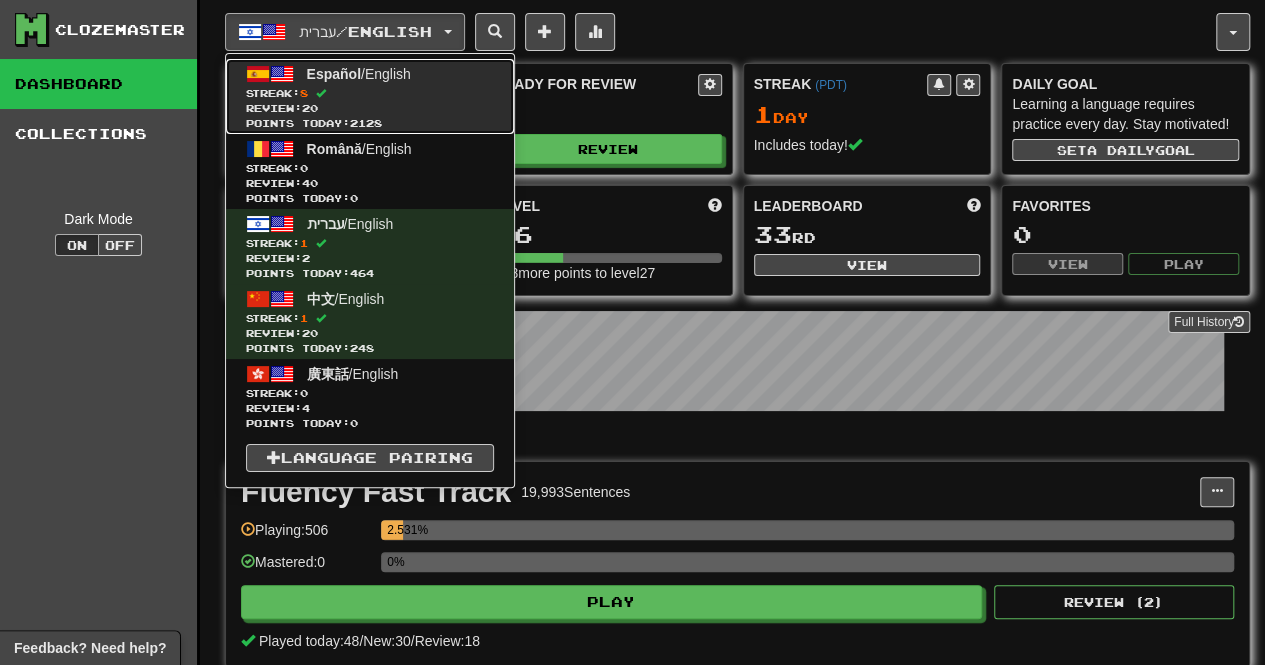 click on "Español  /  English Streak:  8   Review:  20 Points today:  2128" at bounding box center [370, 96] 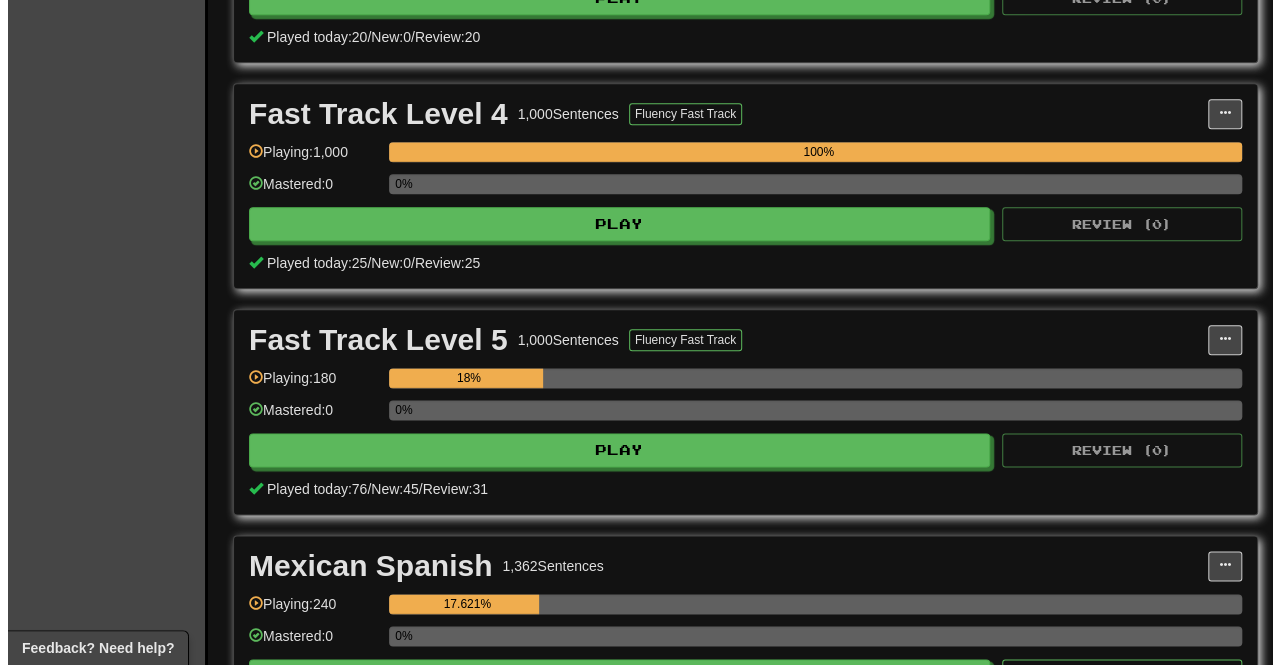 scroll, scrollTop: 1054, scrollLeft: 0, axis: vertical 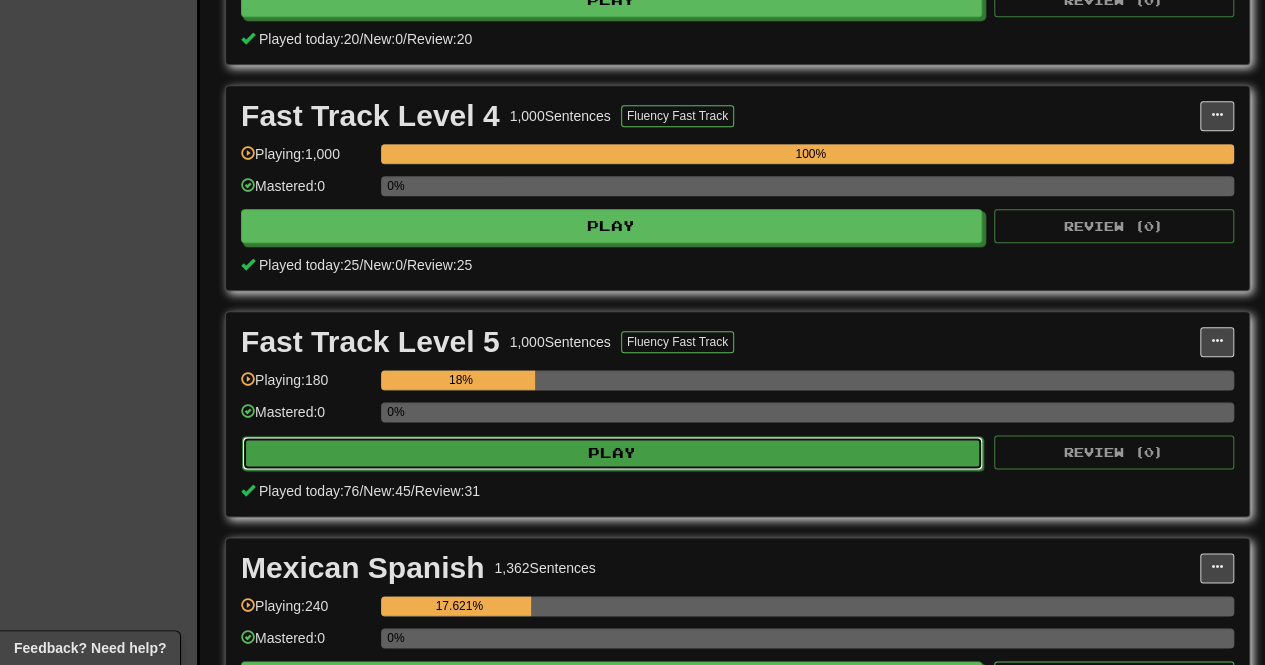 click on "Play" at bounding box center [612, 453] 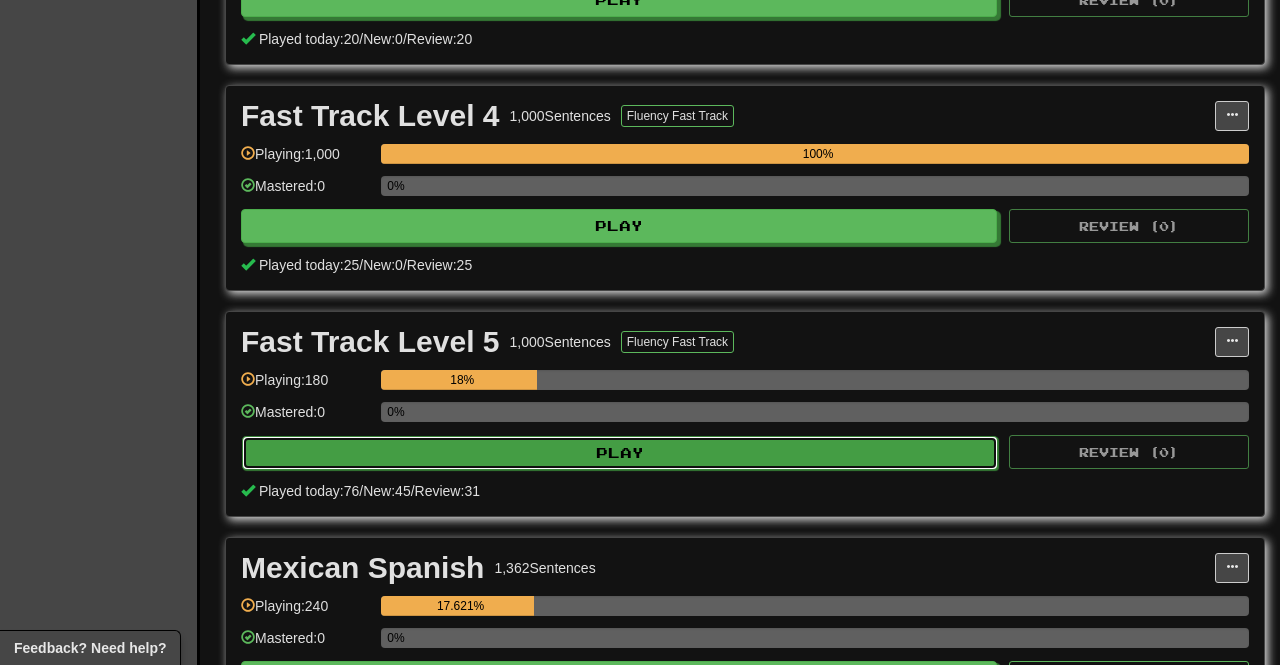 select on "**" 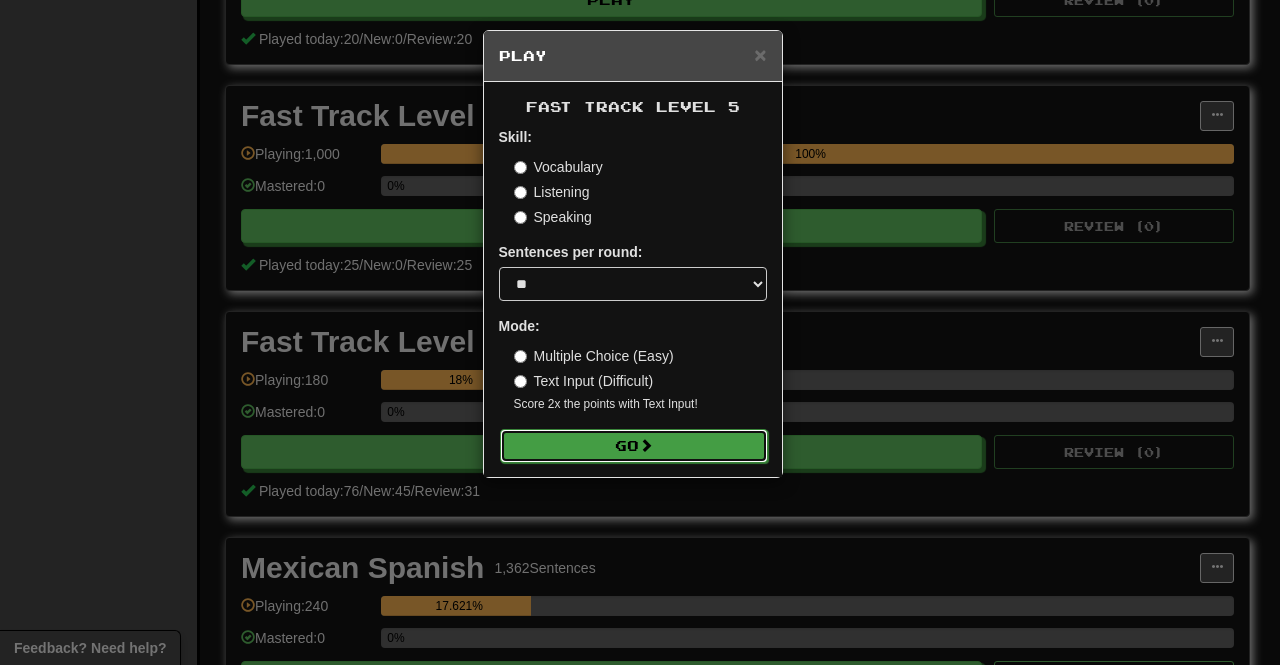 click on "Go" at bounding box center [634, 446] 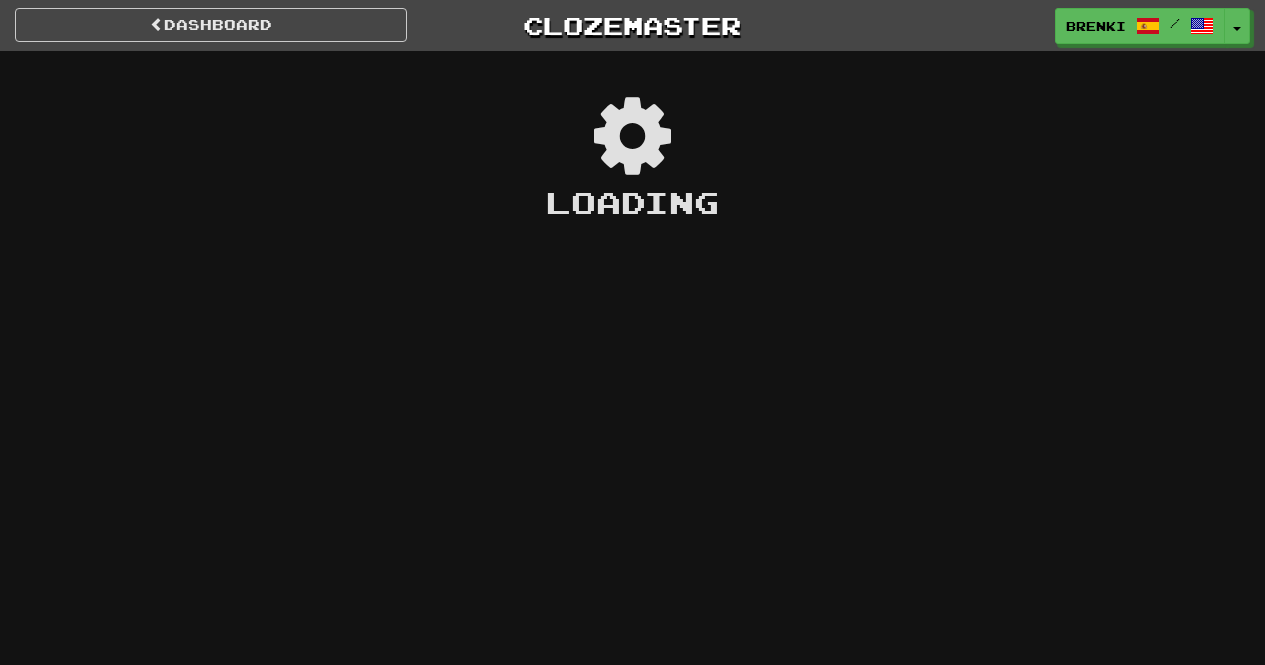 scroll, scrollTop: 0, scrollLeft: 0, axis: both 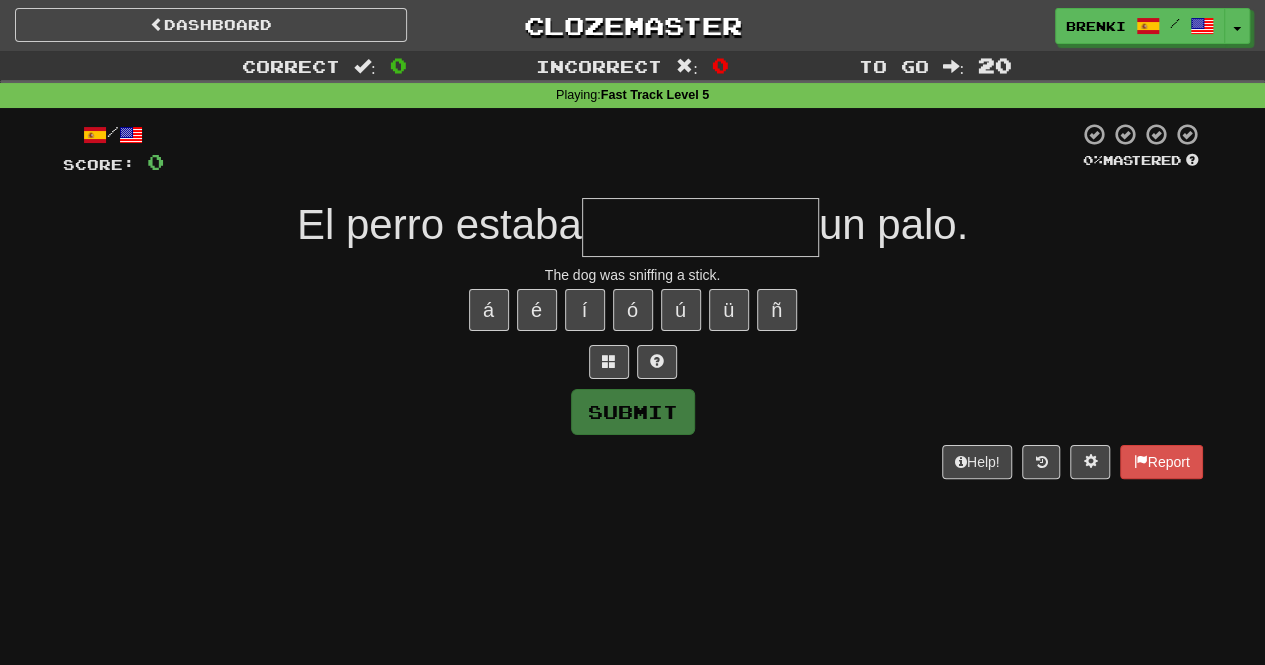 type on "*" 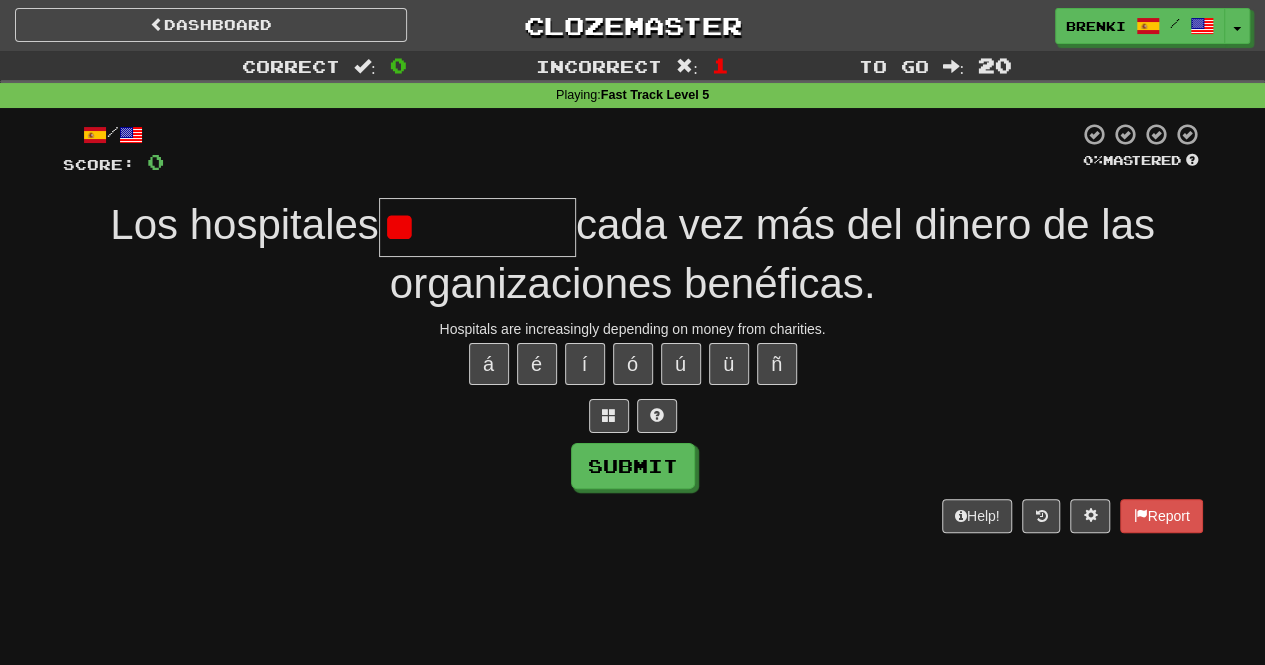 type on "*" 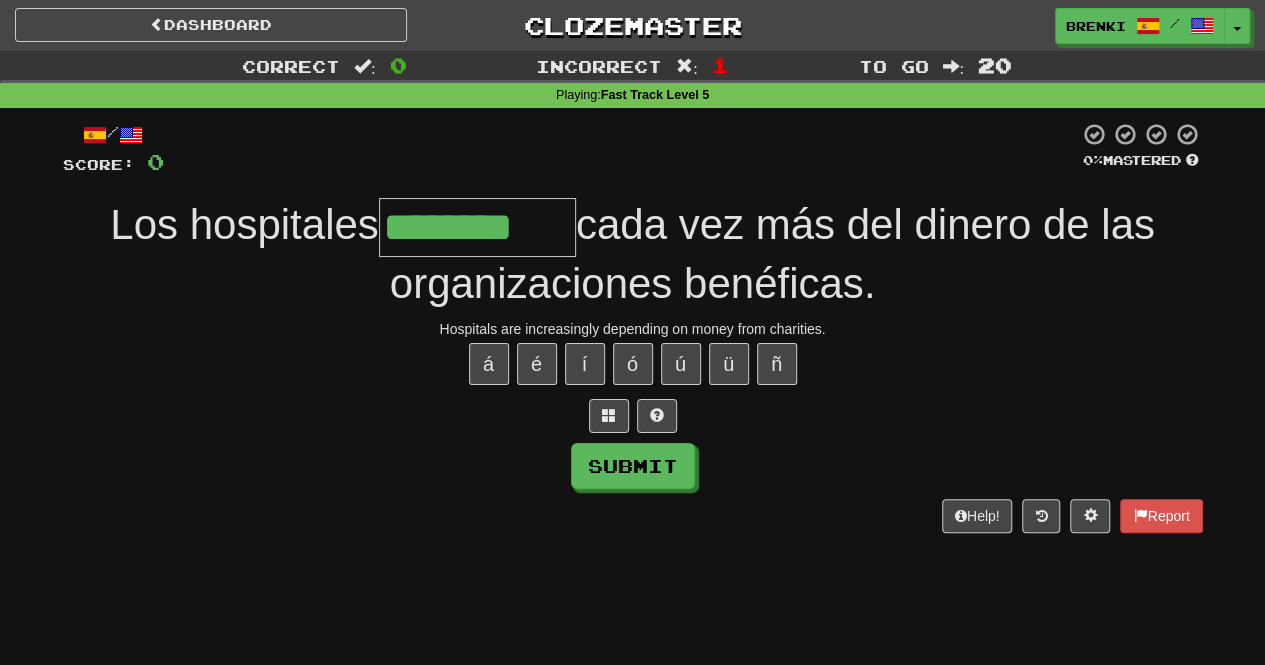 type on "********" 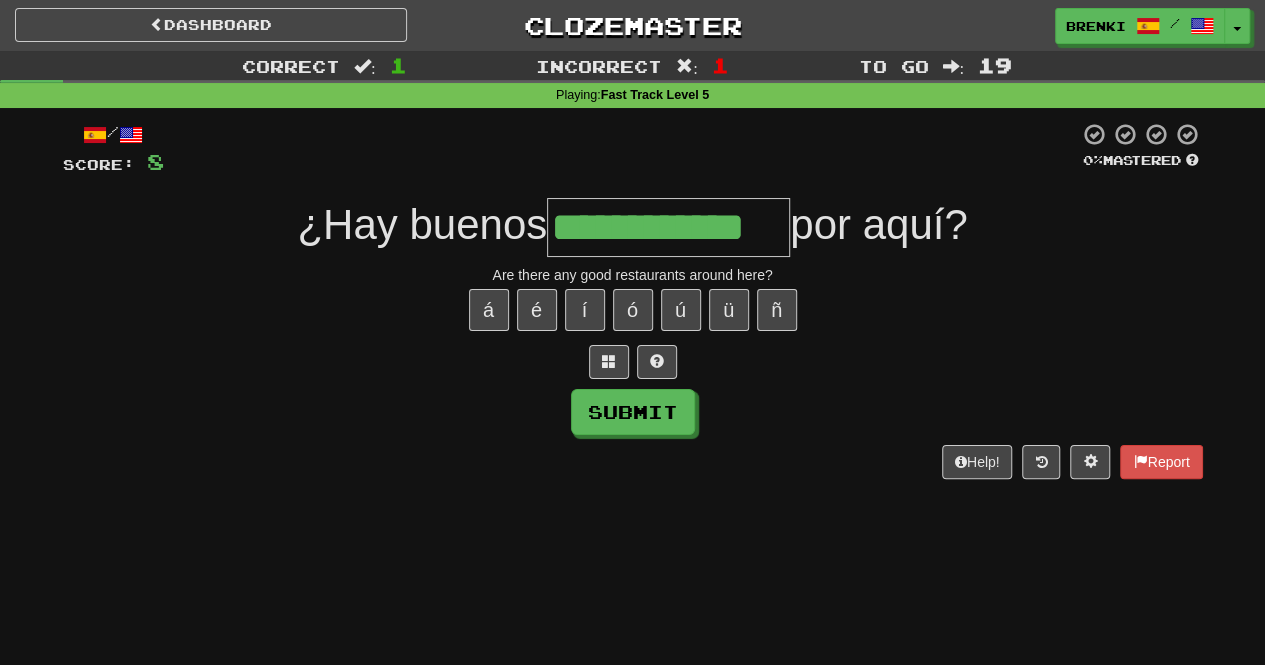 type on "**********" 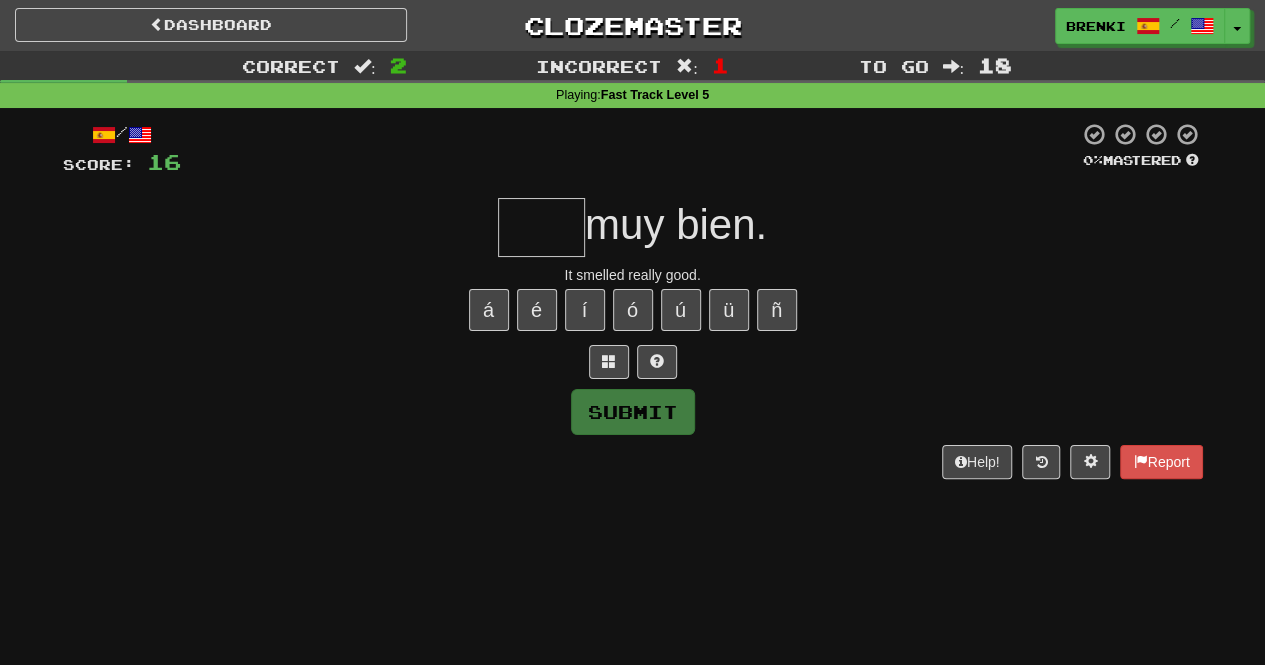 type on "*" 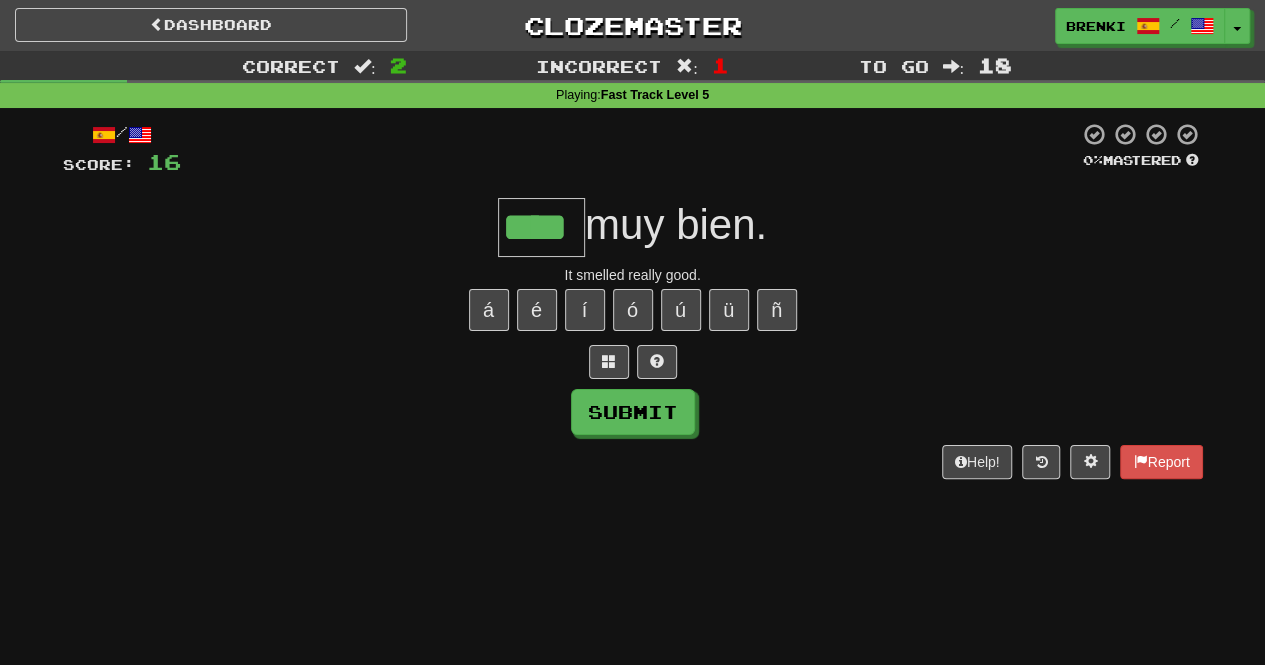 type on "****" 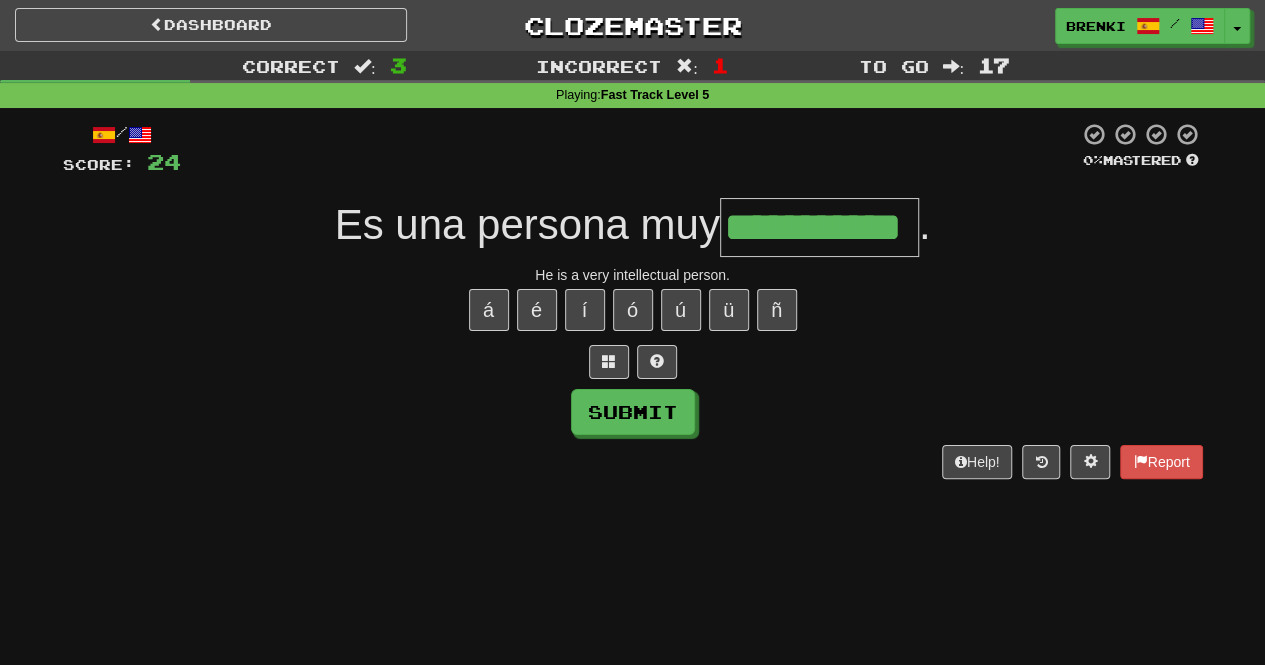 type on "**********" 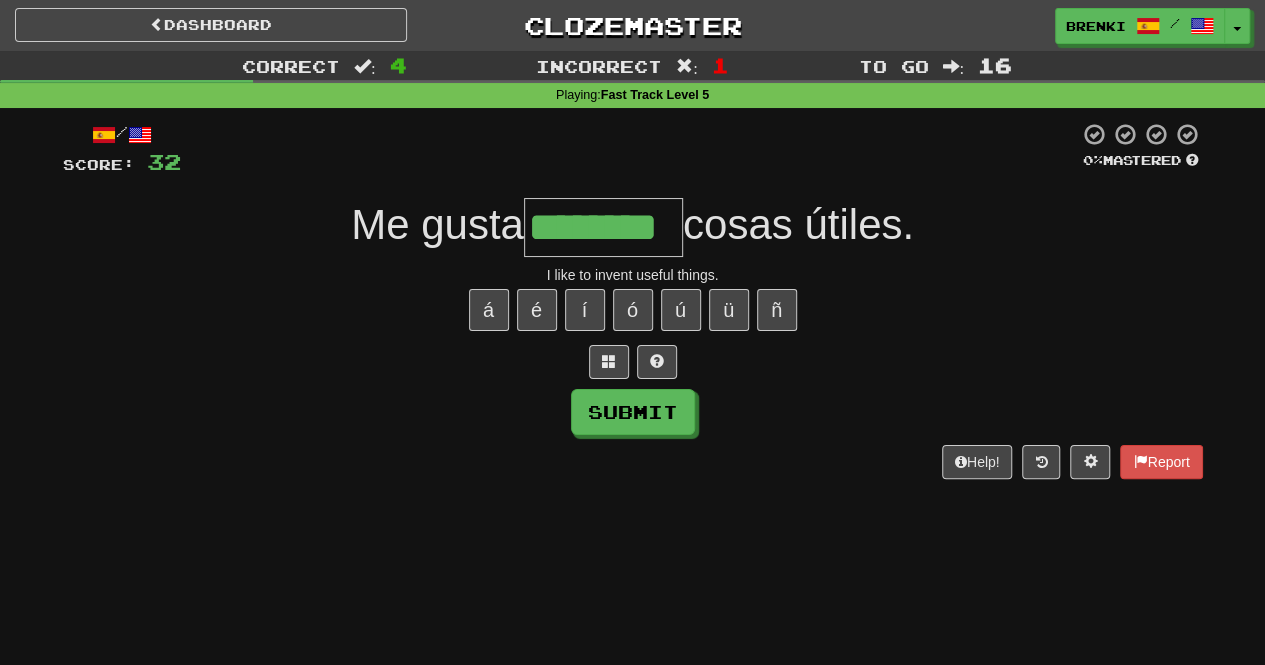 type on "********" 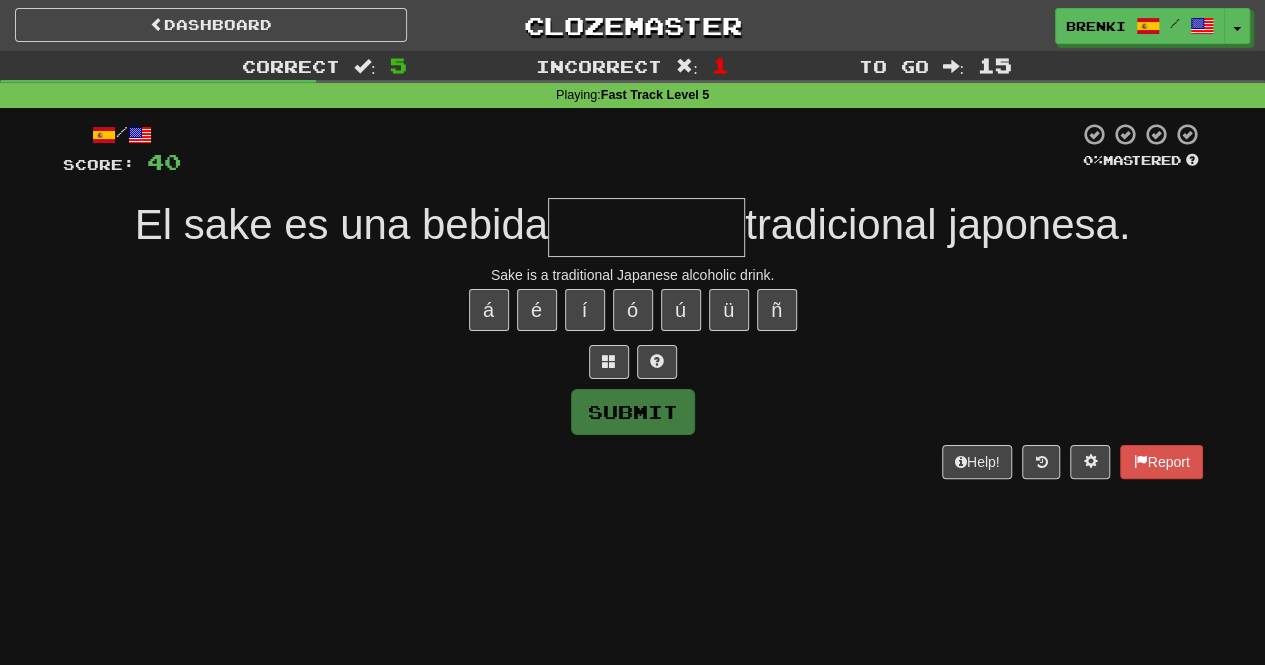 type on "*" 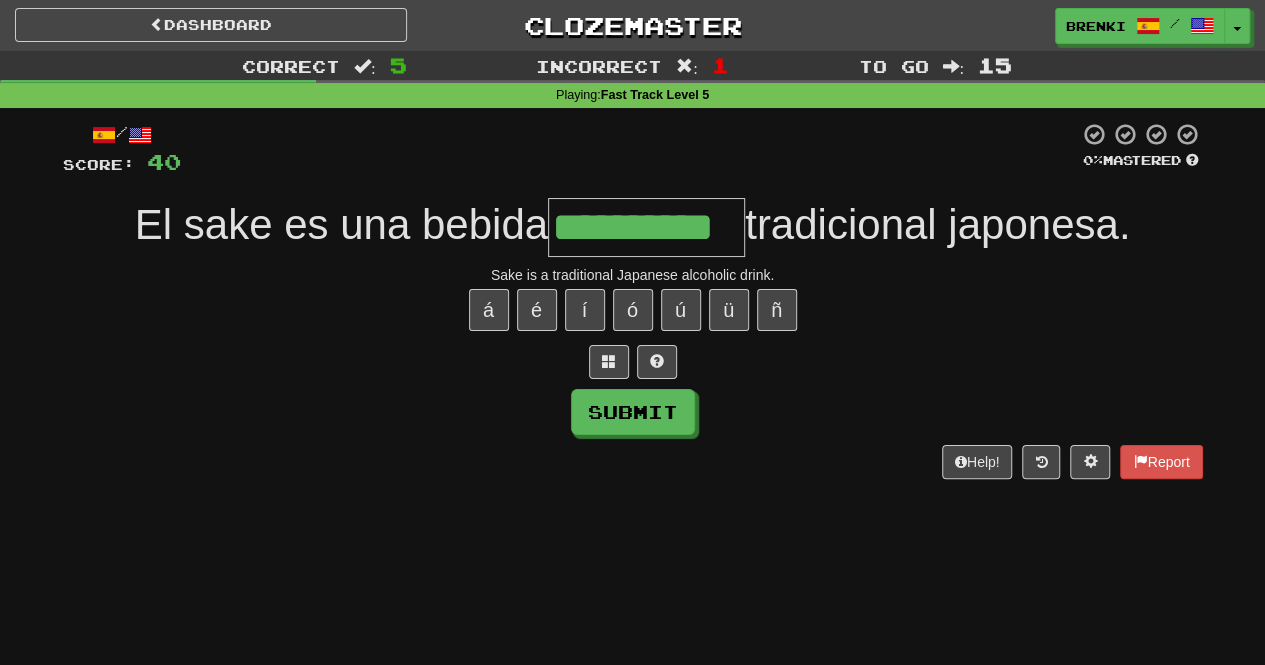 type on "**********" 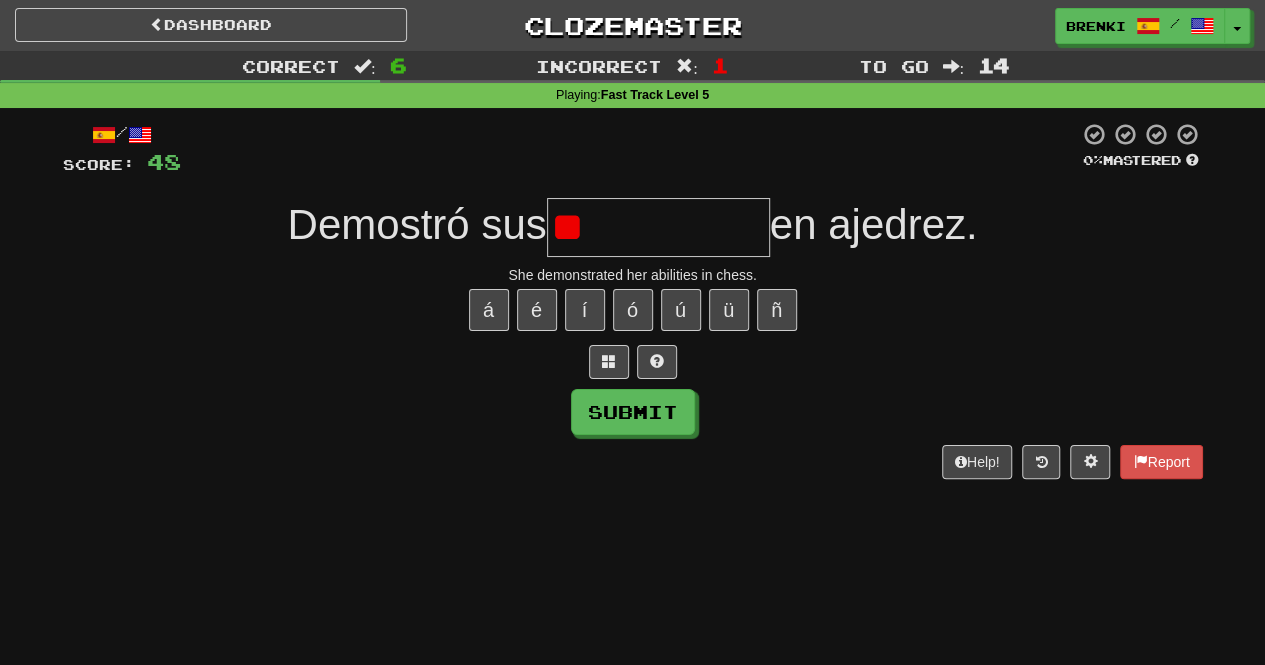 type on "*" 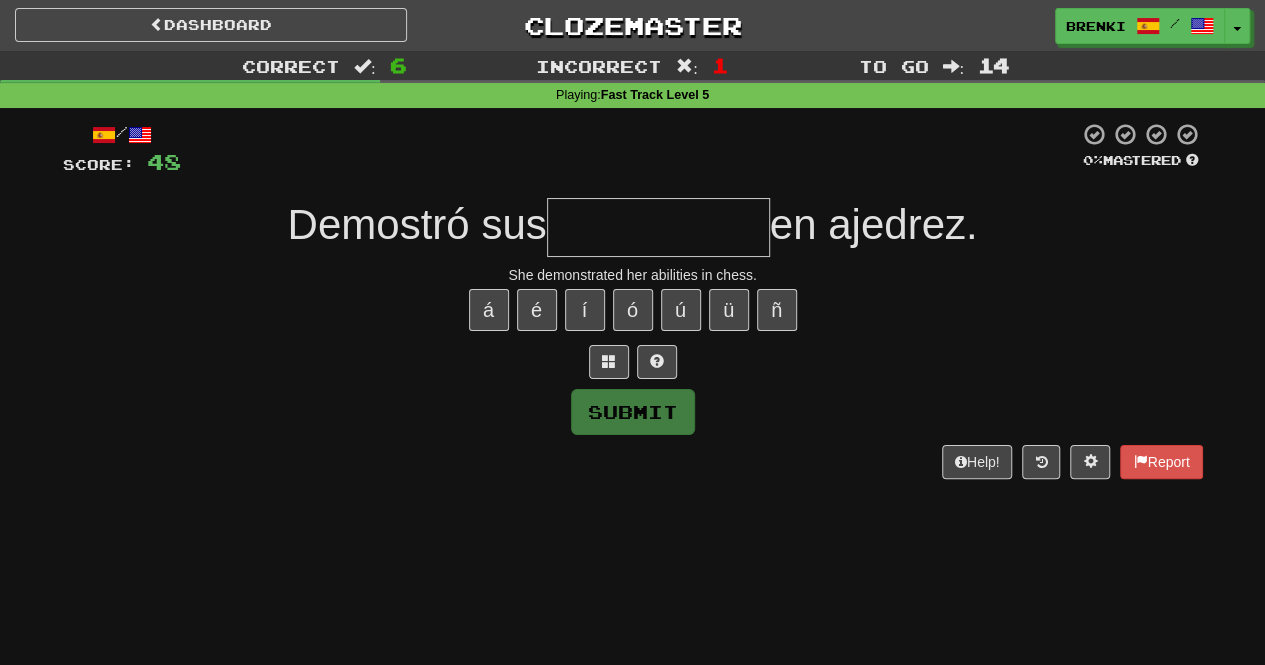 type on "*" 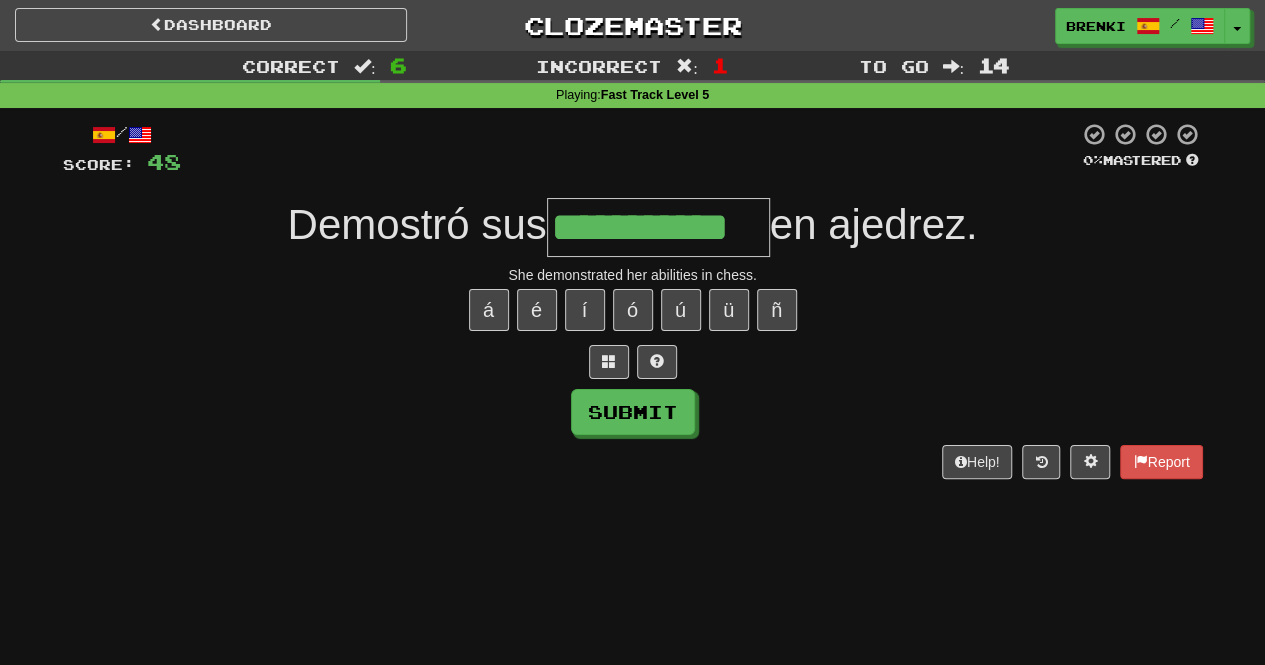 type on "**********" 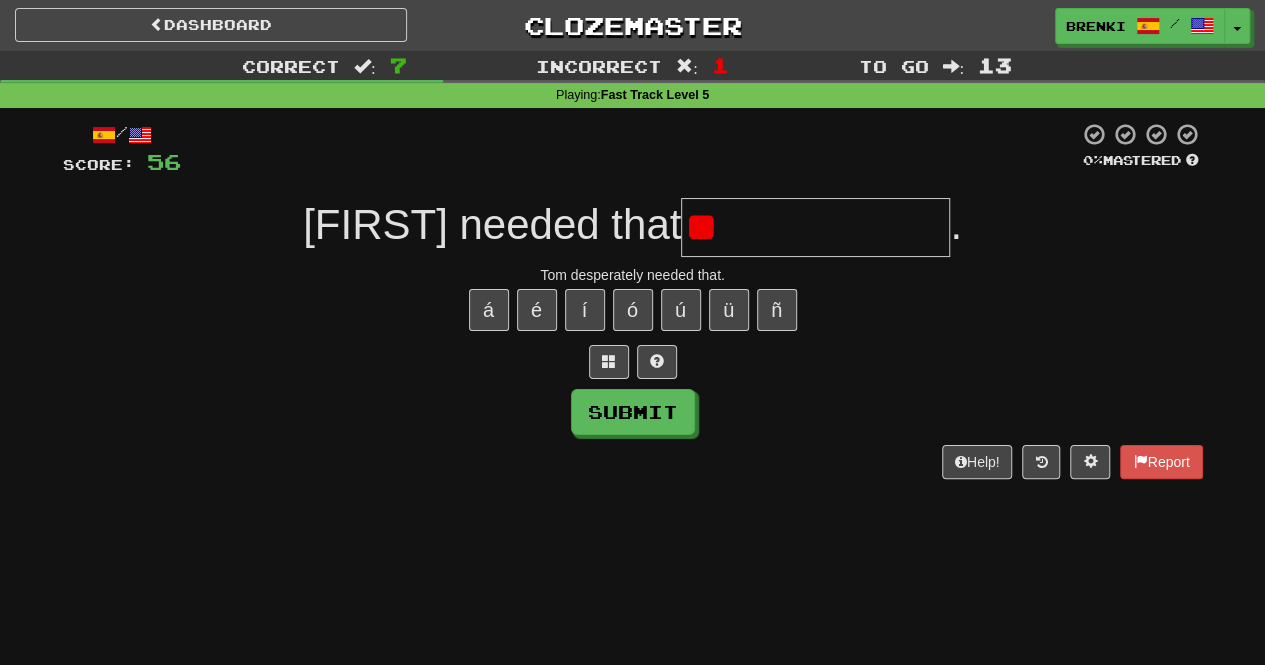 type on "*" 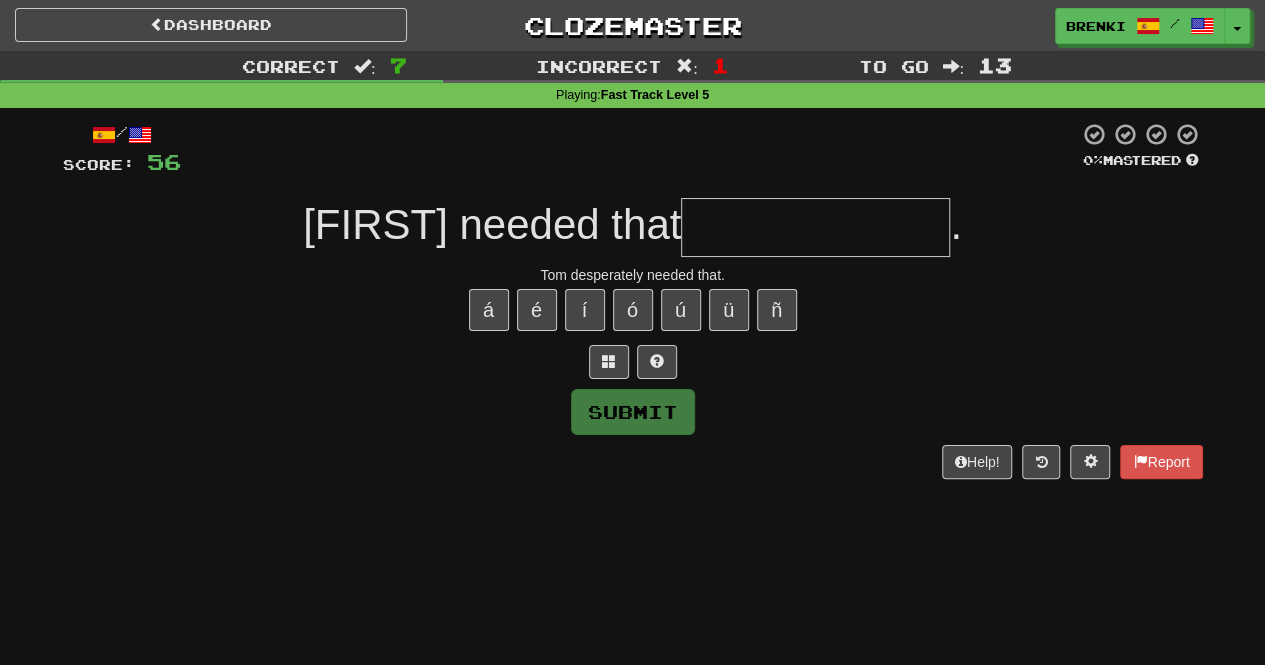 type on "*" 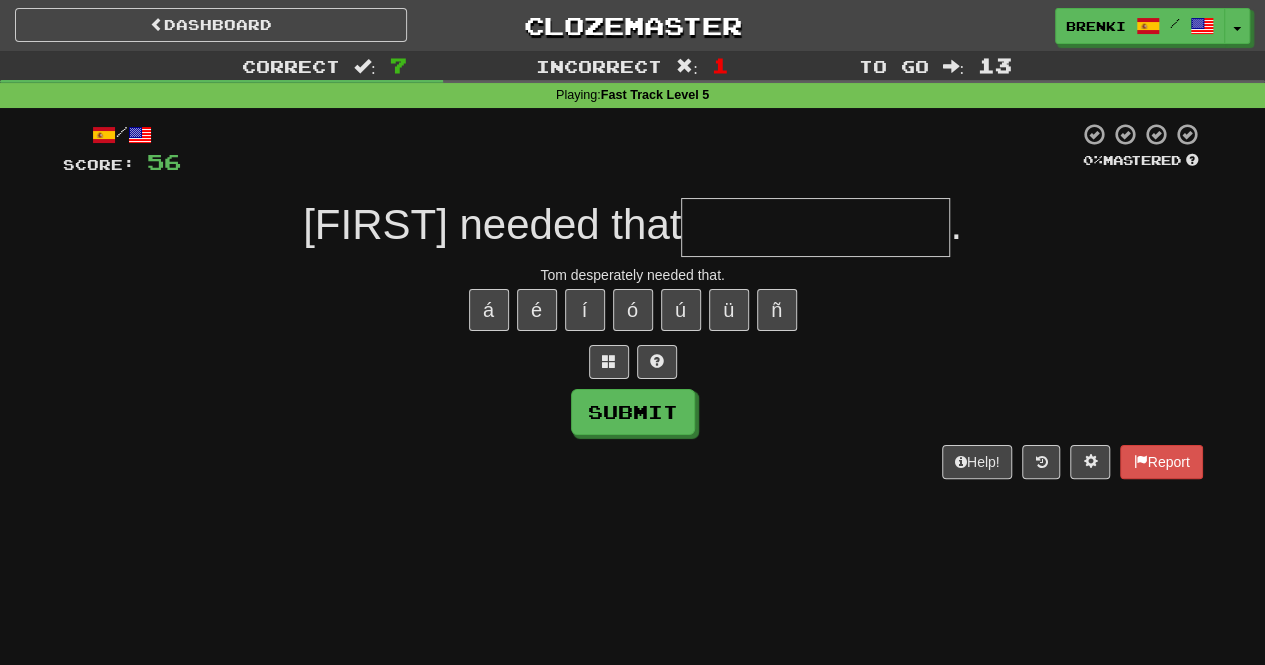 type on "*" 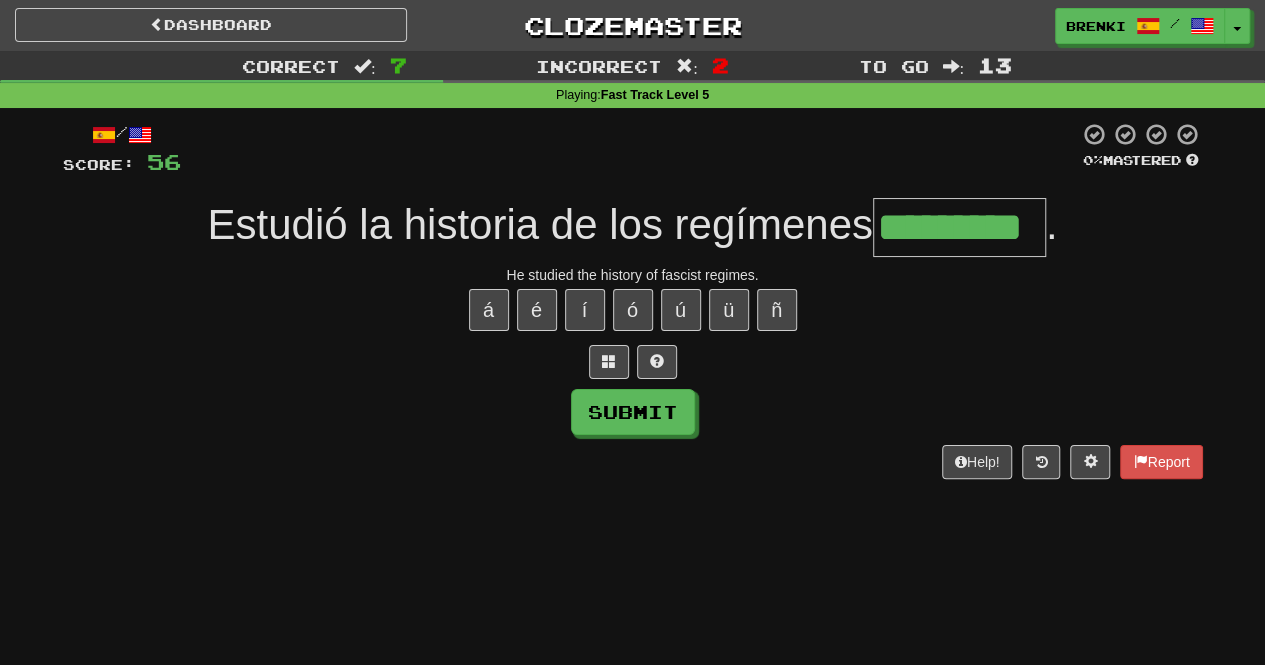 type on "*********" 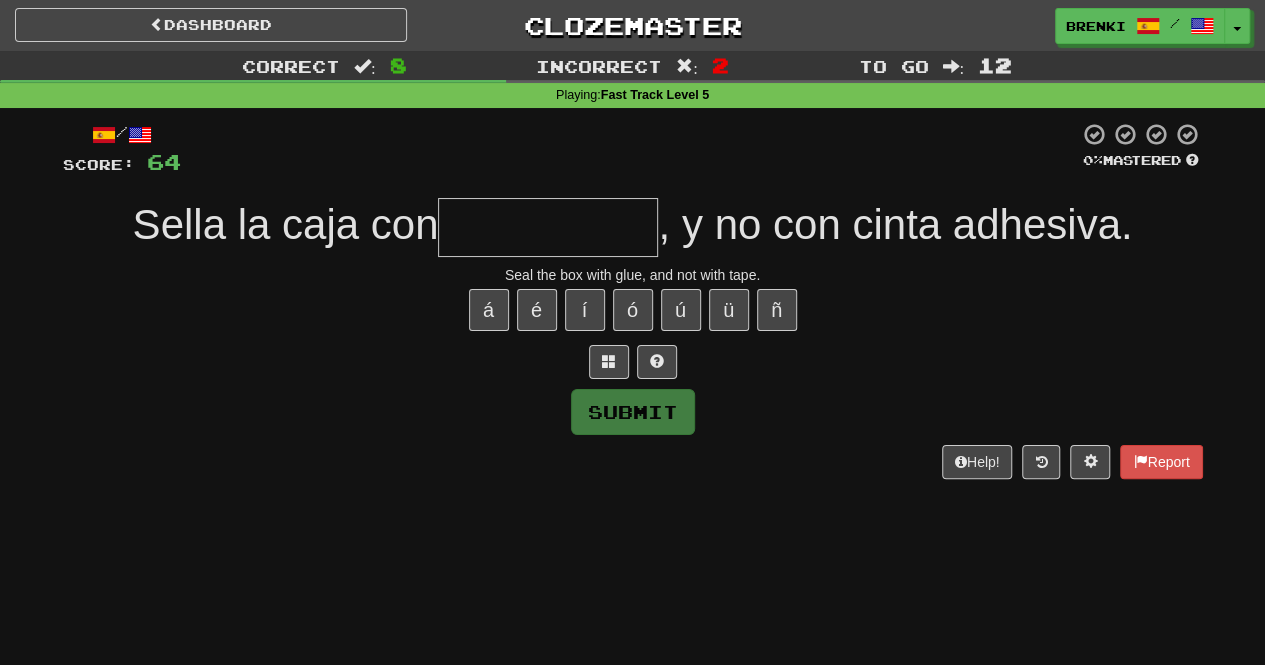 type on "*********" 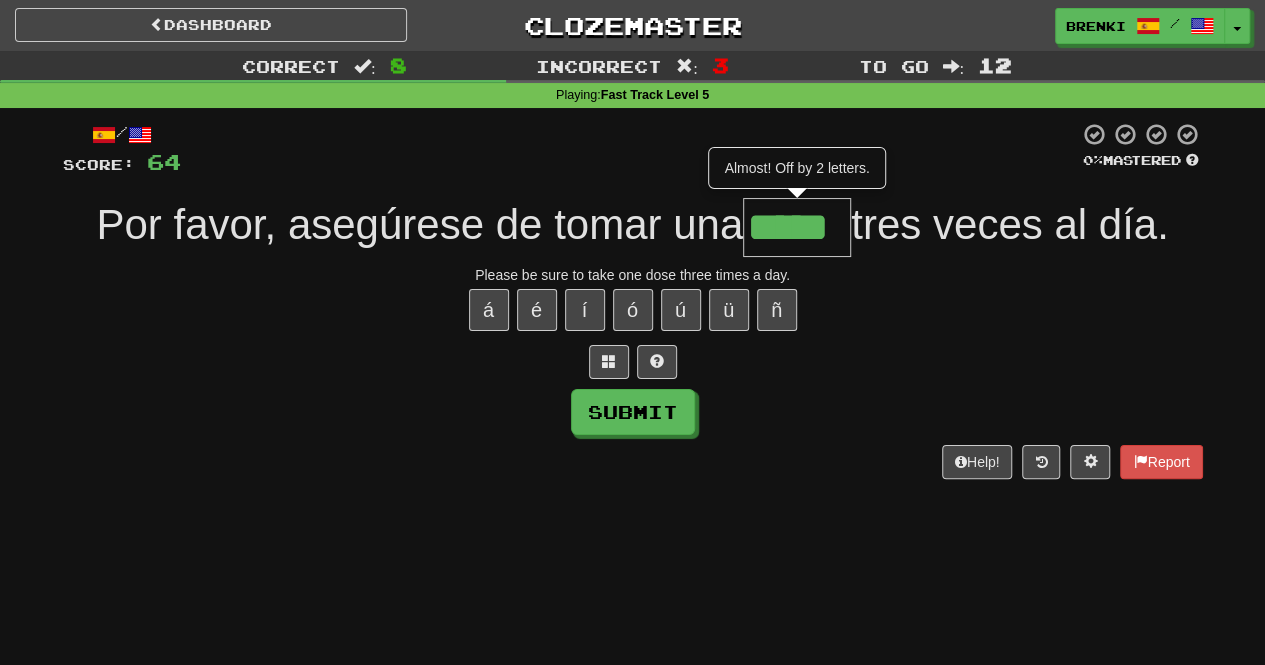 type on "*****" 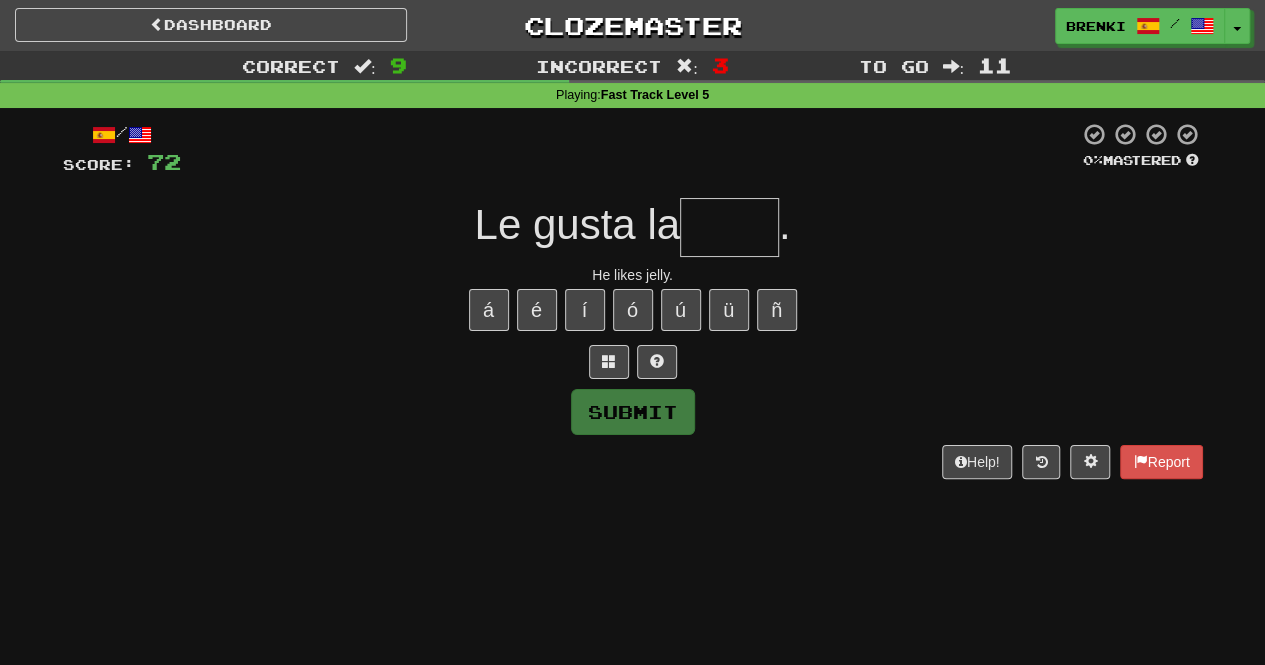 type on "*" 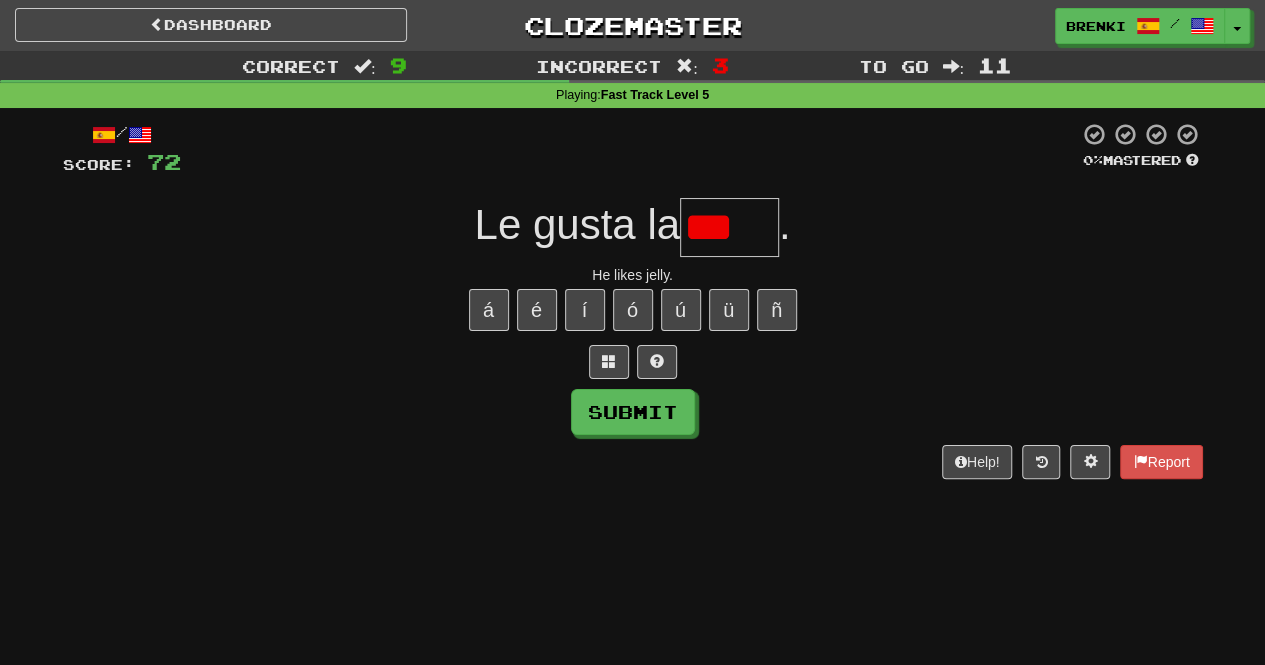 type on "*****" 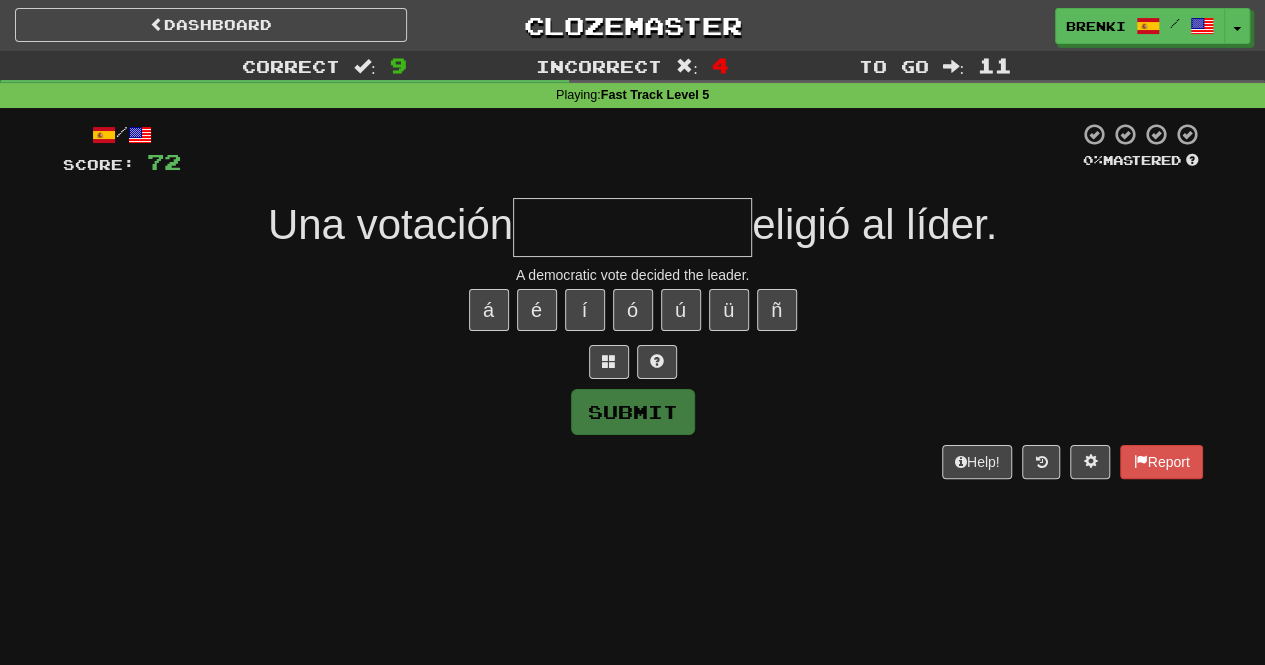type on "*" 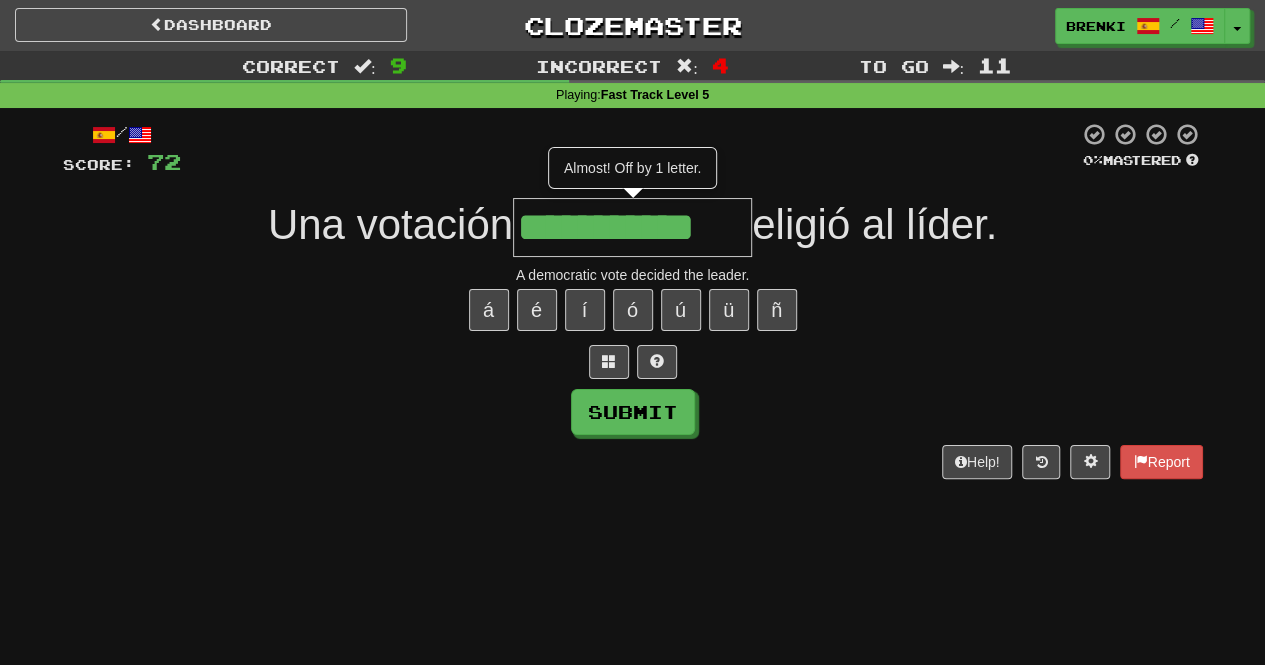 type on "**********" 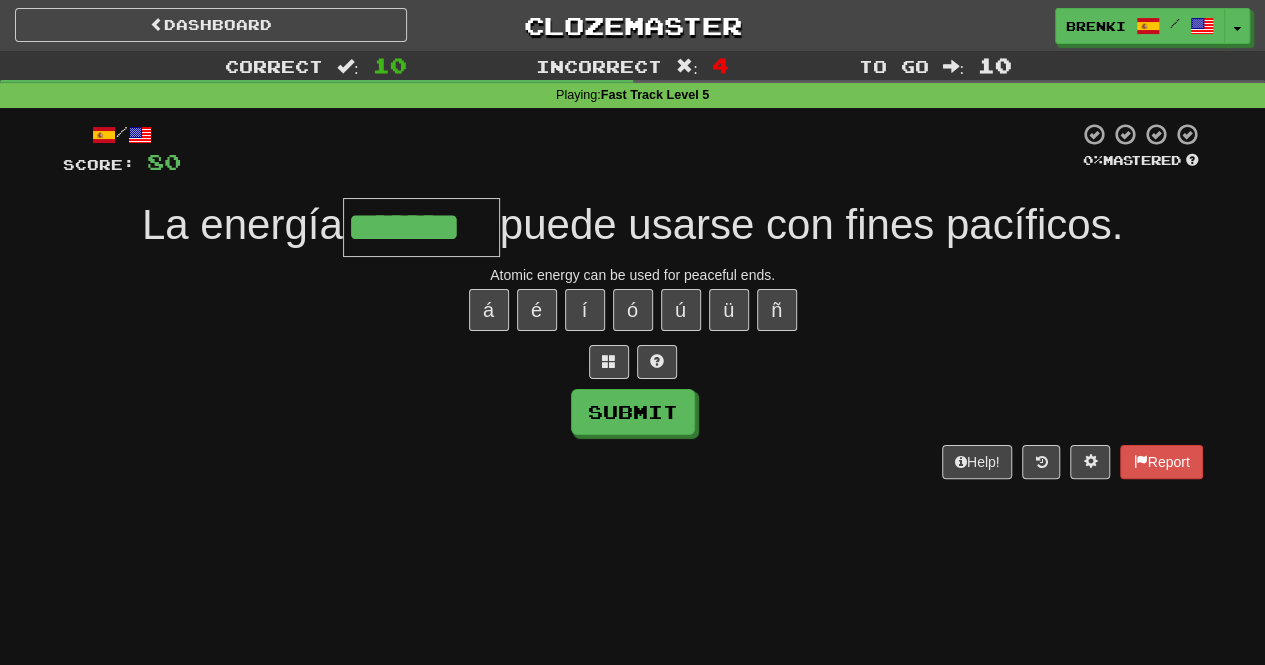 type on "*******" 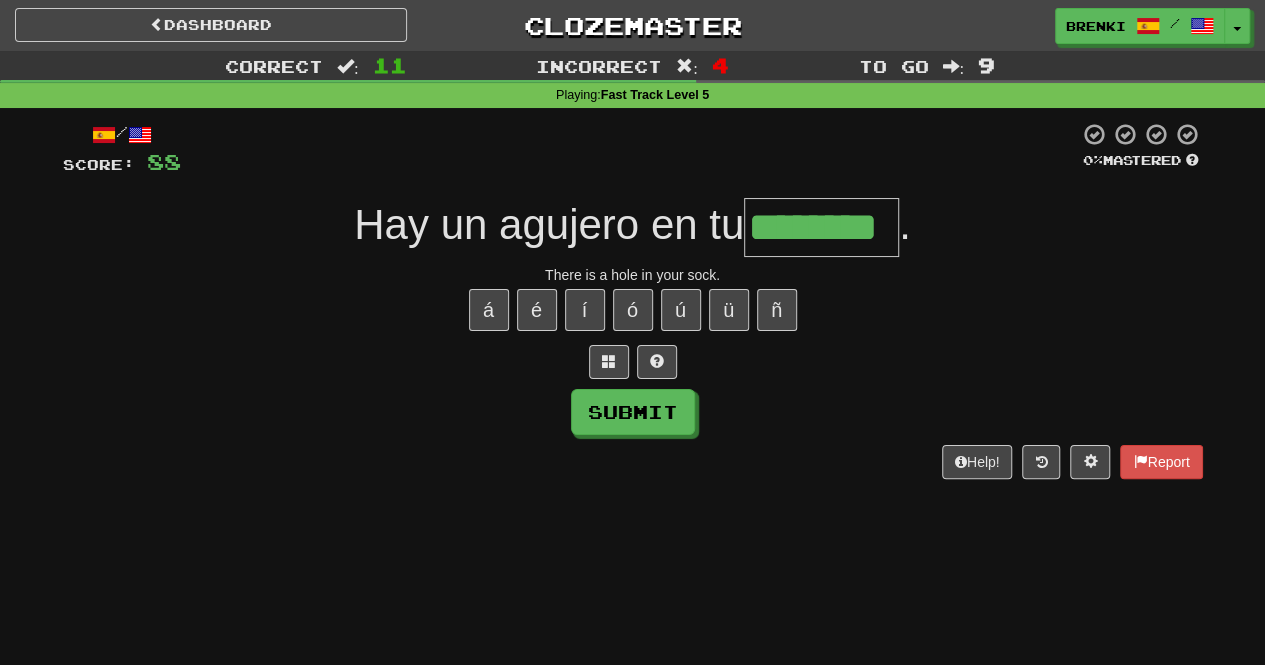 type on "********" 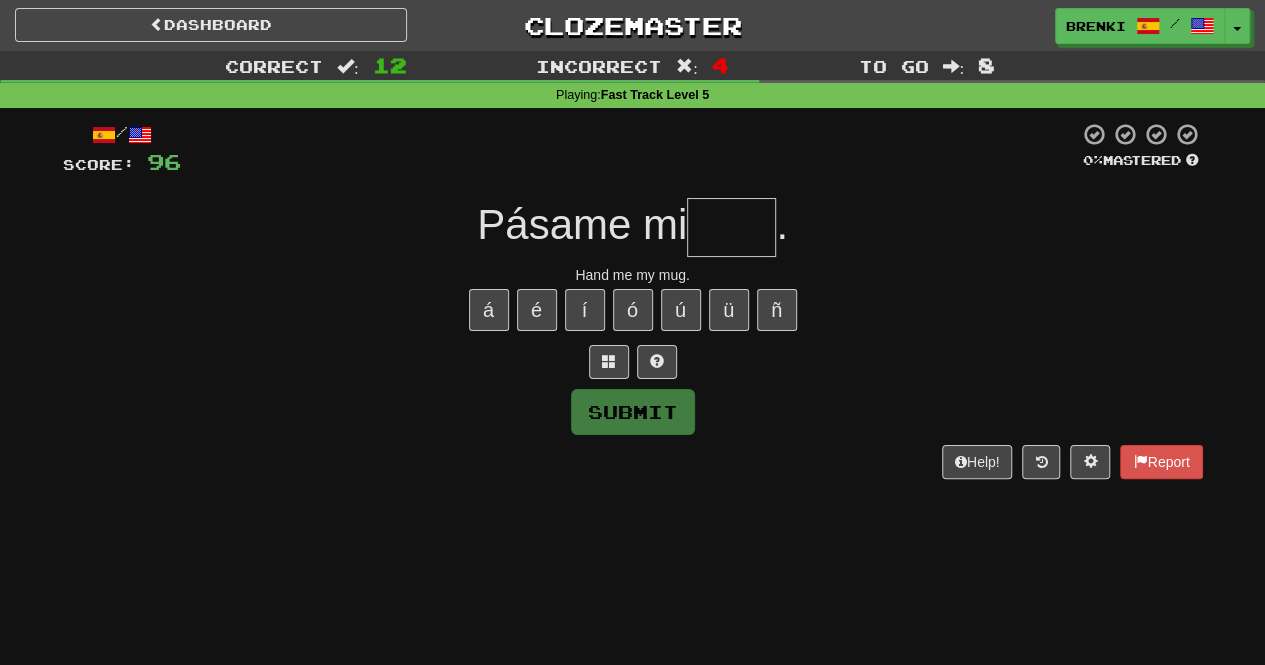 type on "*" 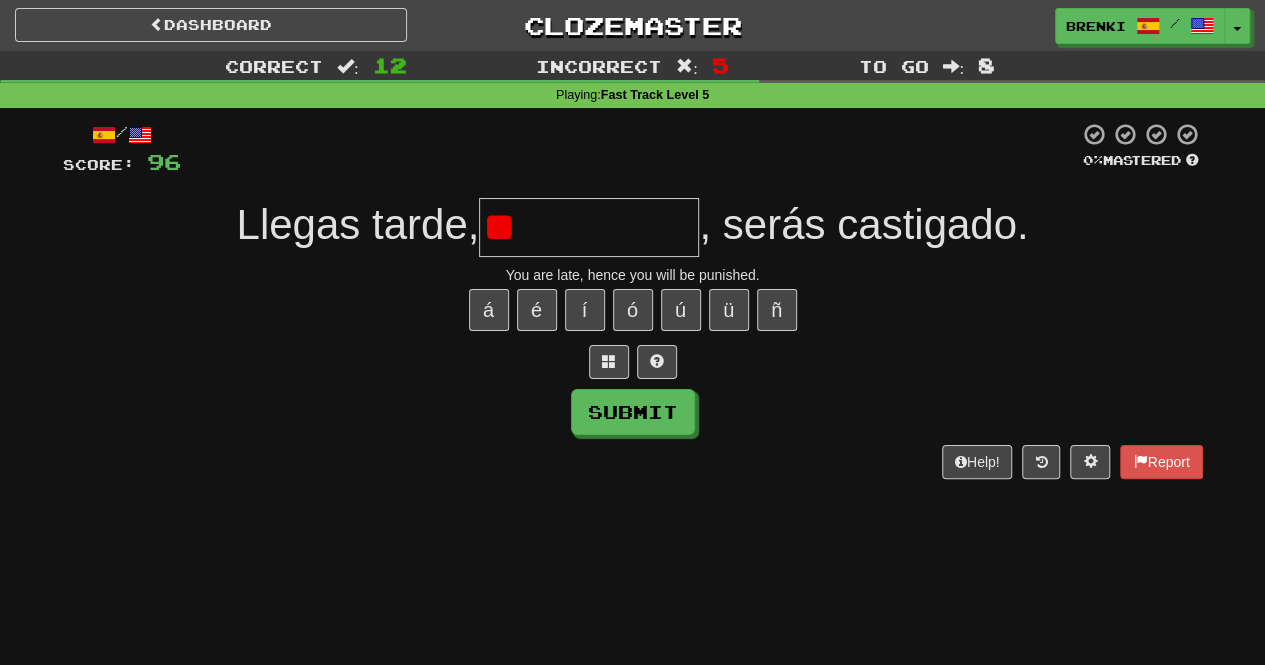 type on "*" 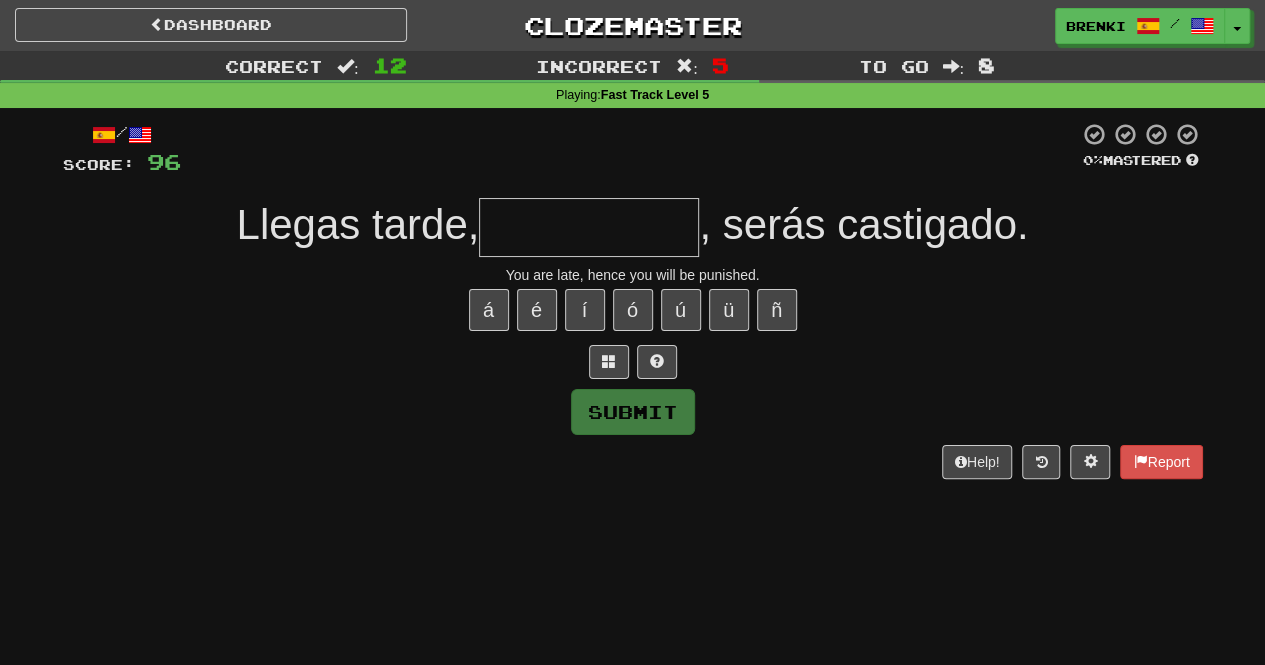 type on "**********" 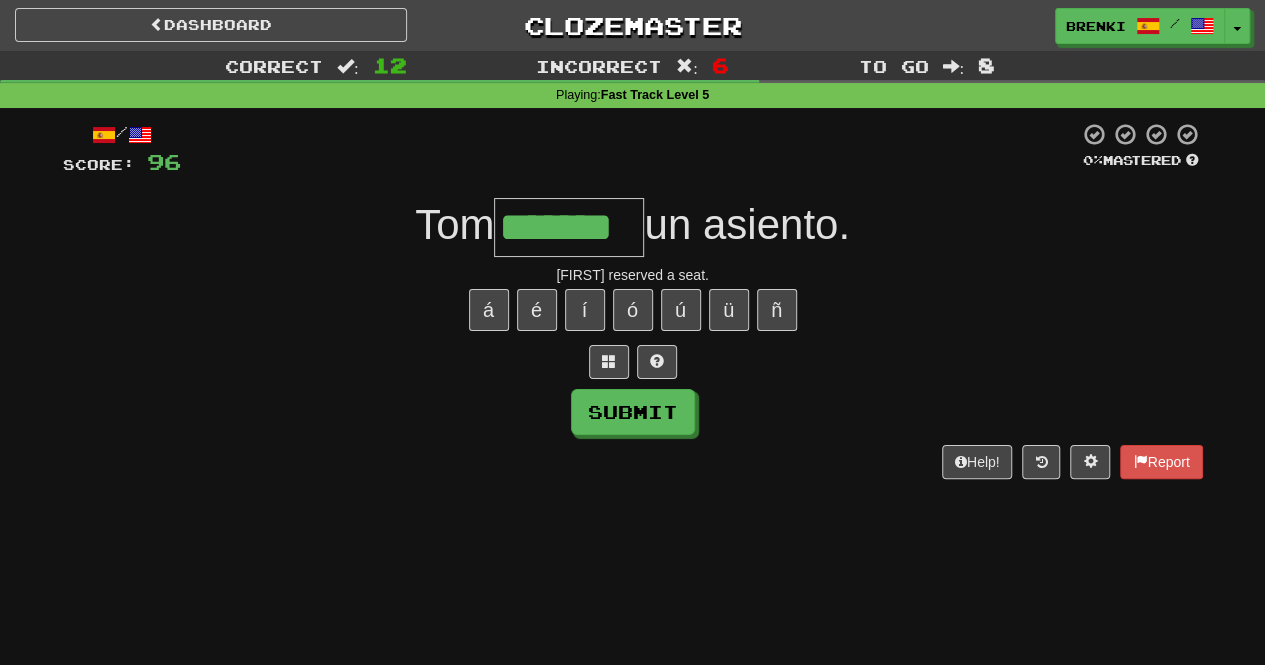 type on "*******" 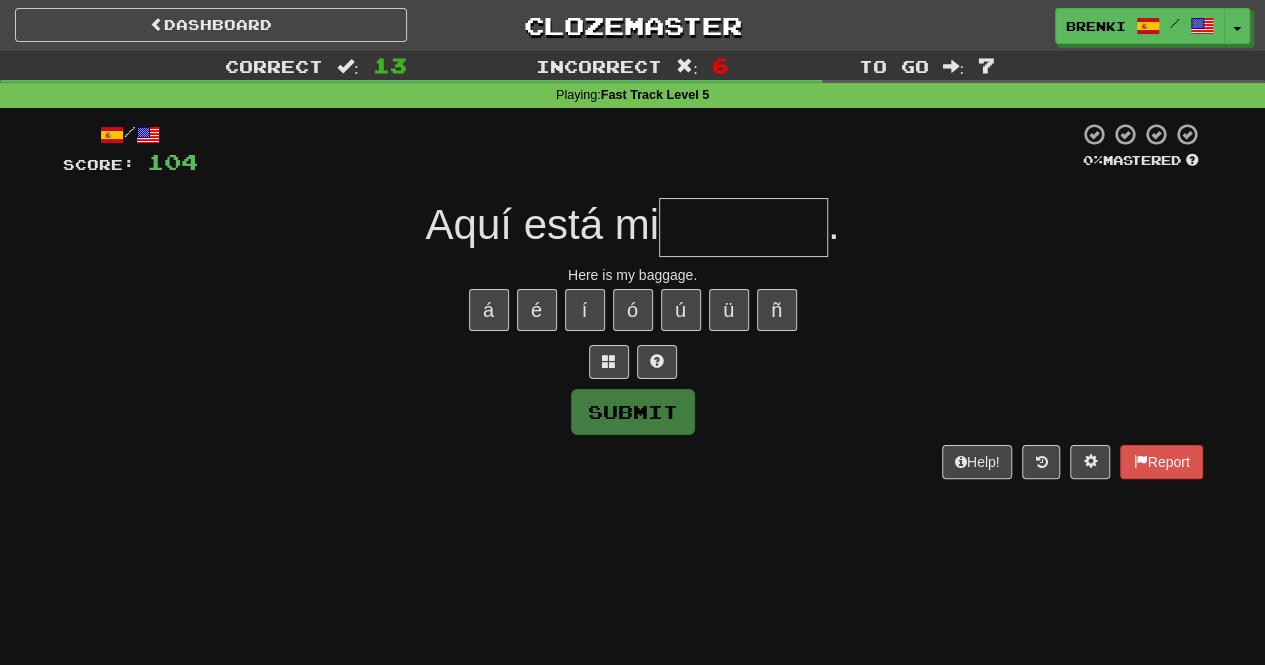 type on "*" 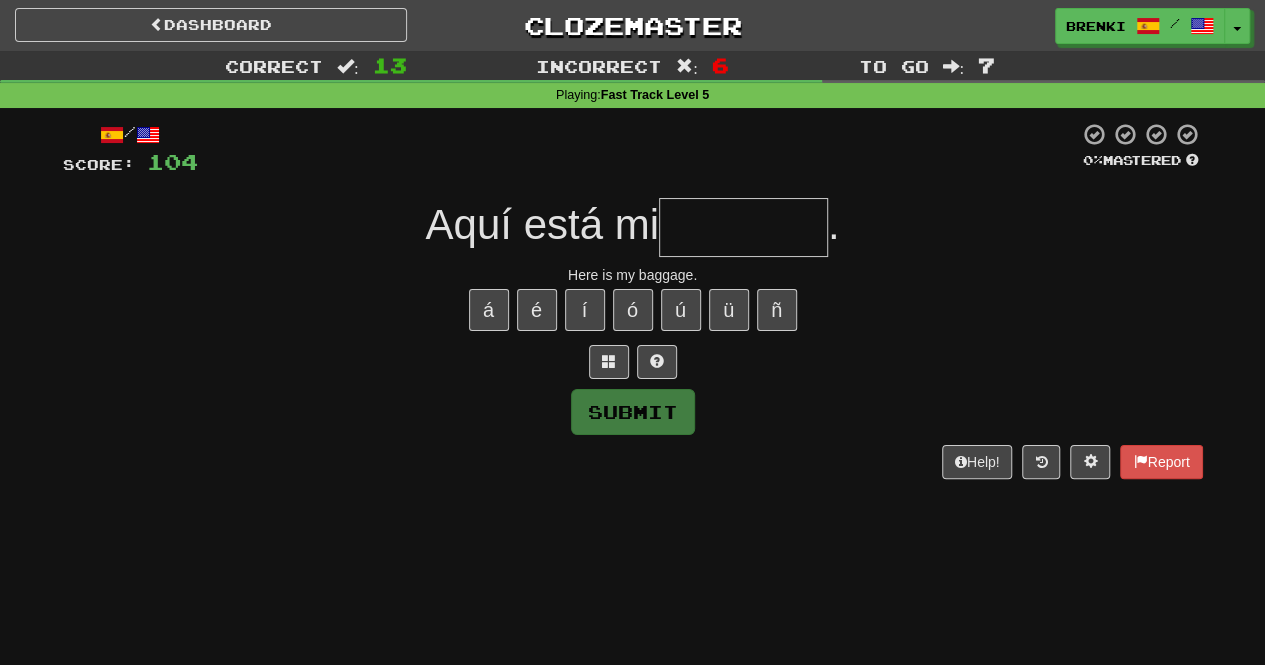 type on "*" 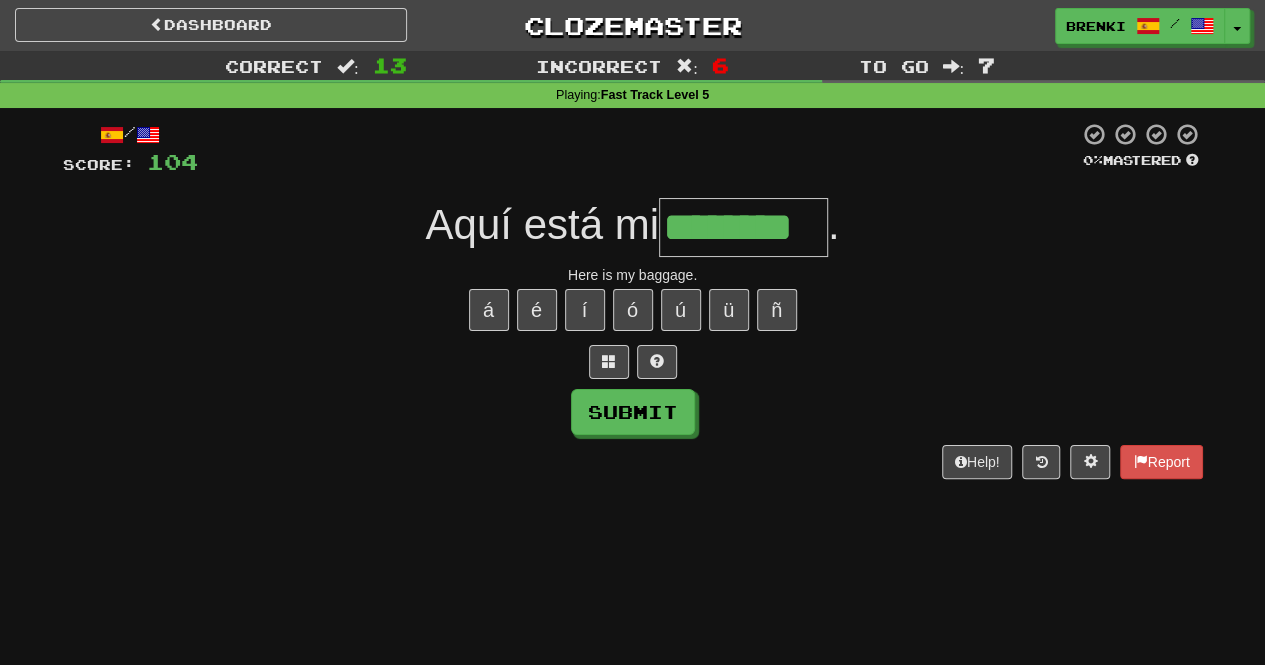 type on "********" 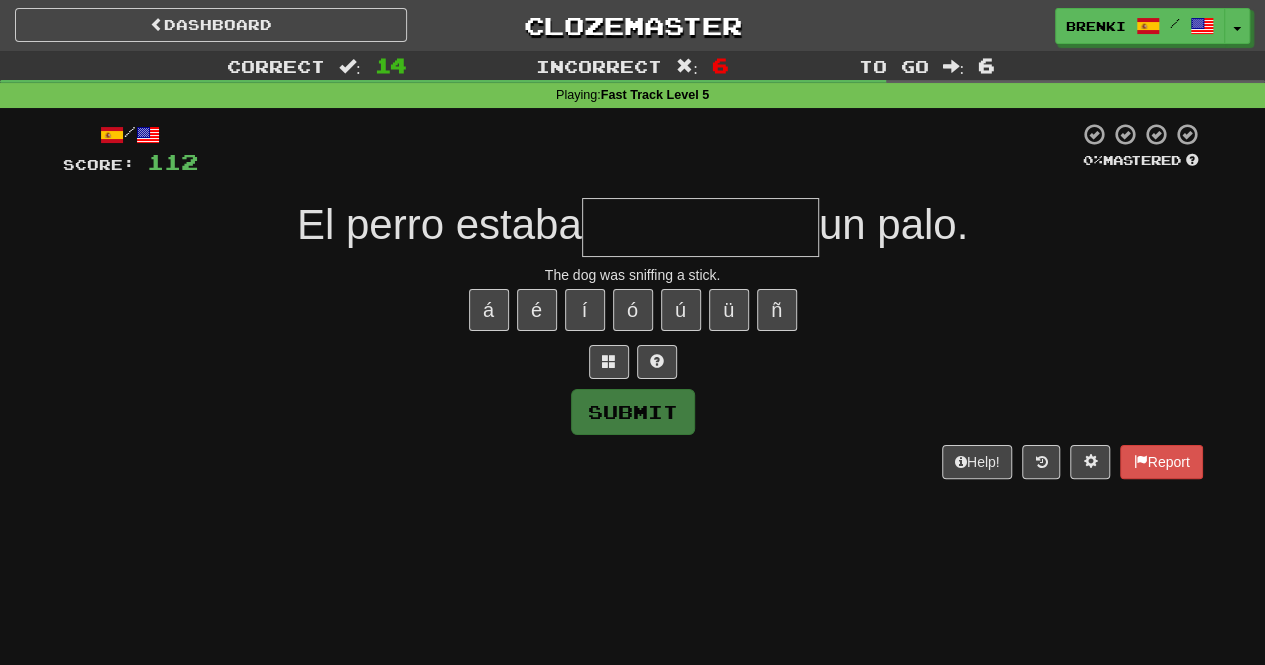 type on "*" 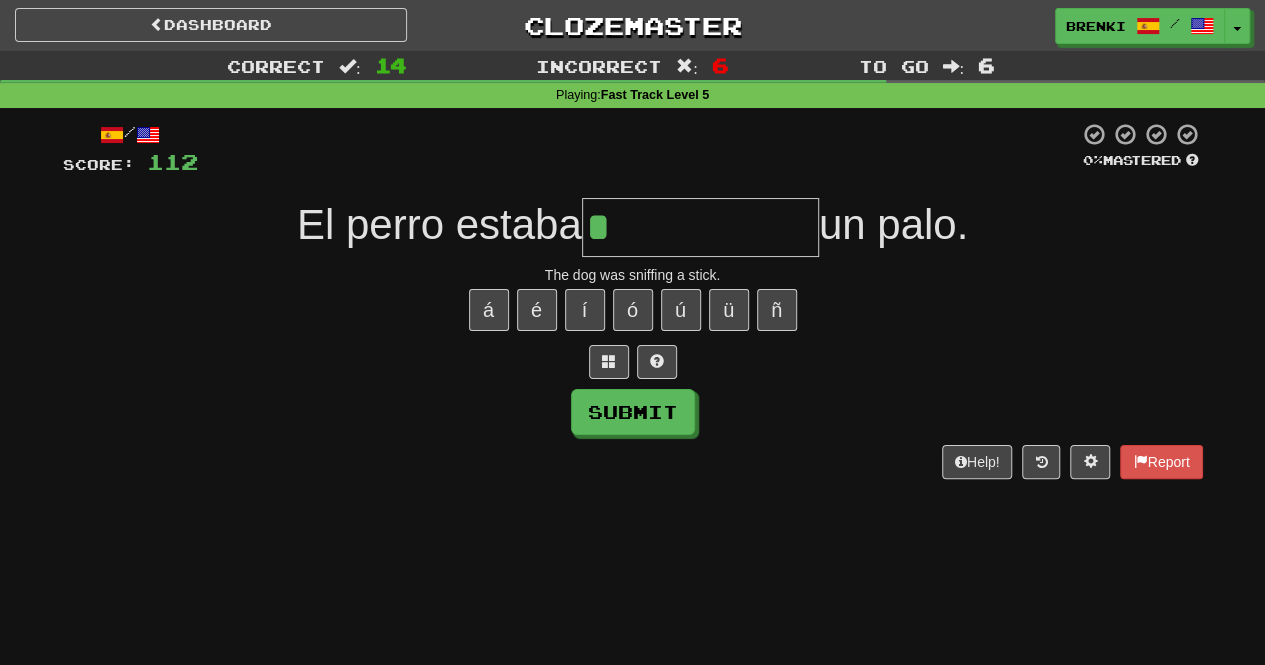 type on "**********" 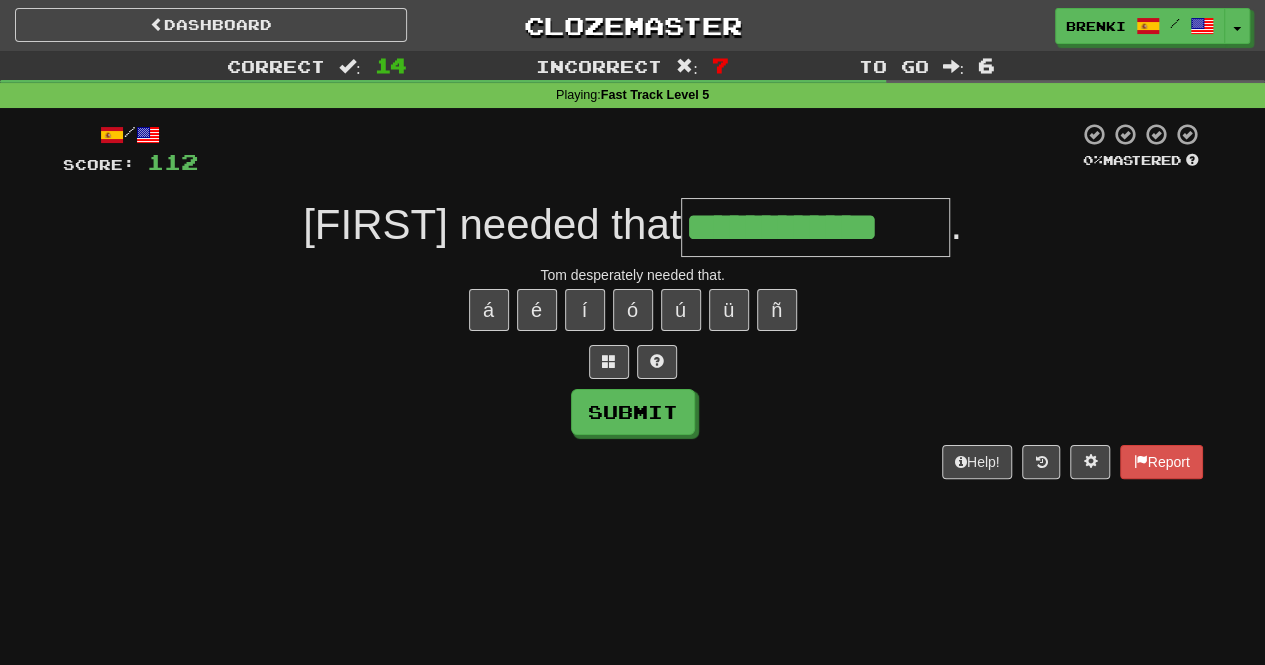 type on "**********" 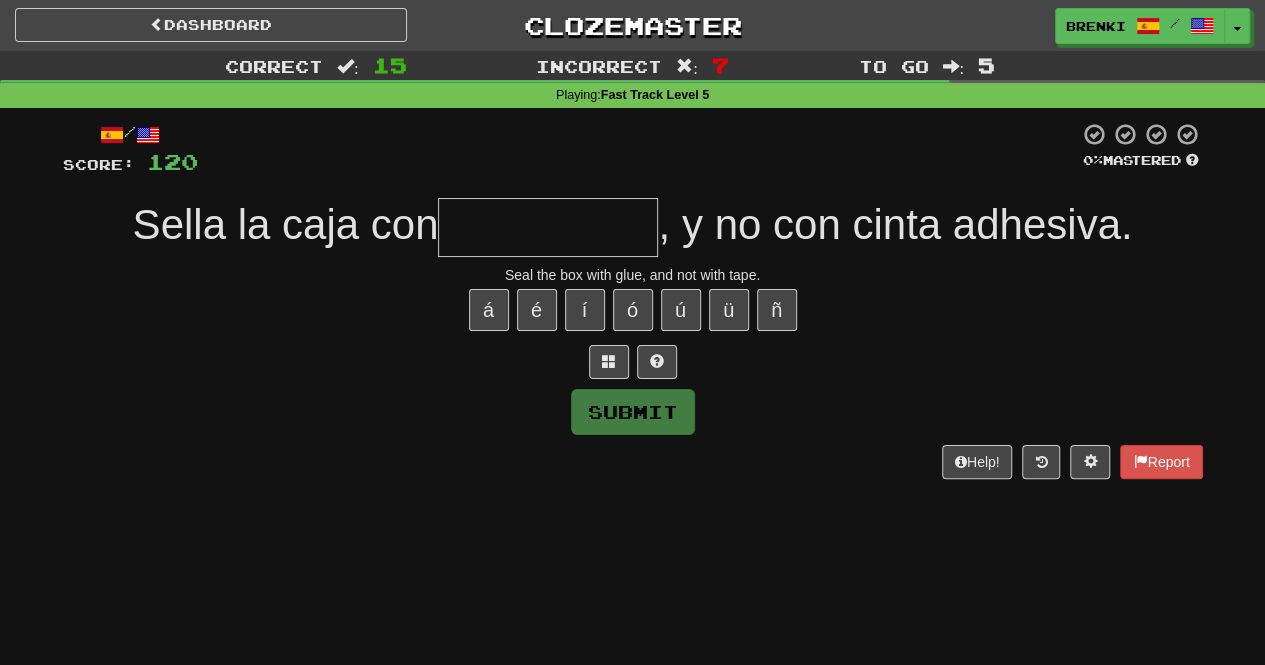 type on "*" 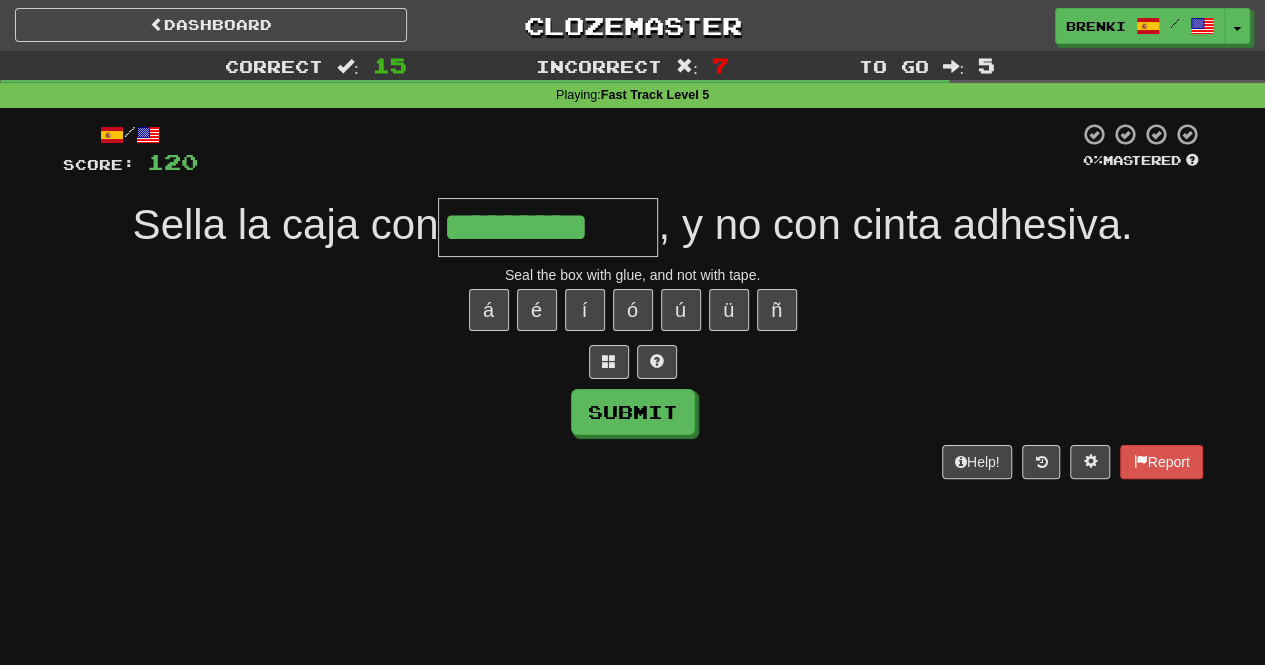 type on "*********" 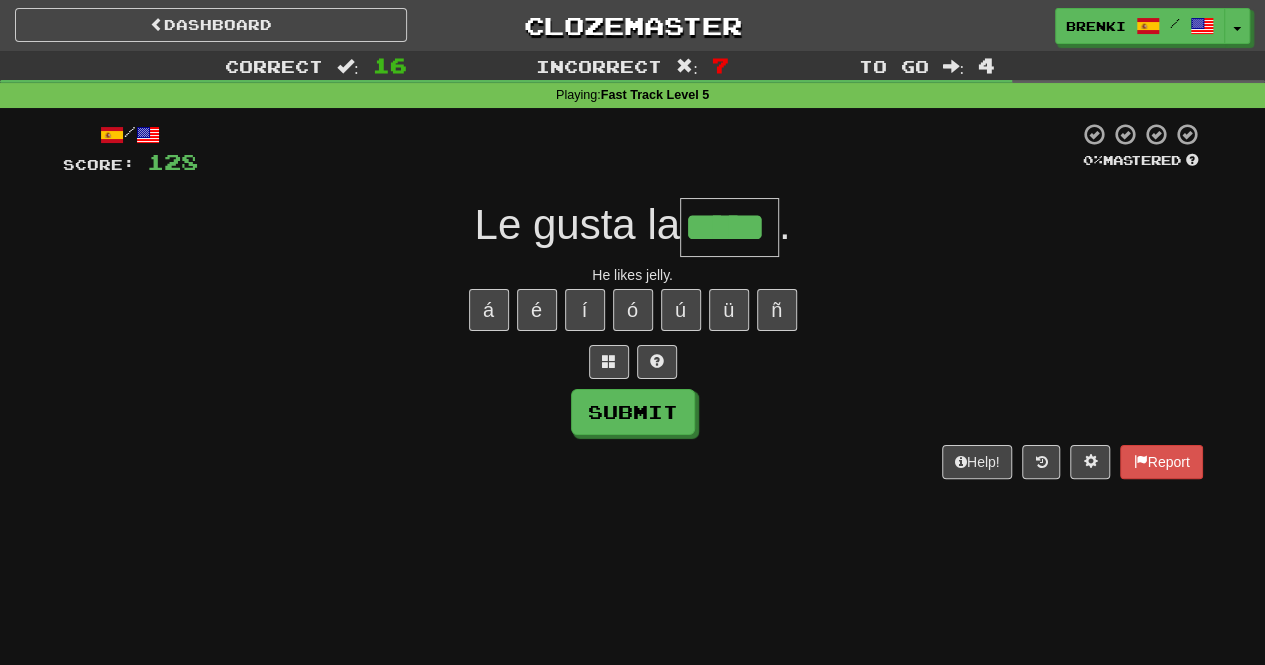 type on "*****" 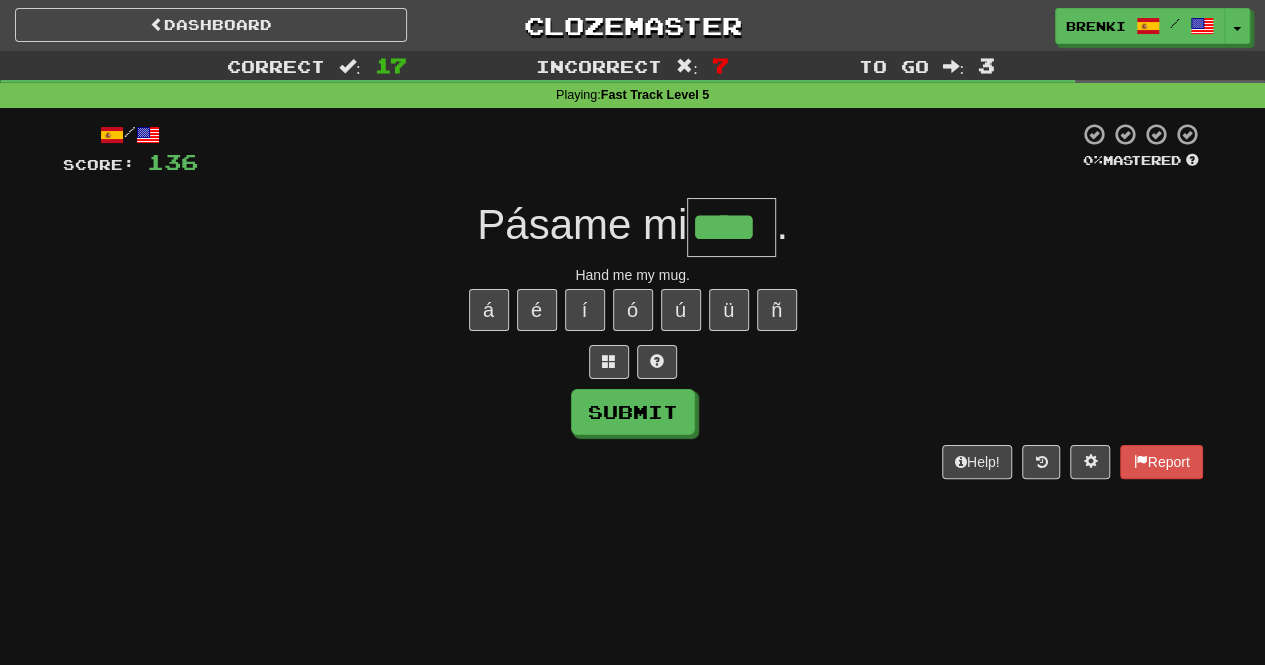 type on "****" 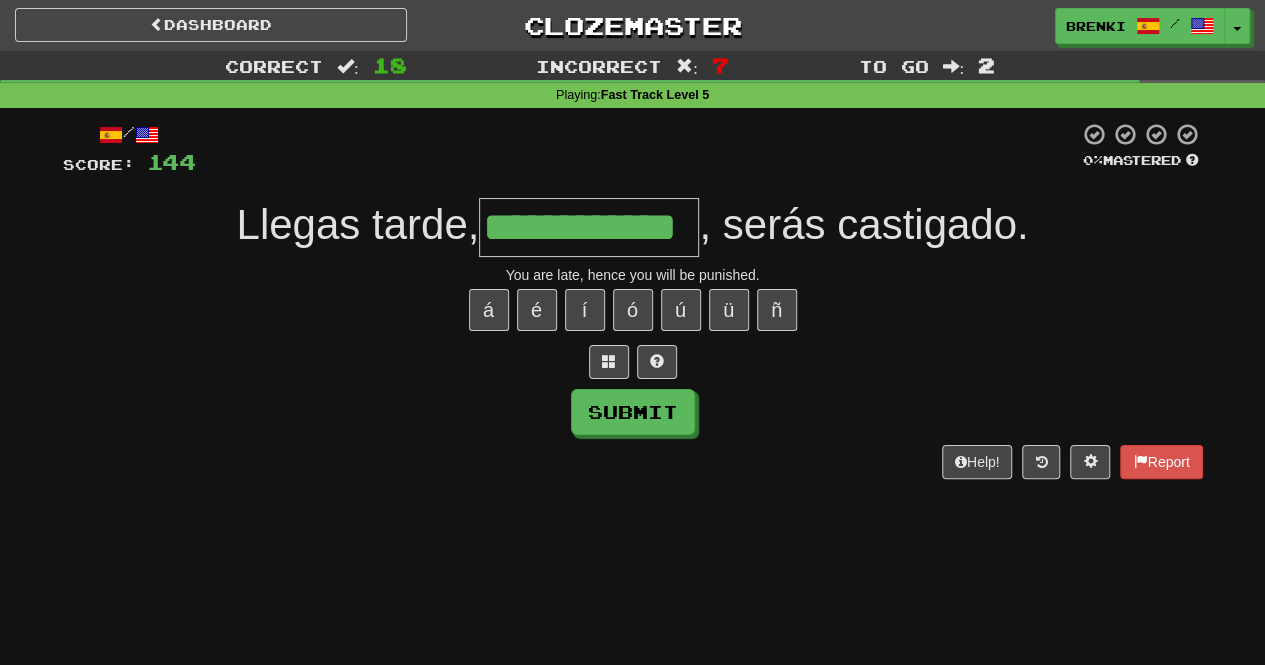 type on "**********" 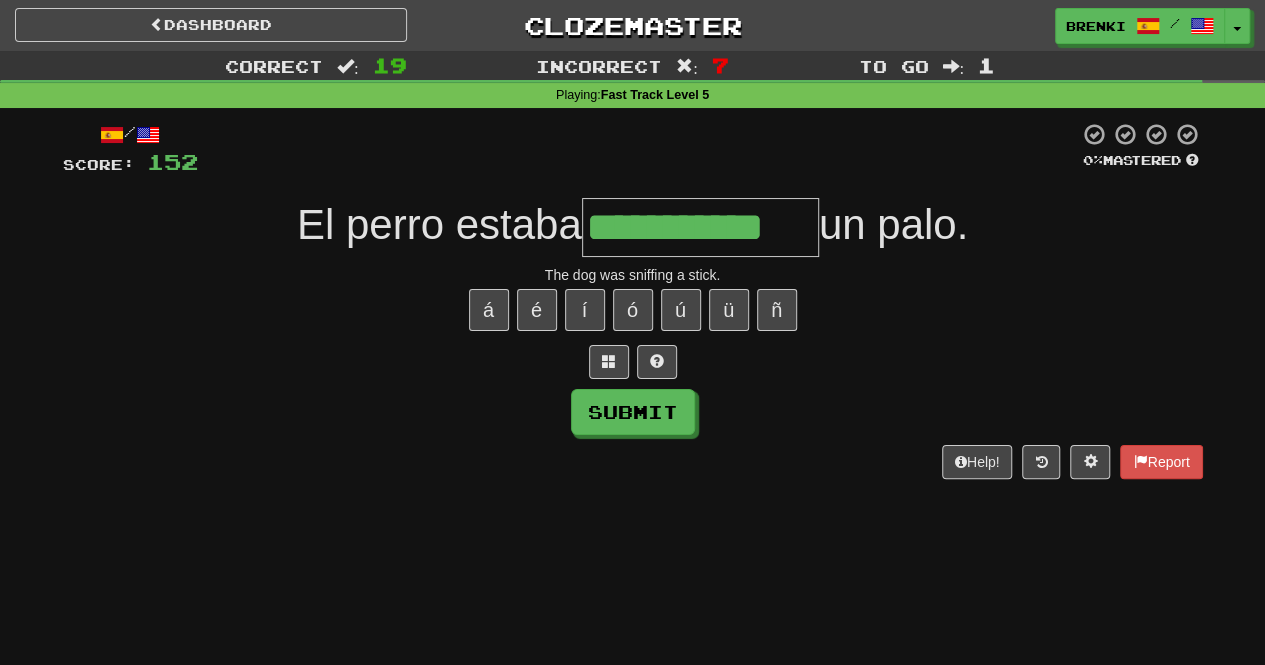 type on "**********" 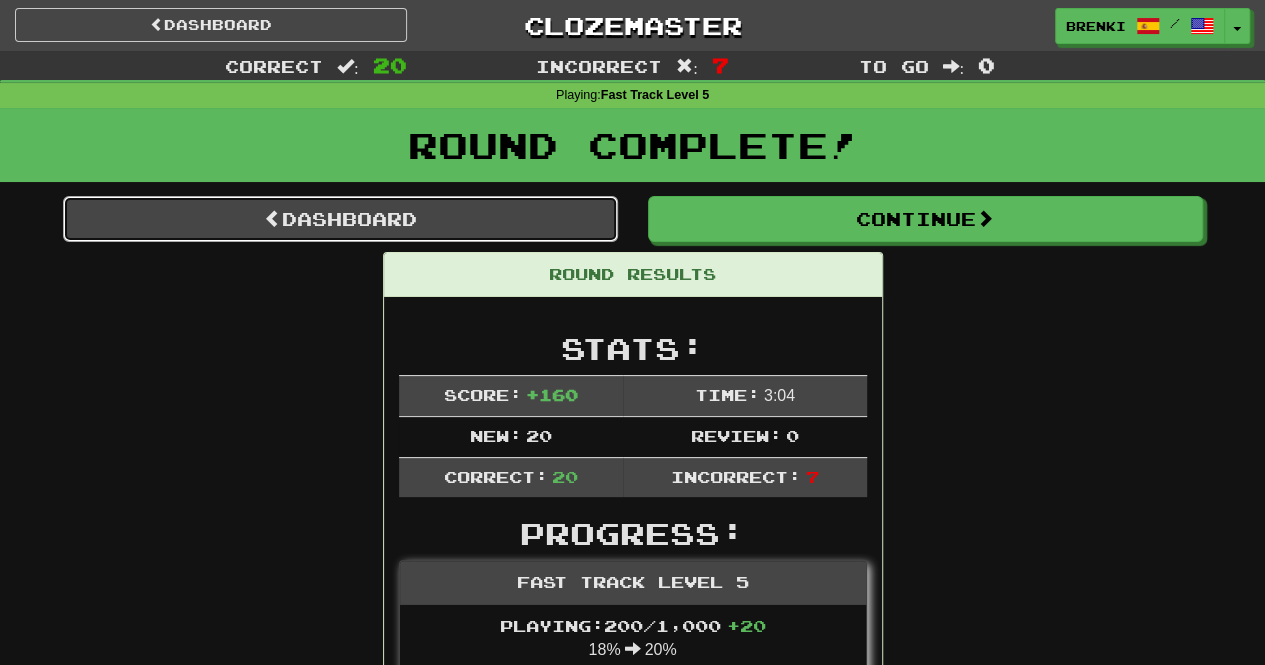 click on "Dashboard" at bounding box center (340, 219) 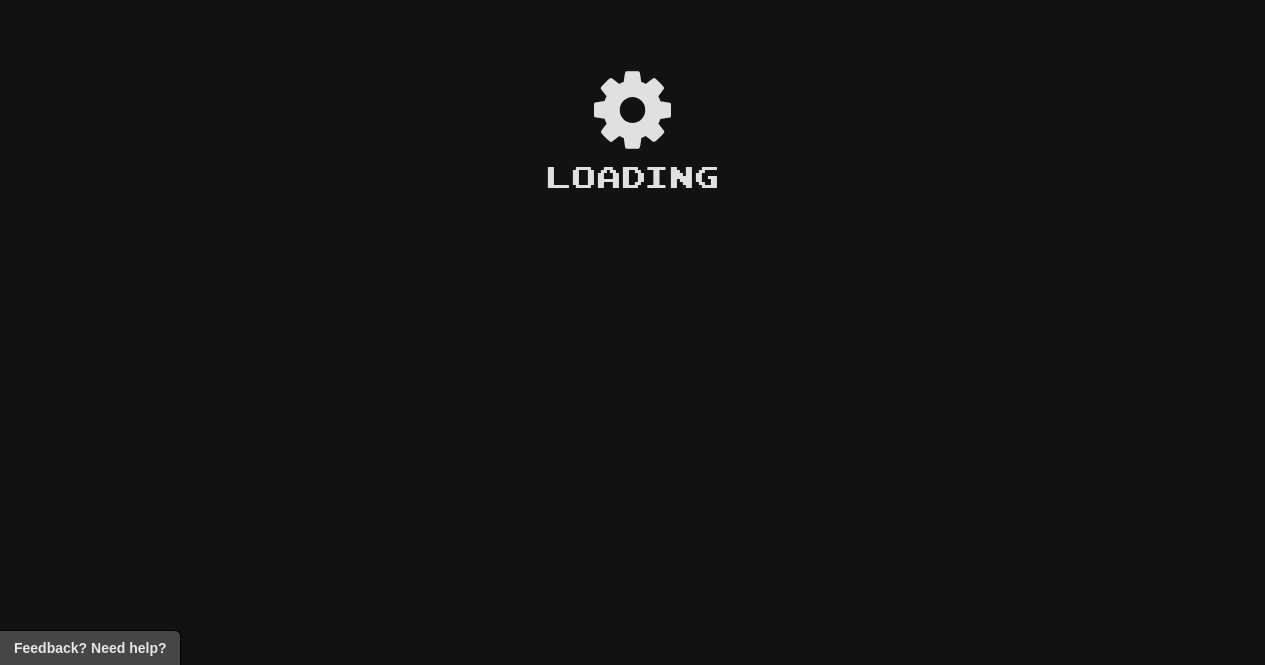 scroll, scrollTop: 0, scrollLeft: 0, axis: both 